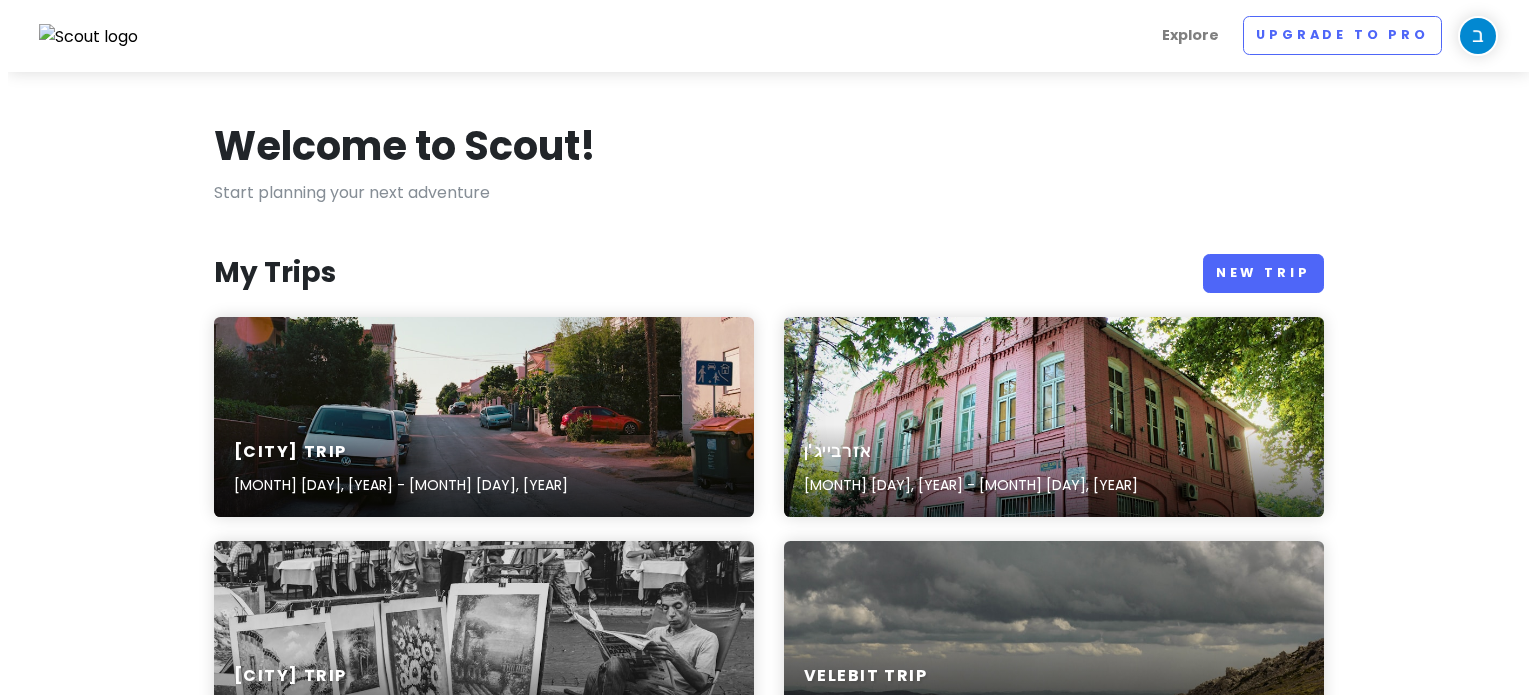 scroll, scrollTop: 0, scrollLeft: 0, axis: both 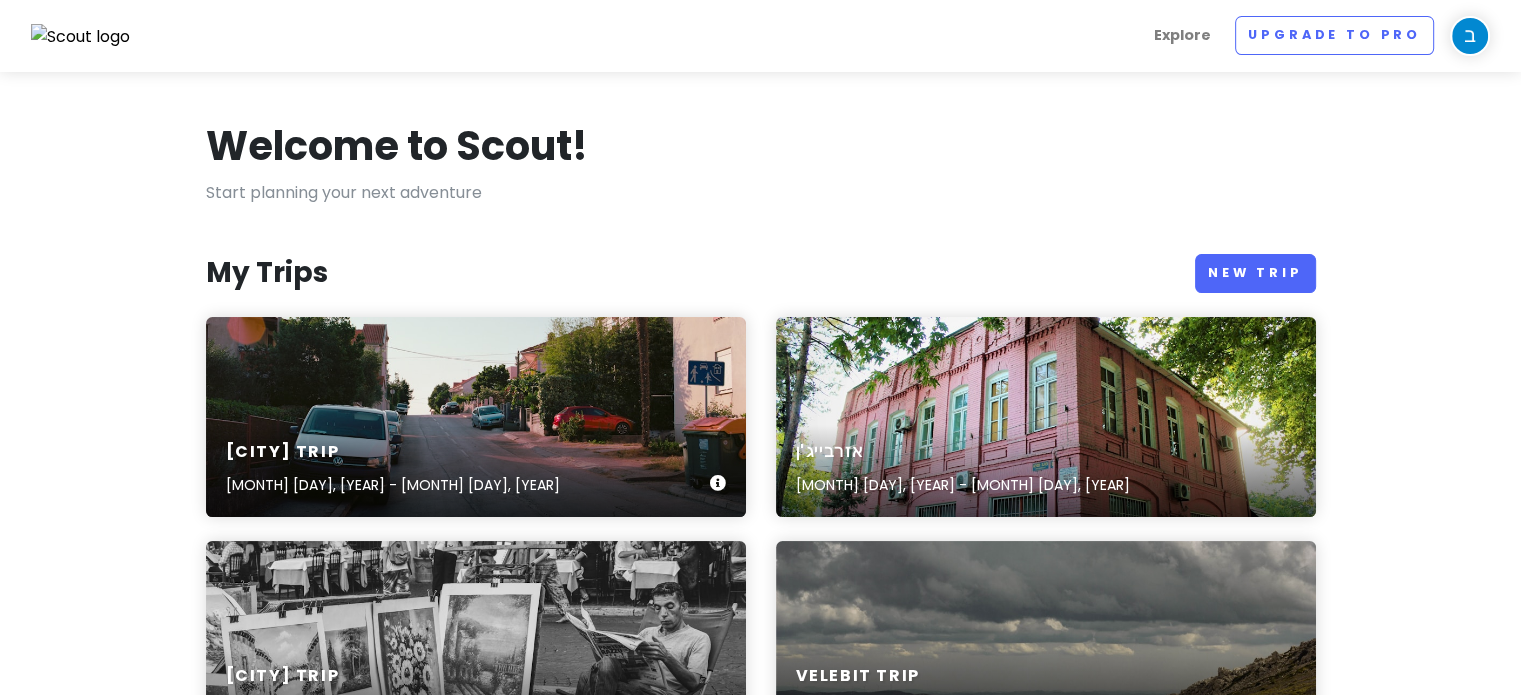 click on "[CITY] Trip [MONTH] [DAY], [YEAR] - [MONTH] [DAY], [YEAR]" at bounding box center (476, 417) 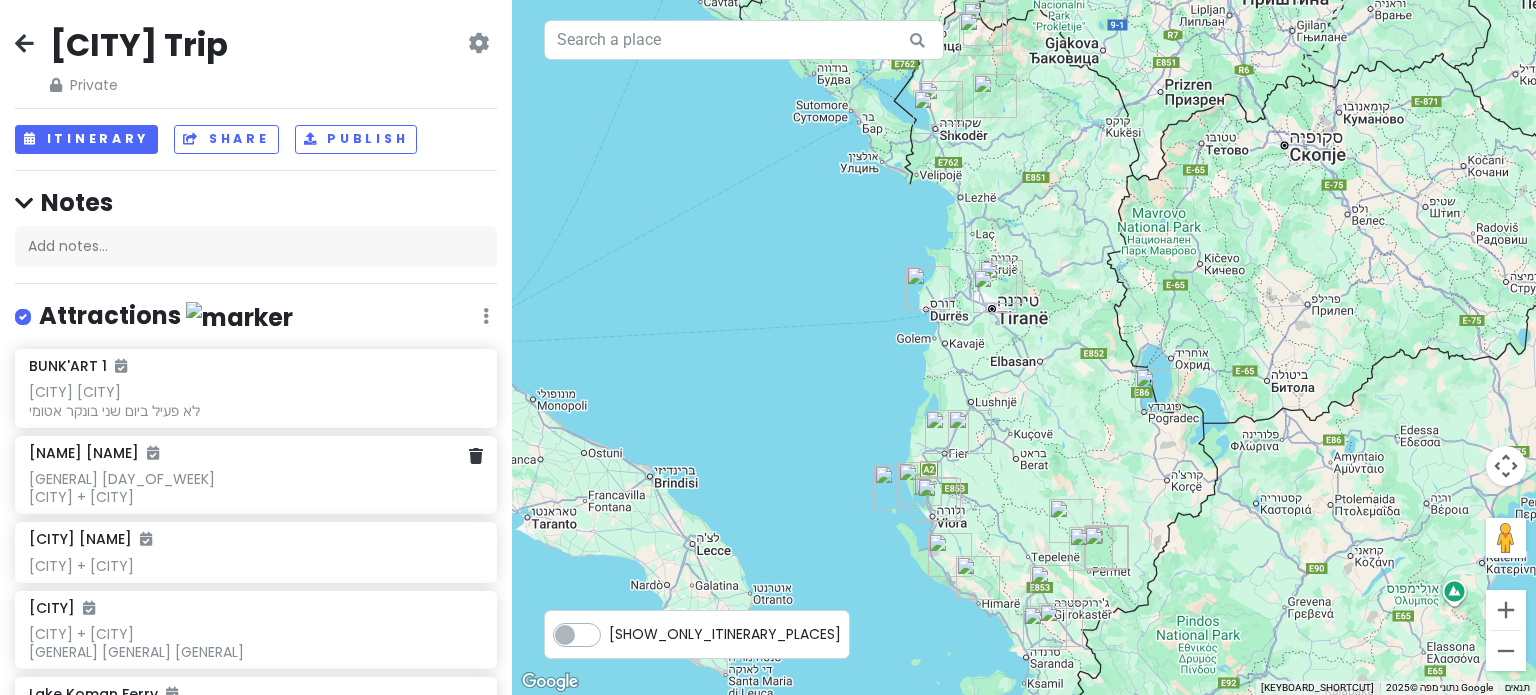 scroll, scrollTop: 200, scrollLeft: 0, axis: vertical 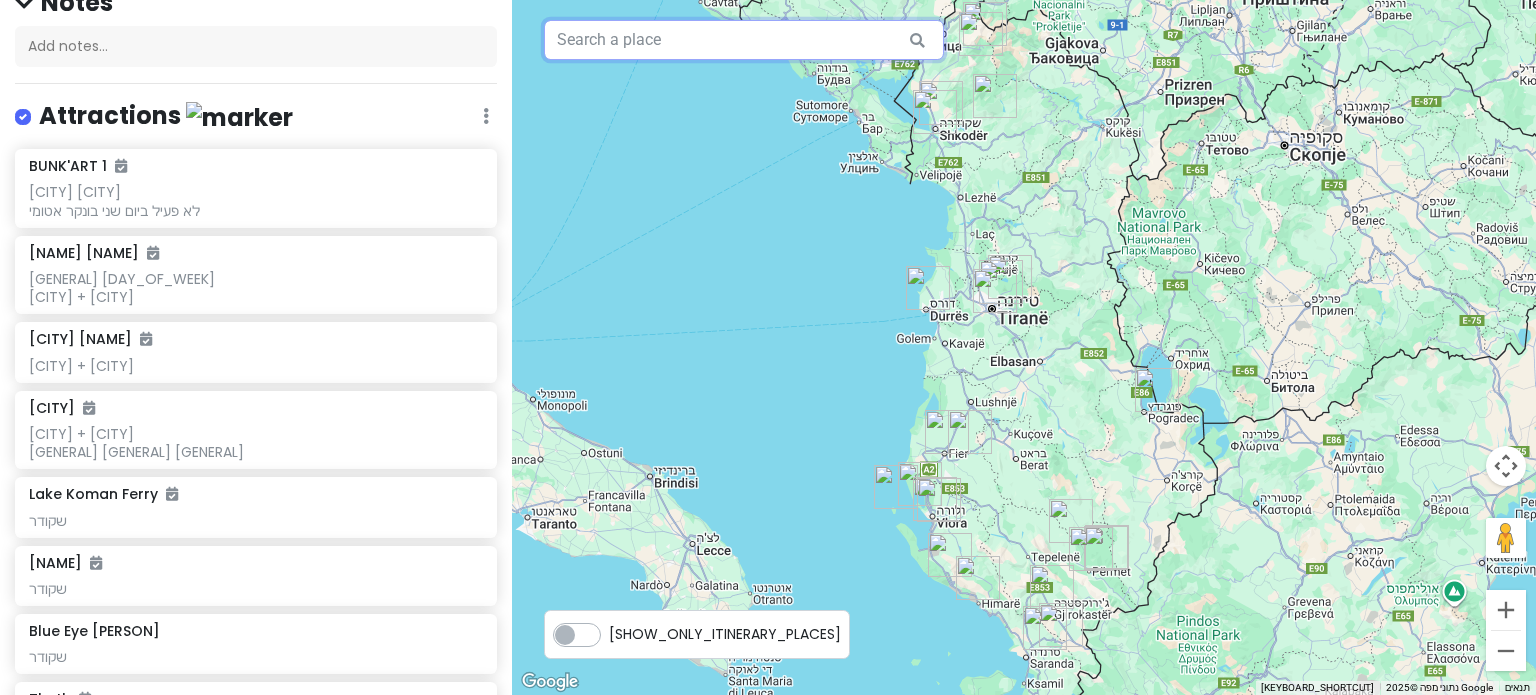 click at bounding box center (744, 40) 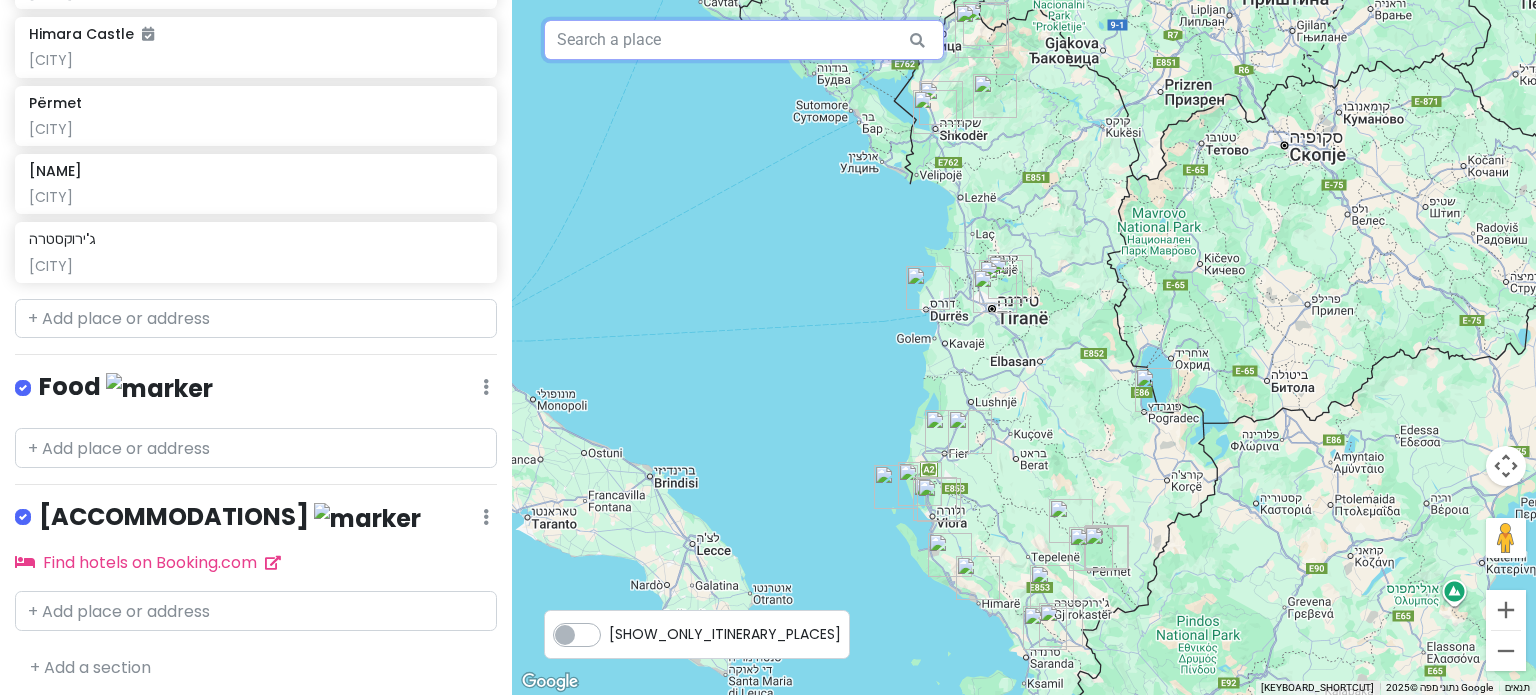 scroll, scrollTop: 1828, scrollLeft: 0, axis: vertical 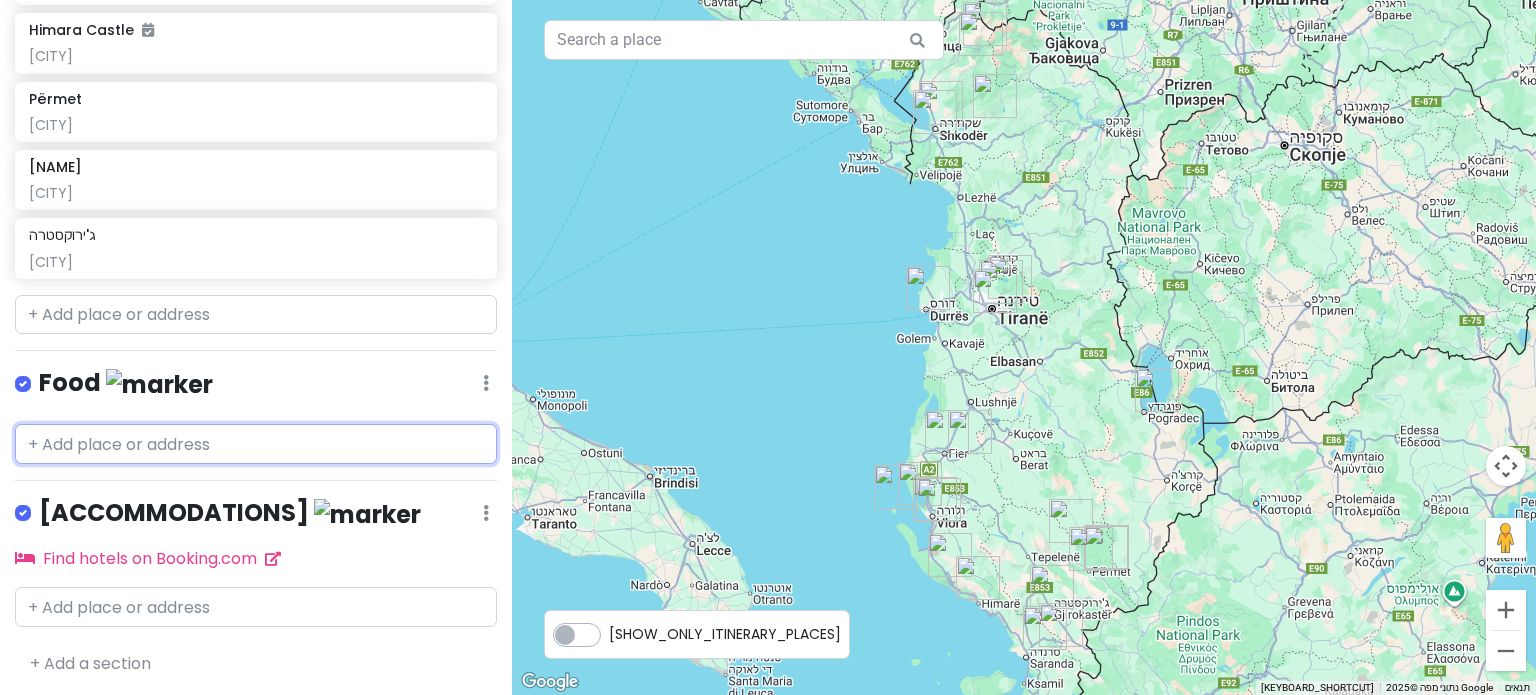 click at bounding box center (256, 444) 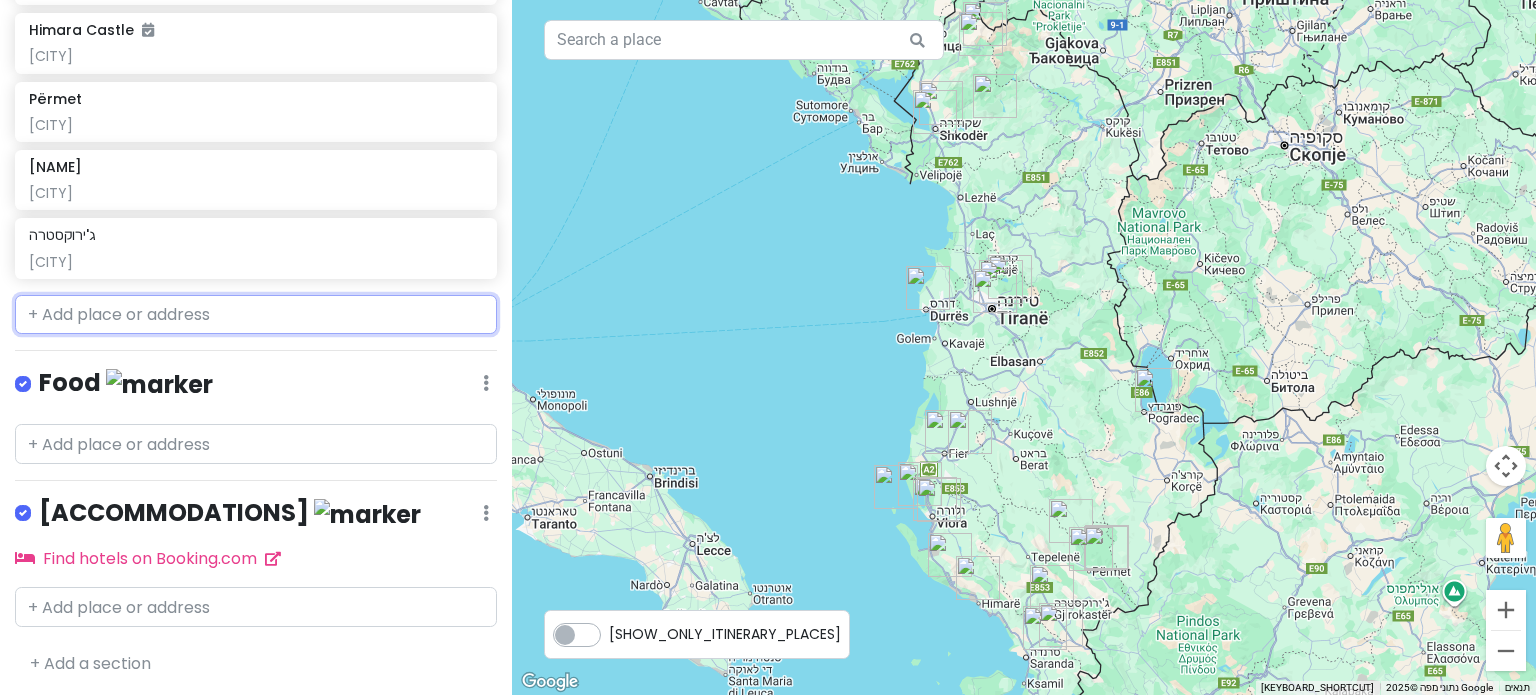 click at bounding box center (256, 315) 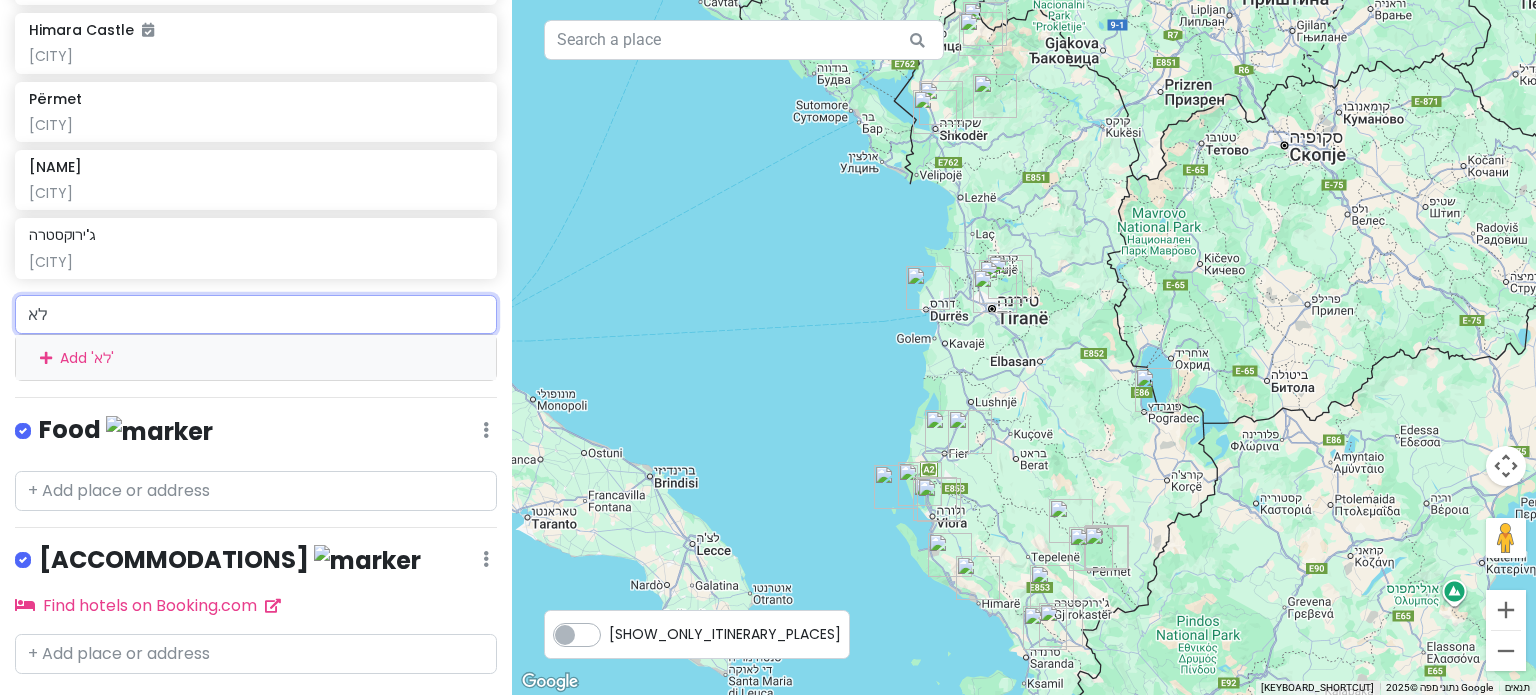 type on "ל" 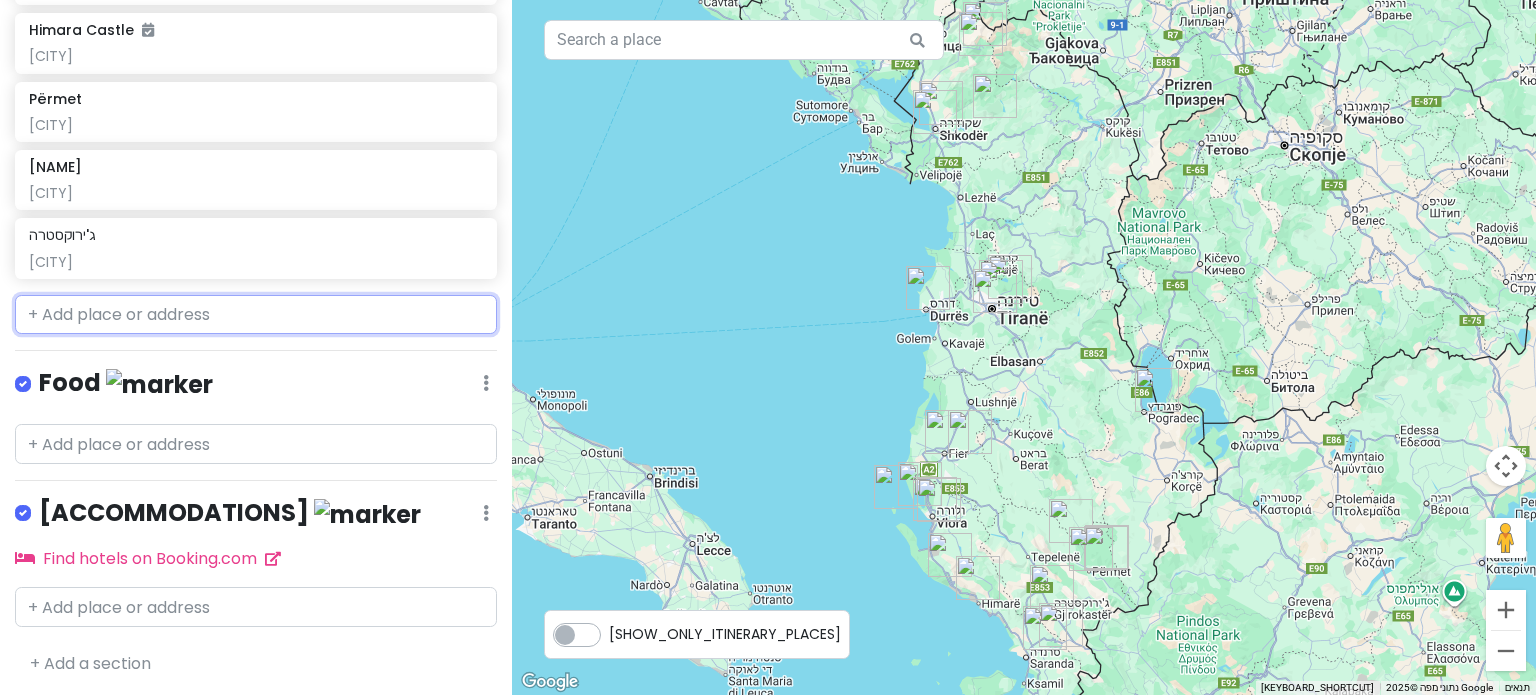 click at bounding box center [256, 315] 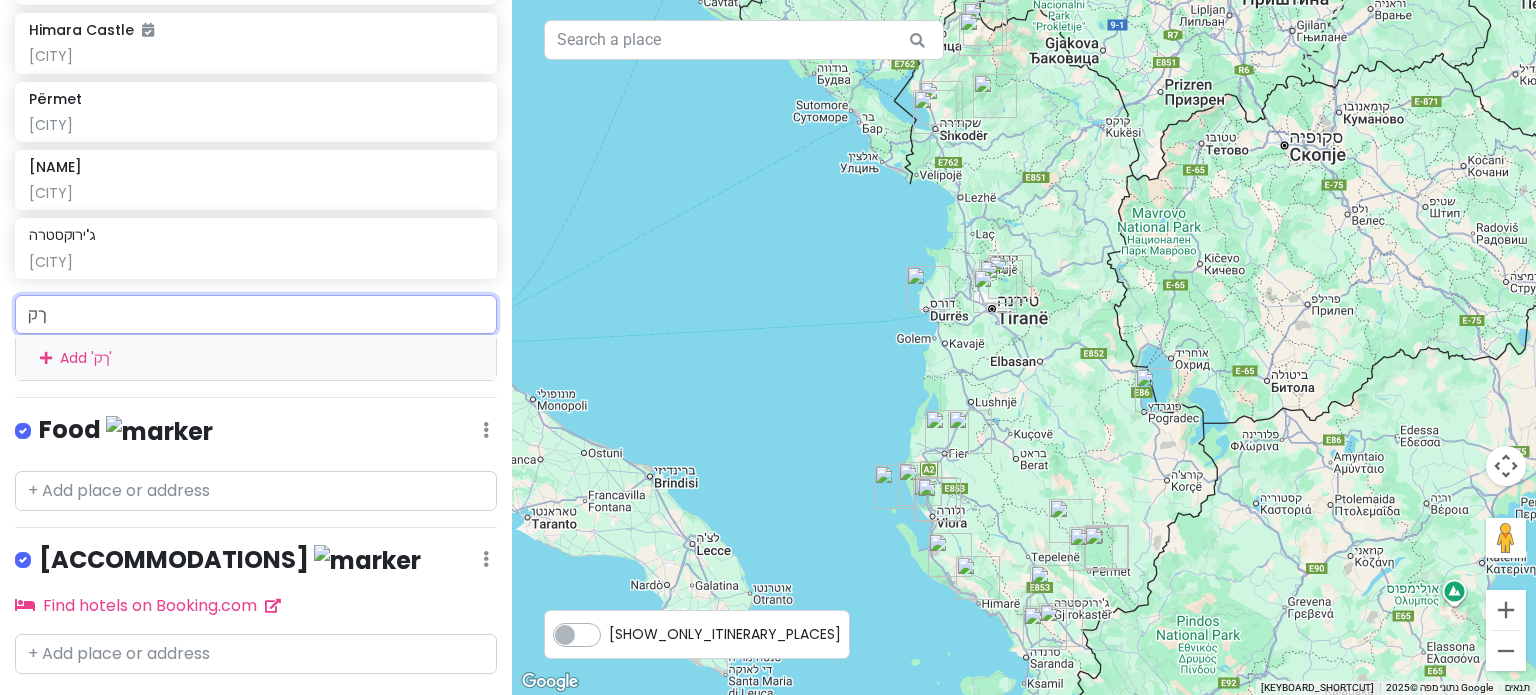type on "ך" 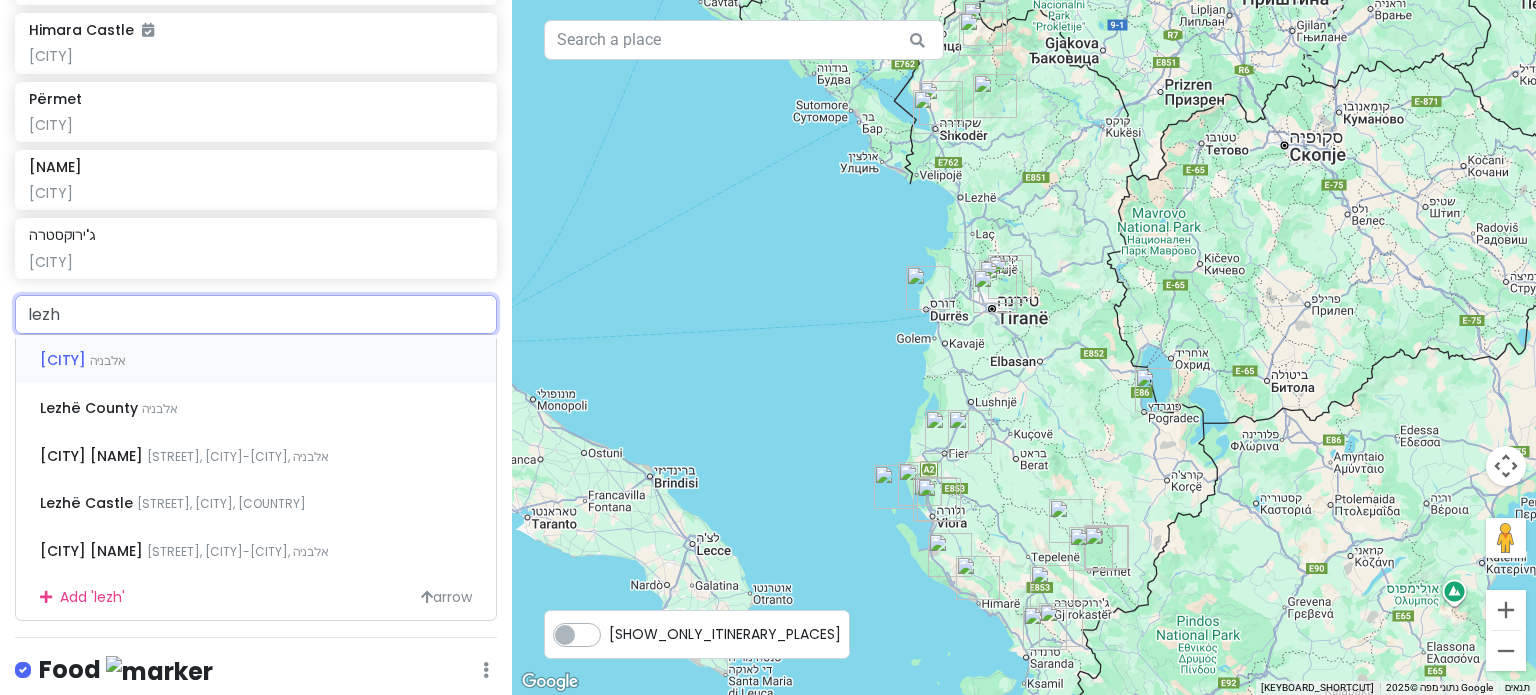 type on "lezhe" 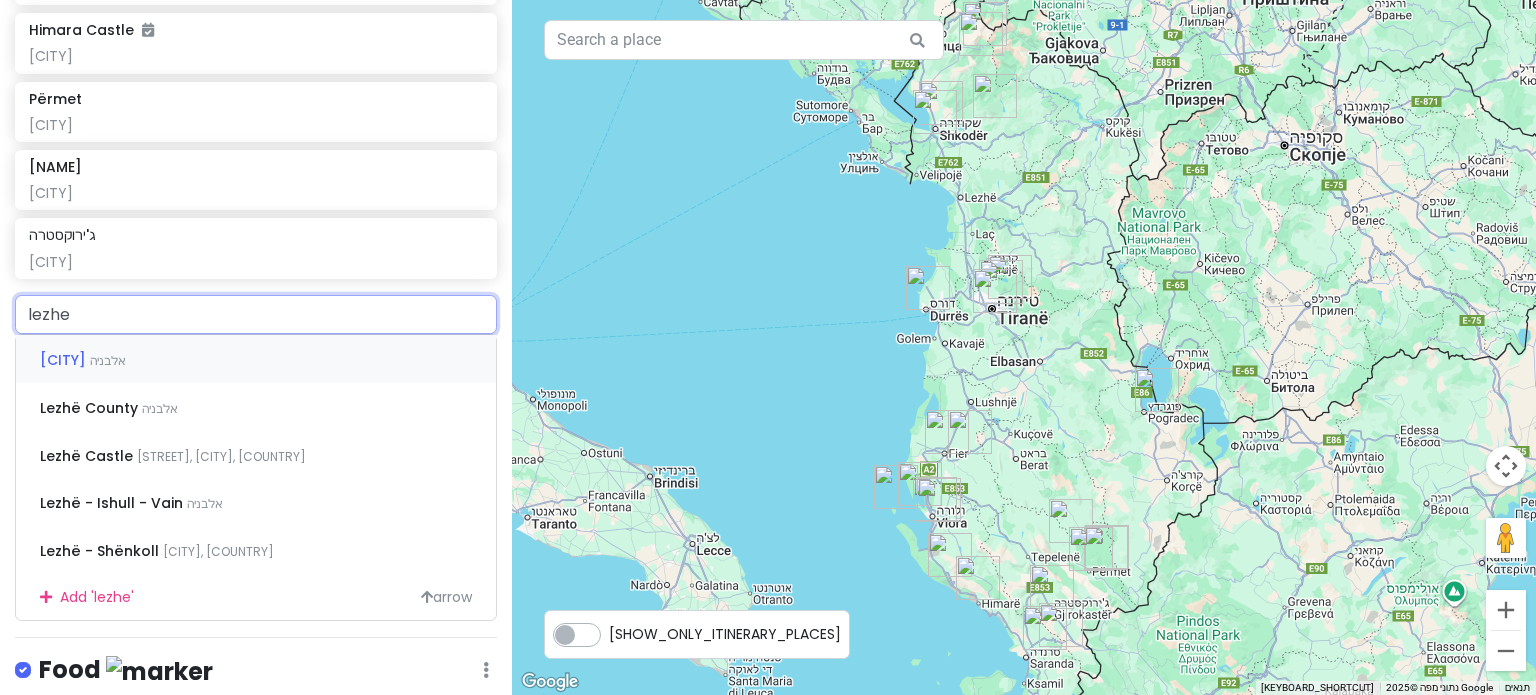 click on "אלבניה" at bounding box center [108, 360] 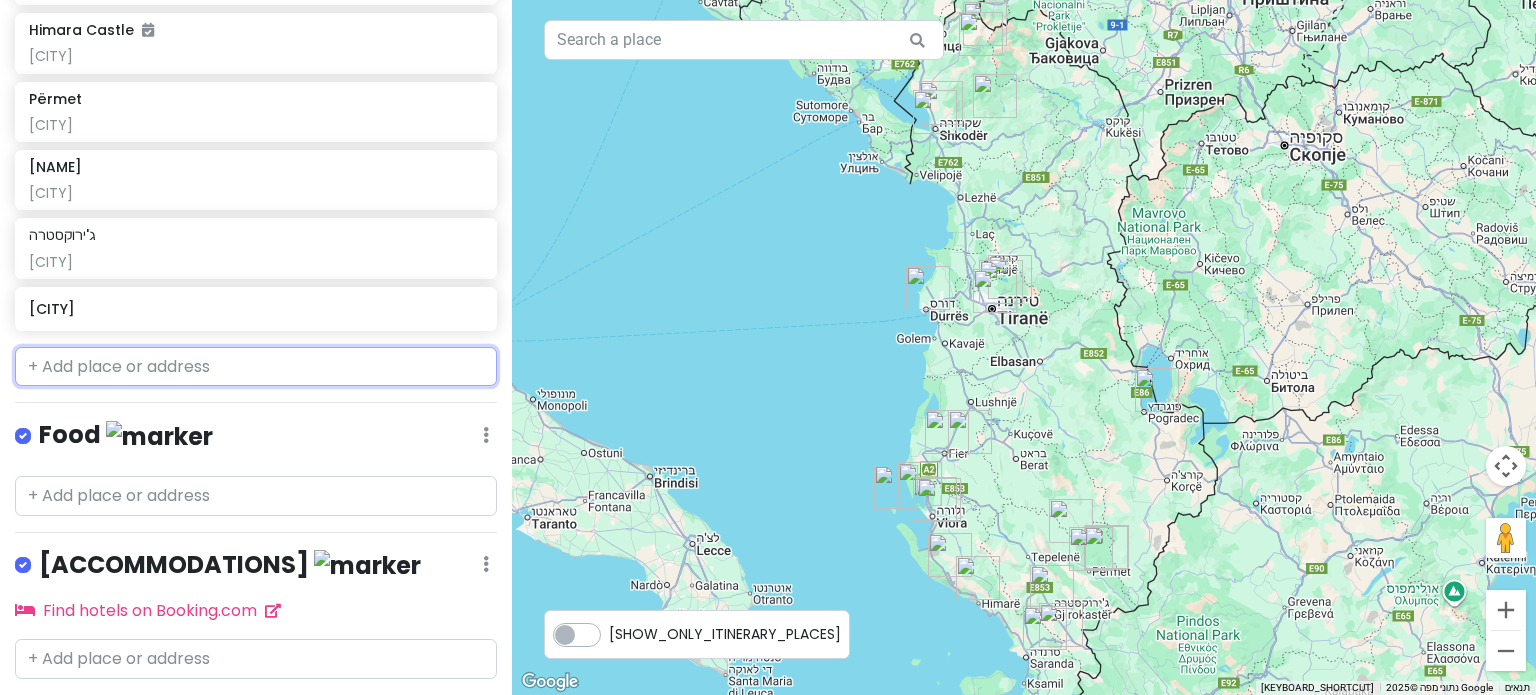scroll, scrollTop: 1879, scrollLeft: 0, axis: vertical 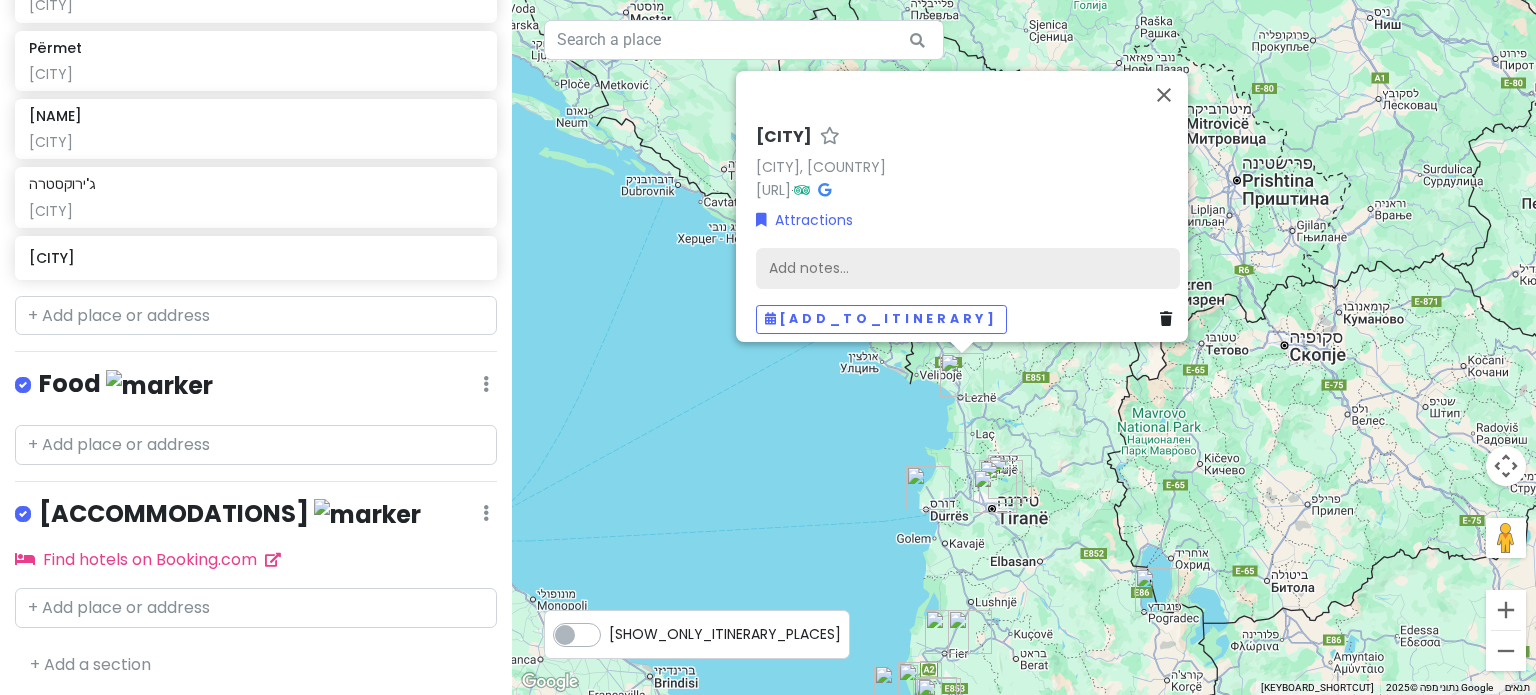 click on "Add notes..." at bounding box center [968, 268] 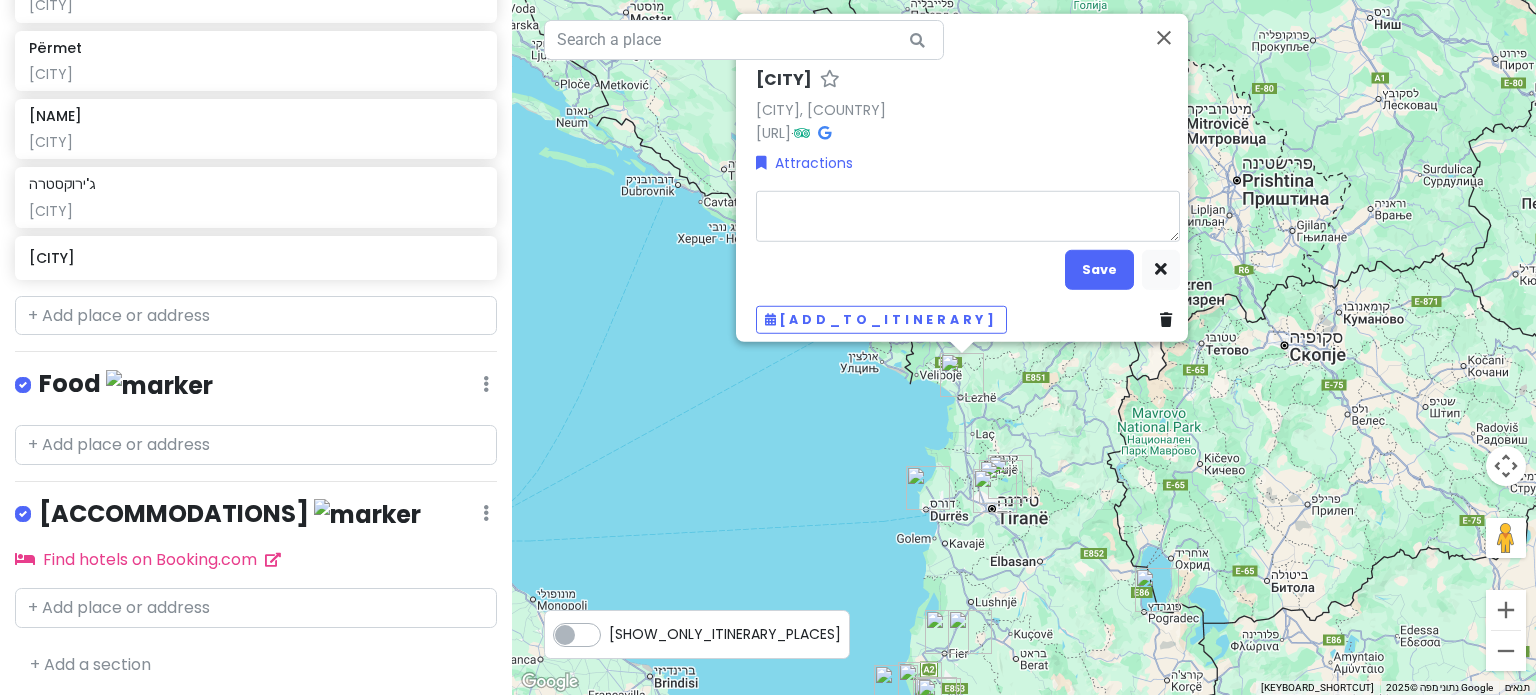 type on "[NAME]" 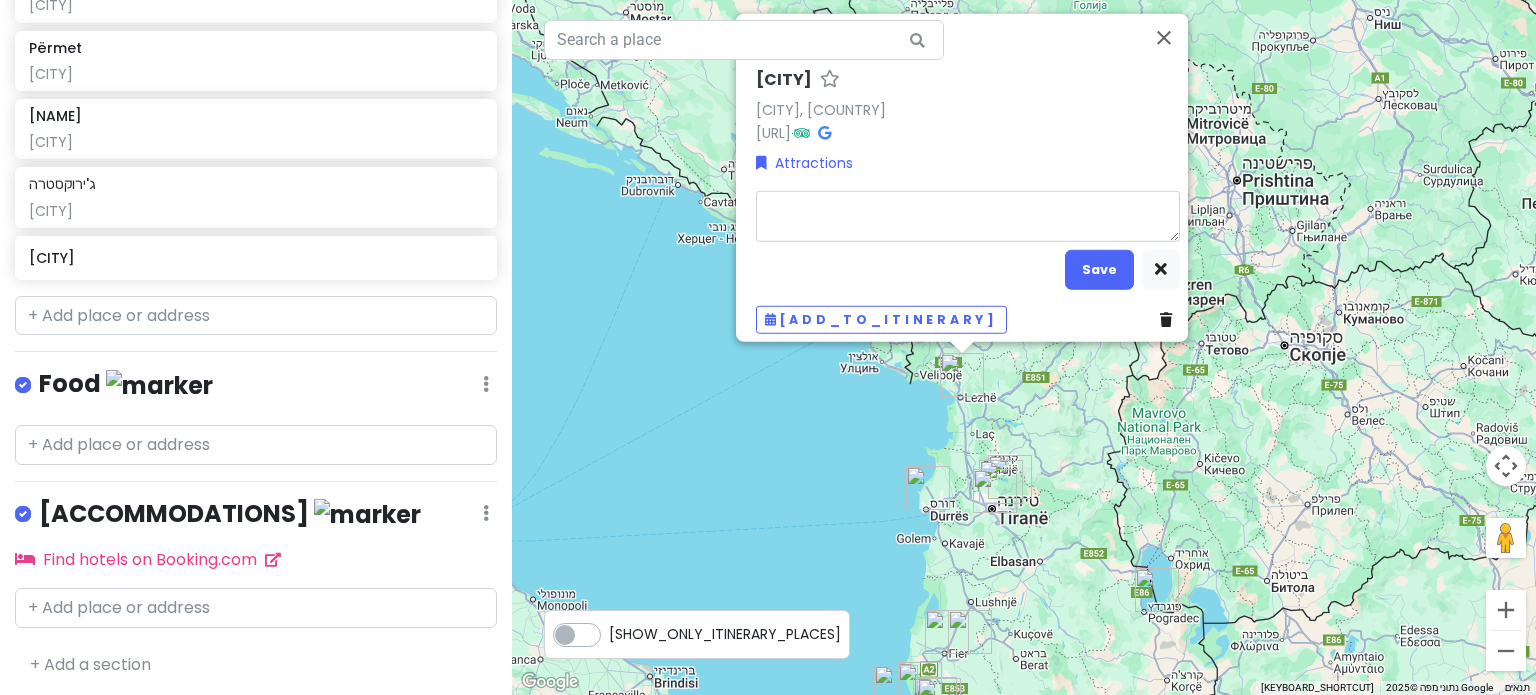 type on "n" 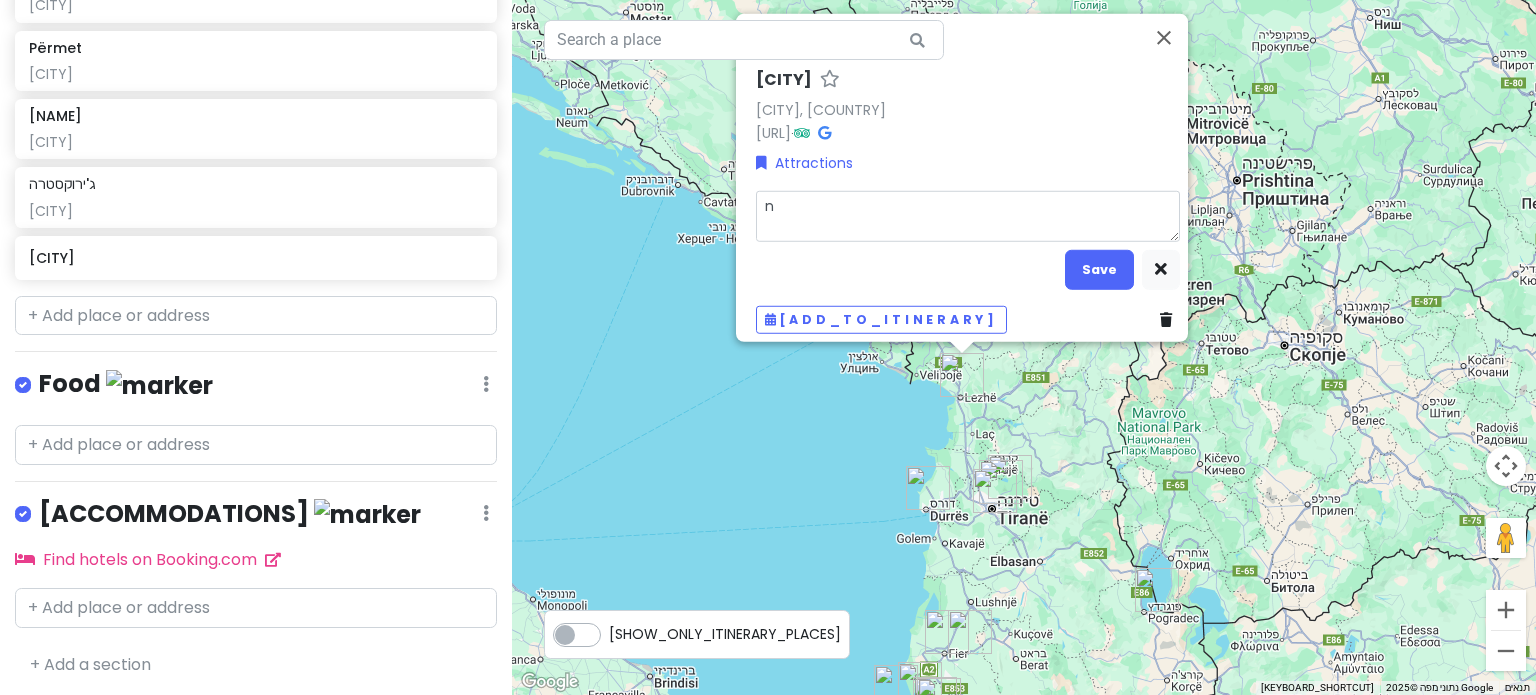 type 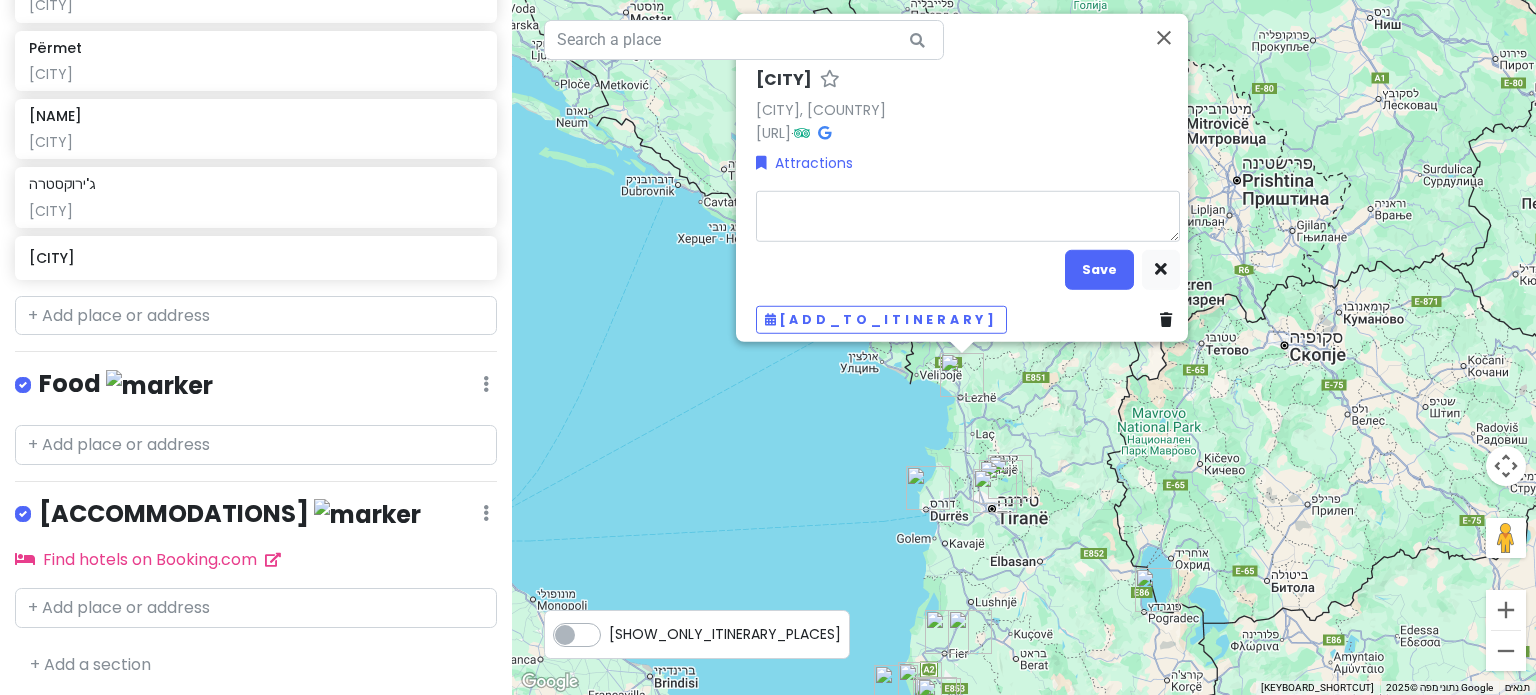 type on "[NAME]" 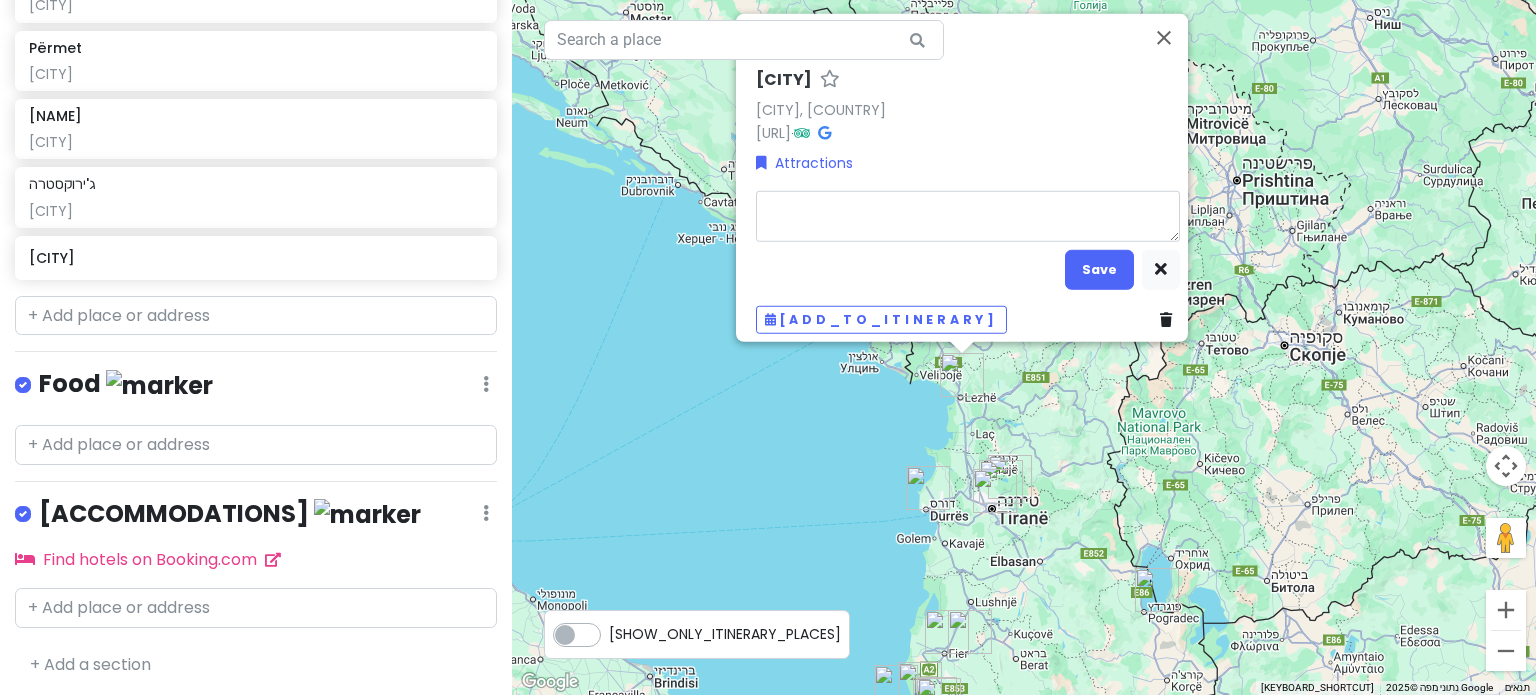 type on "מ" 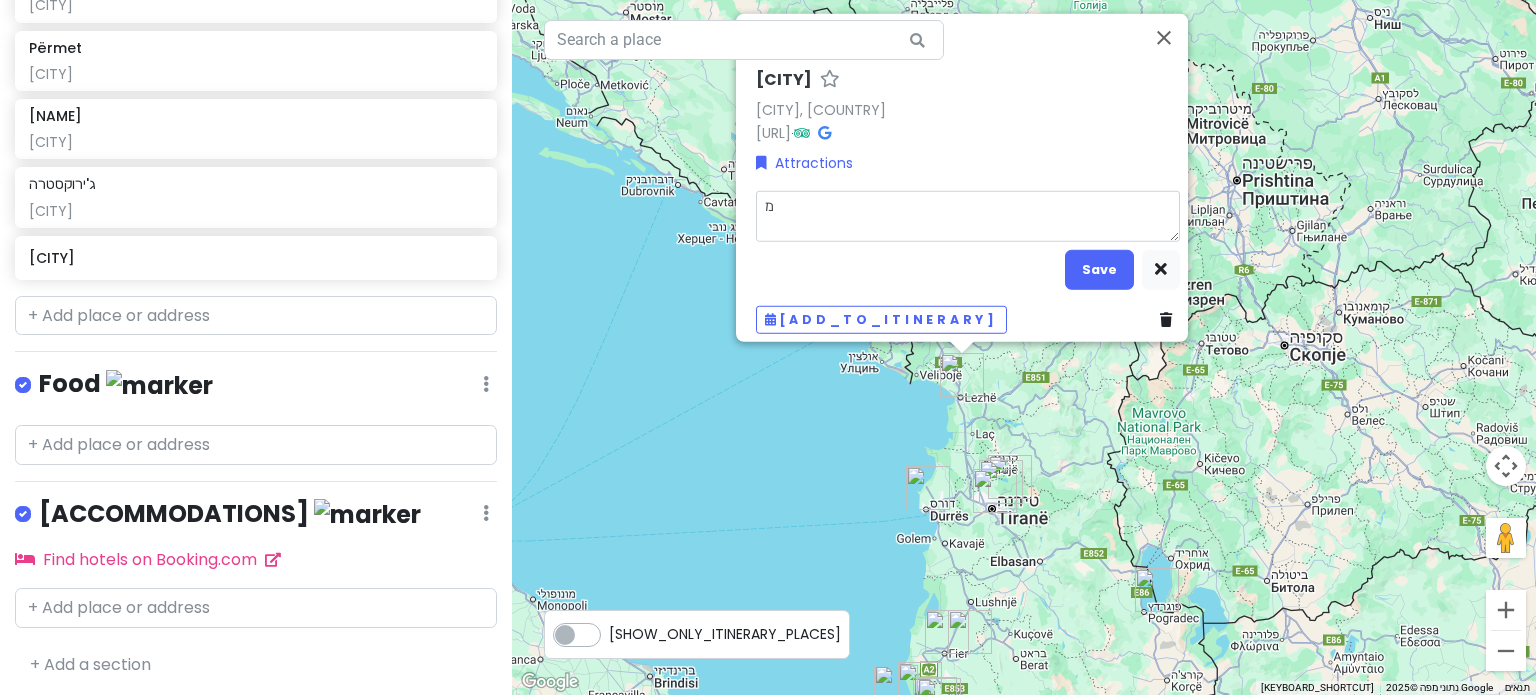 type on "[NAME]" 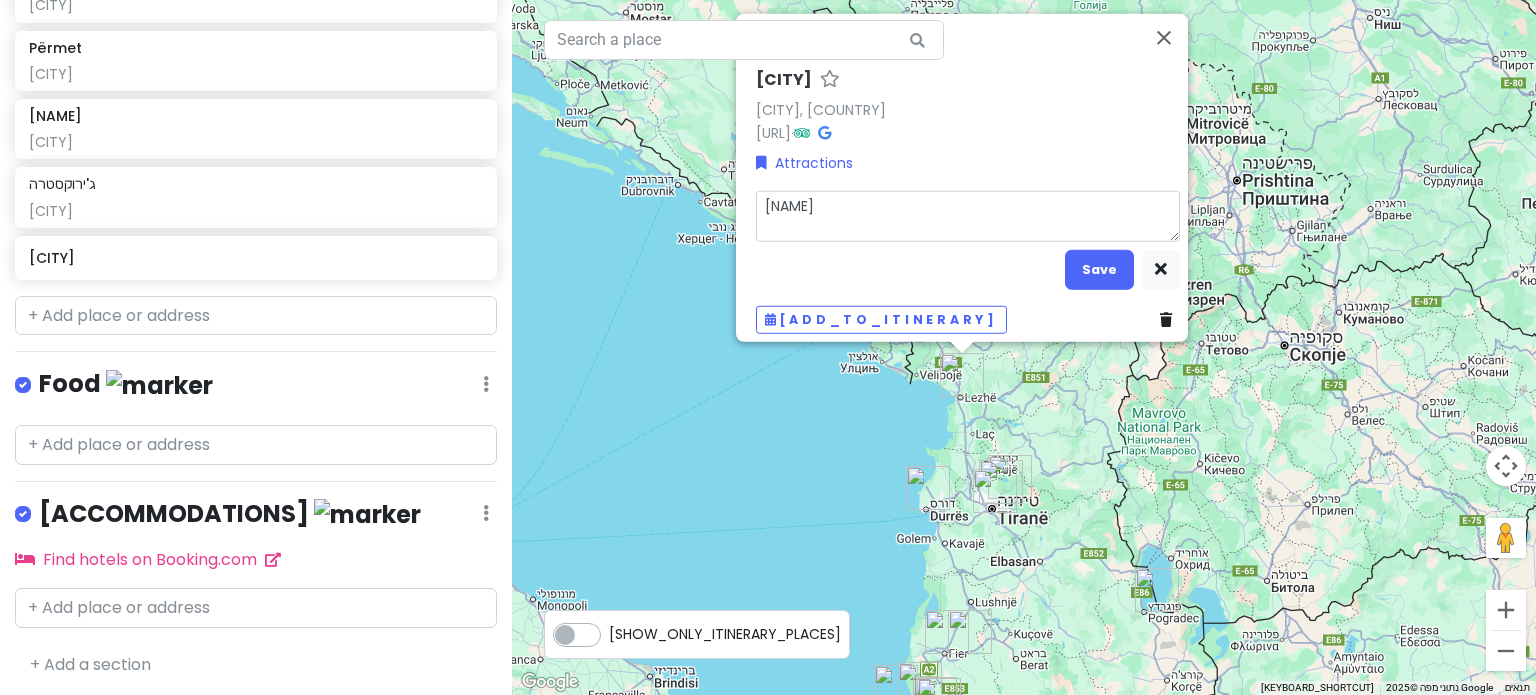 type on "[NAME]" 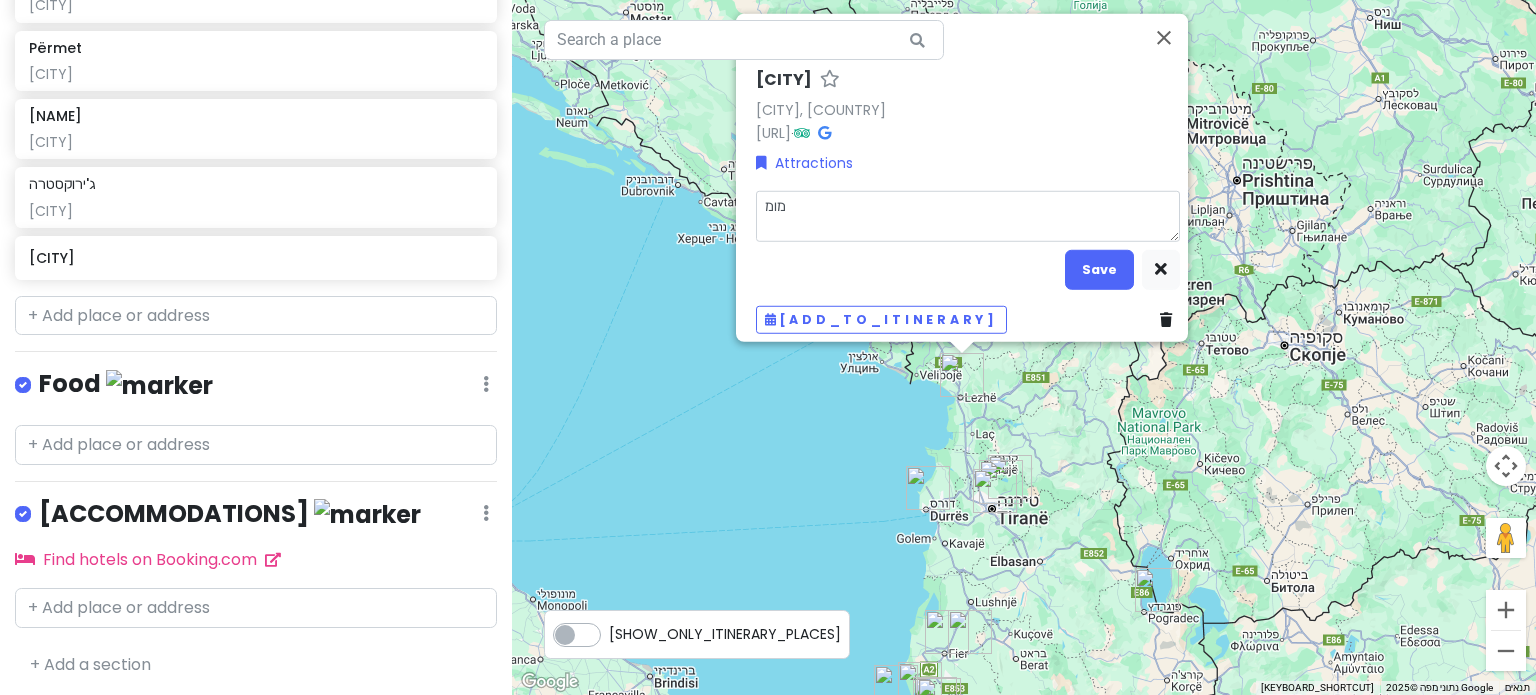 type on "[NAME]" 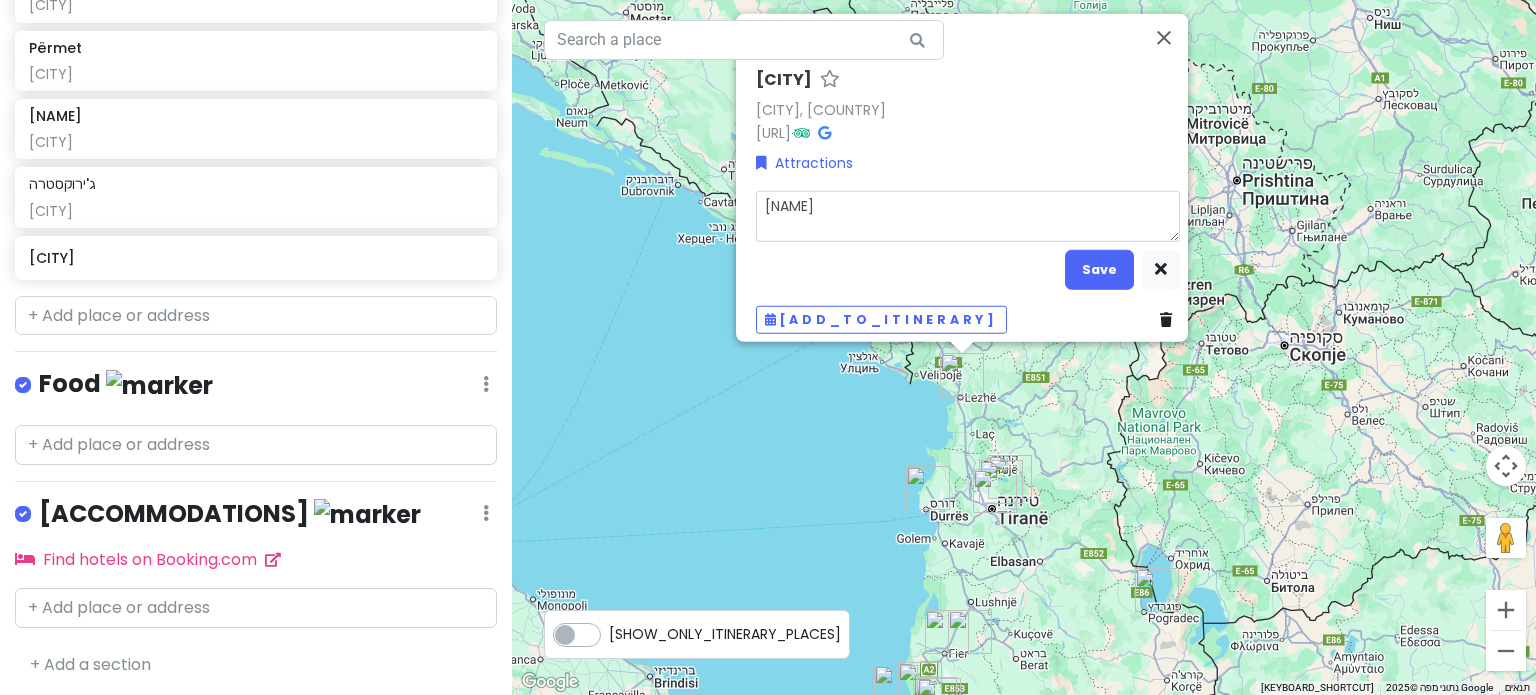 type on "[NAME]" 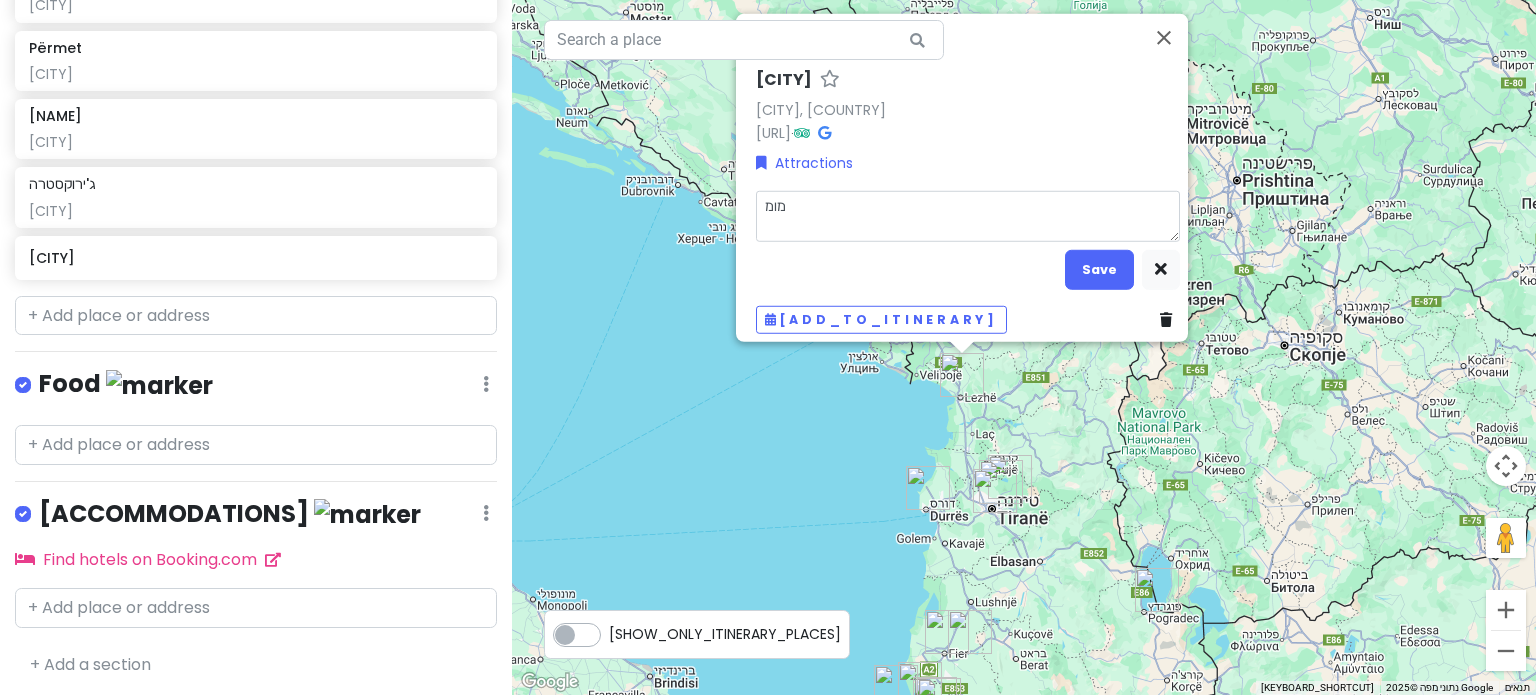 type on "[NAME]" 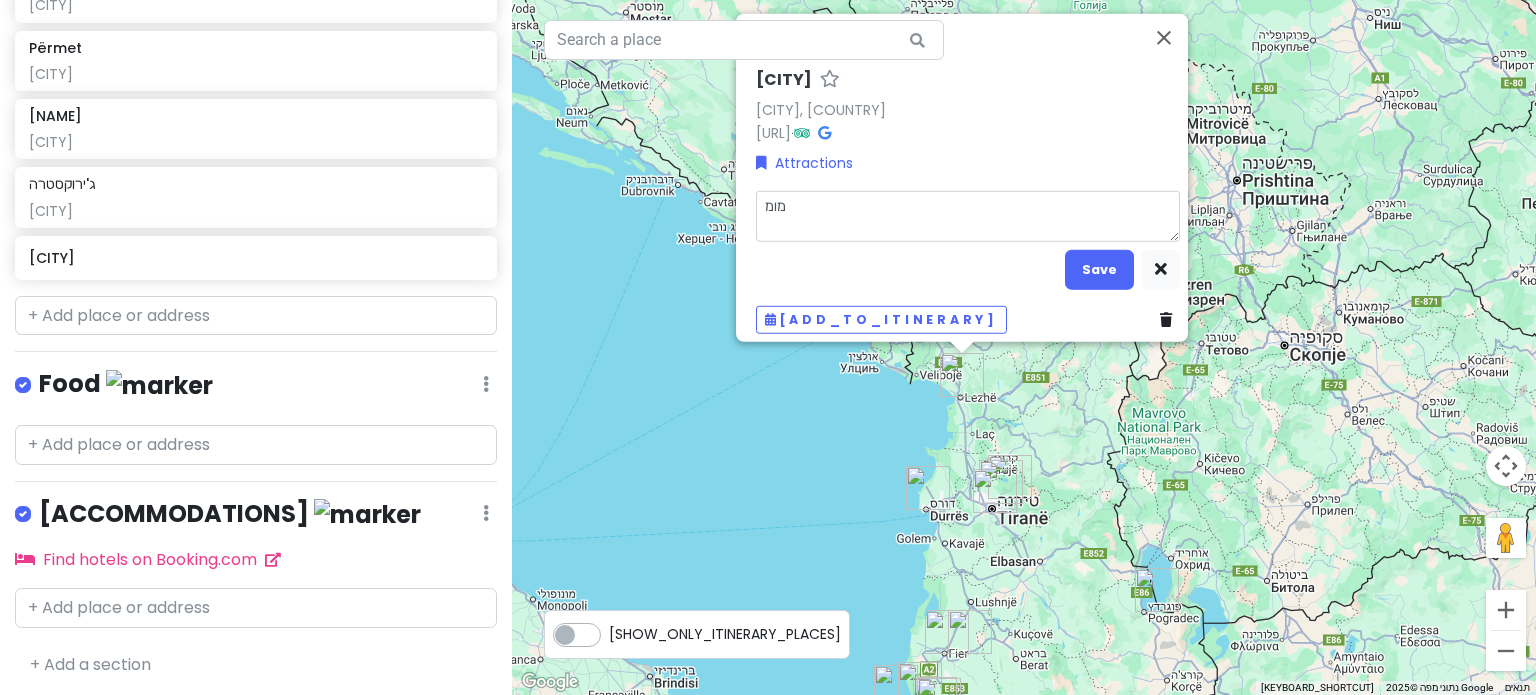 type on "מומל" 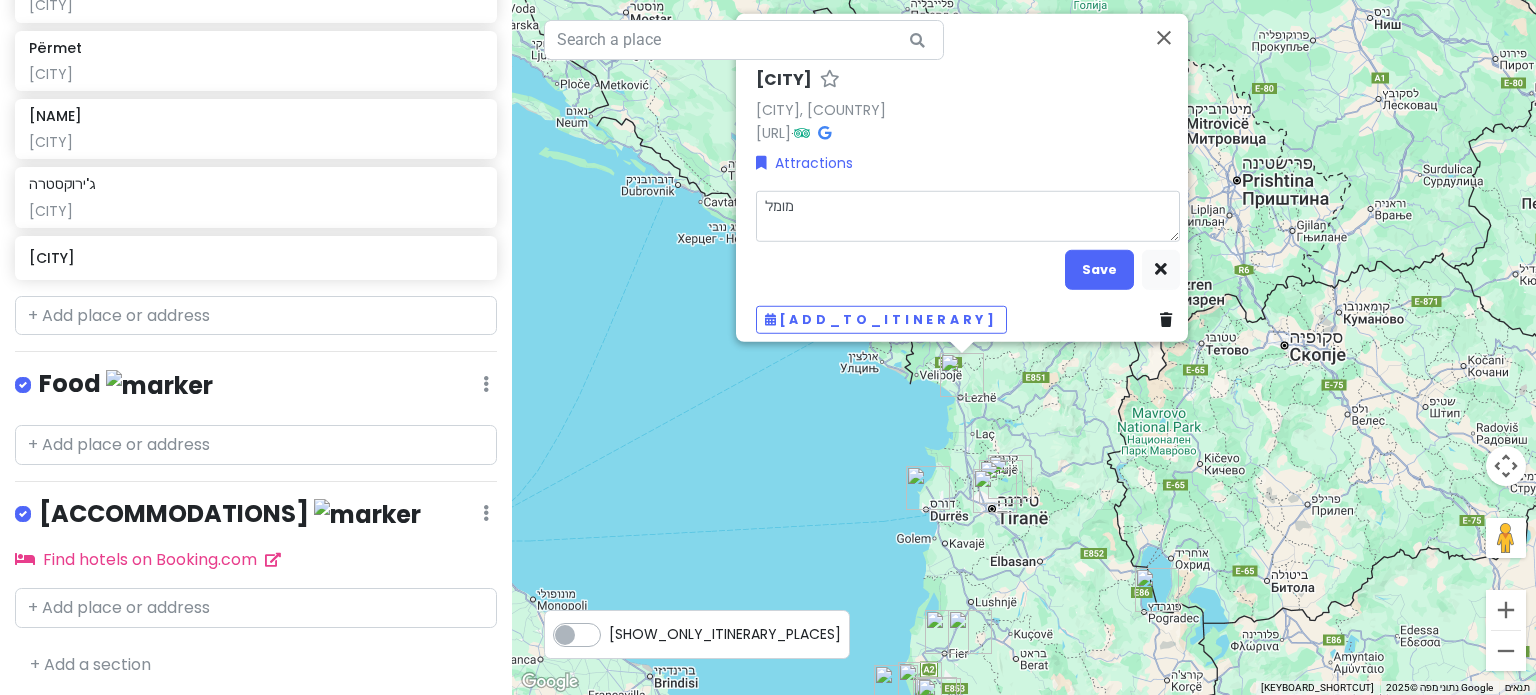 type on "[NAME]" 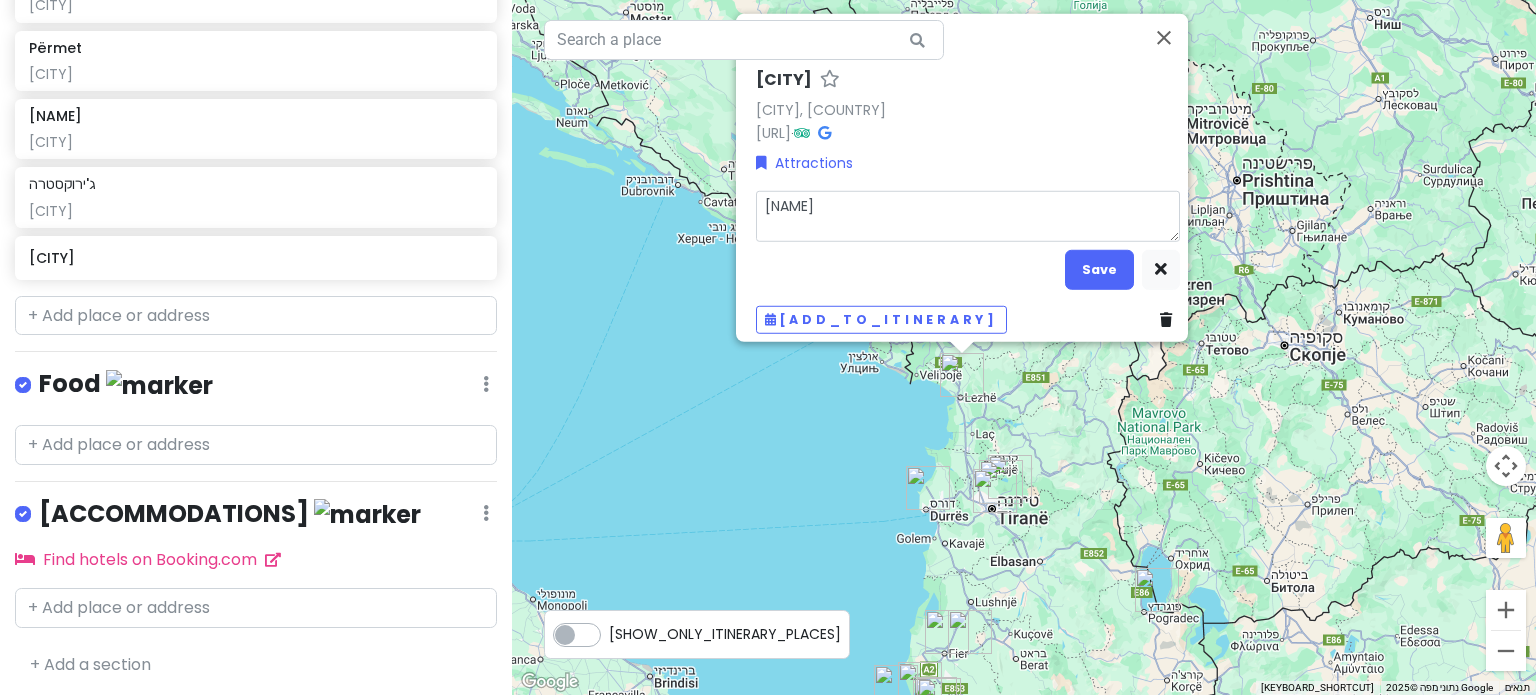 type on "[NAME]" 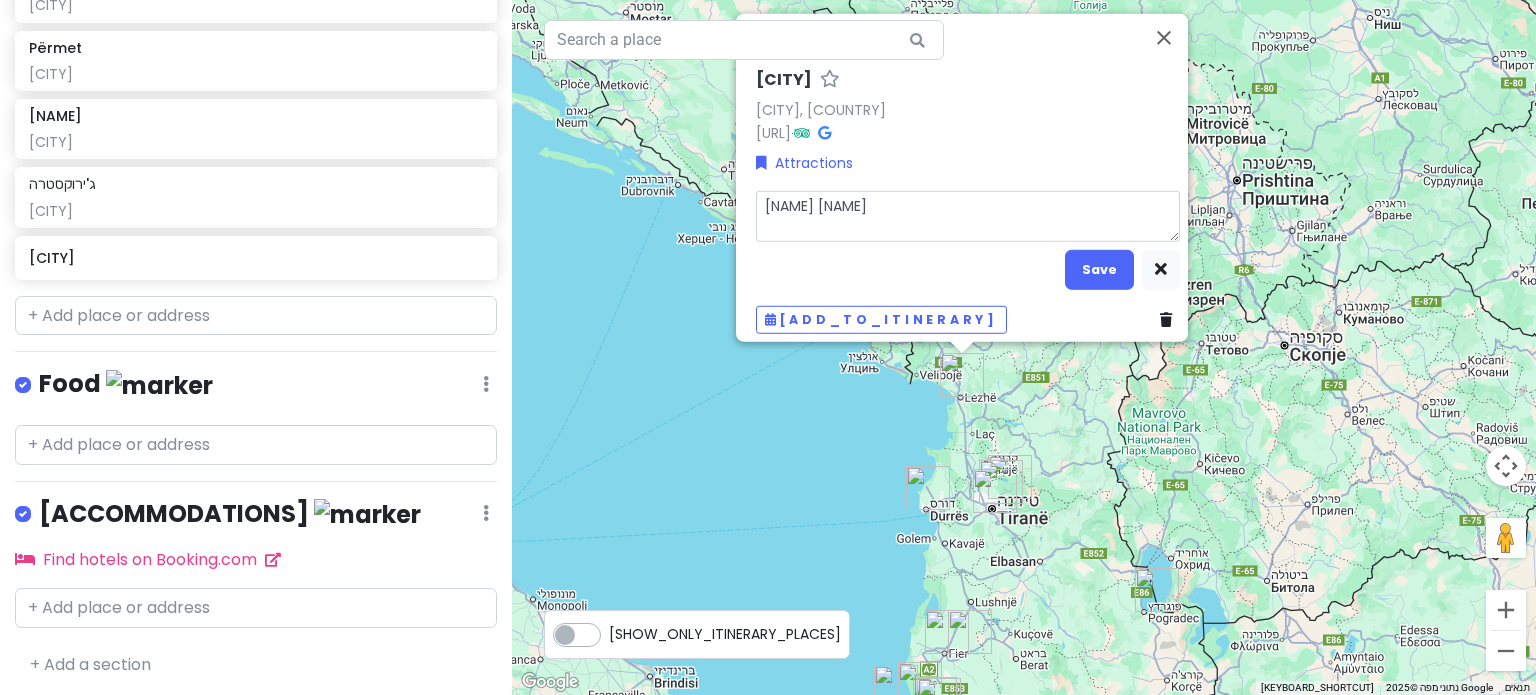 type on "[NAME]" 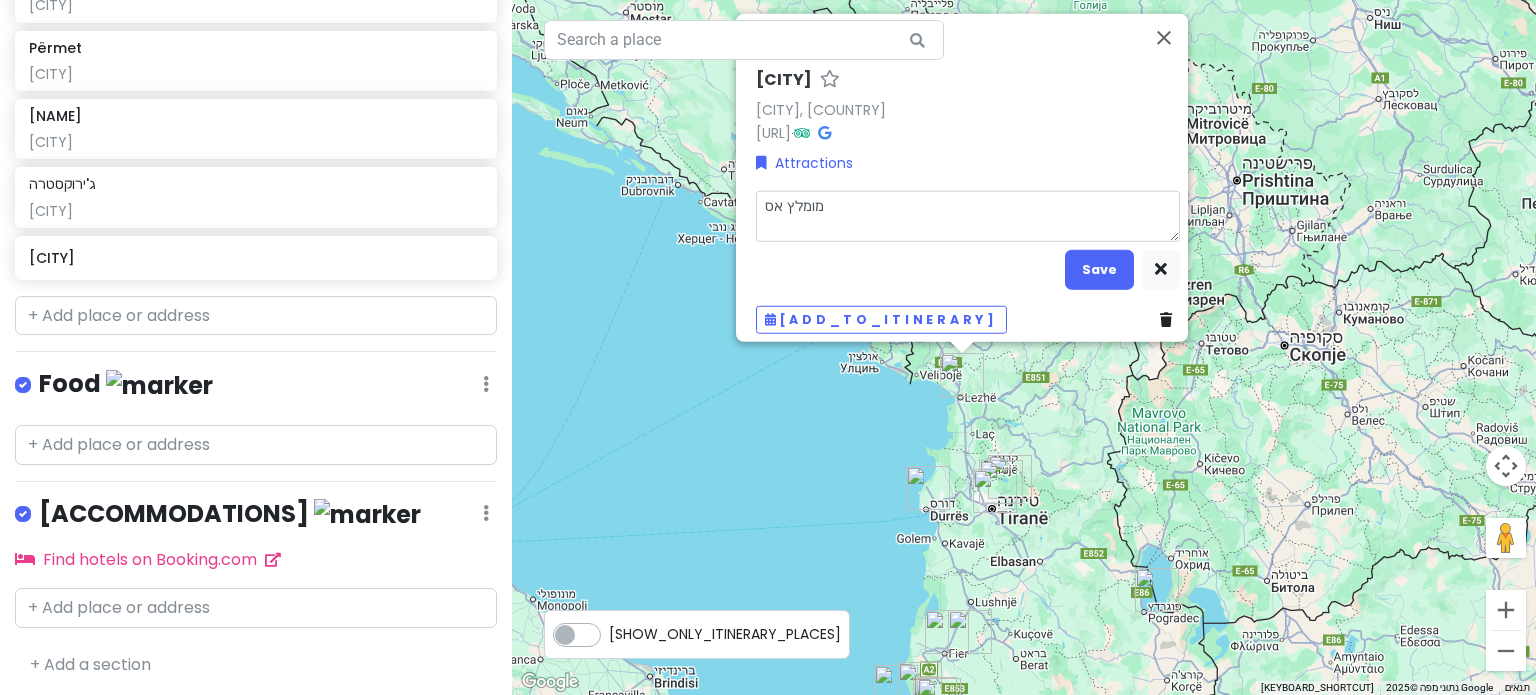 type on "[NAME]" 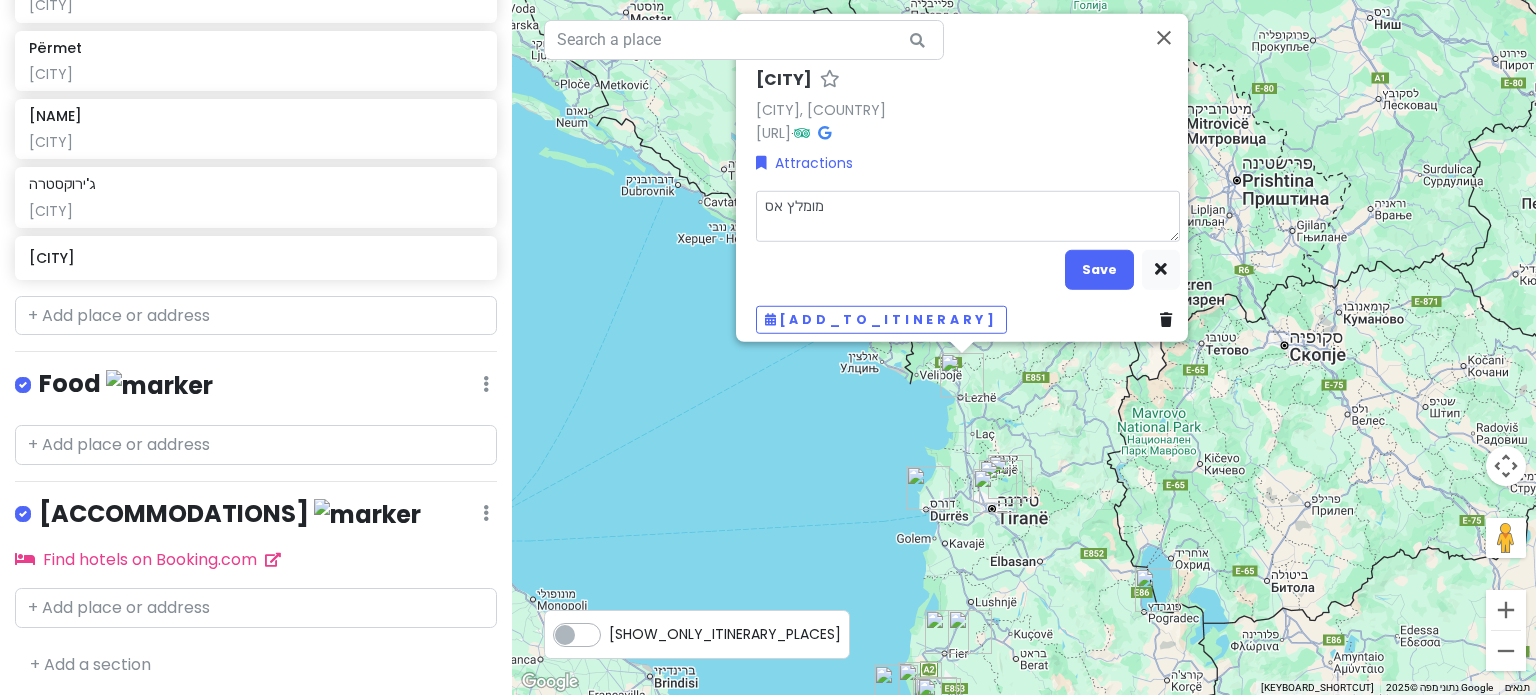 type on "מומלץ [PERSON]" 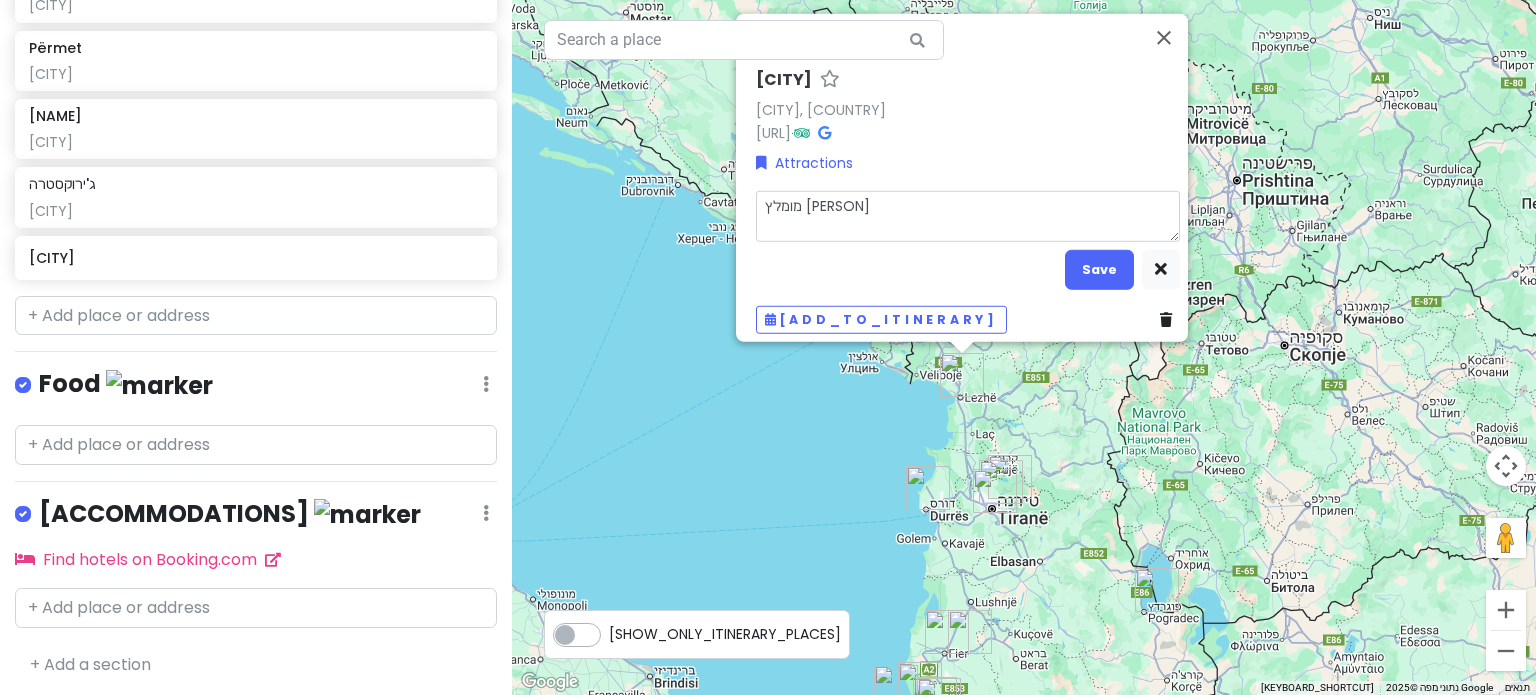 type on "[NAME]" 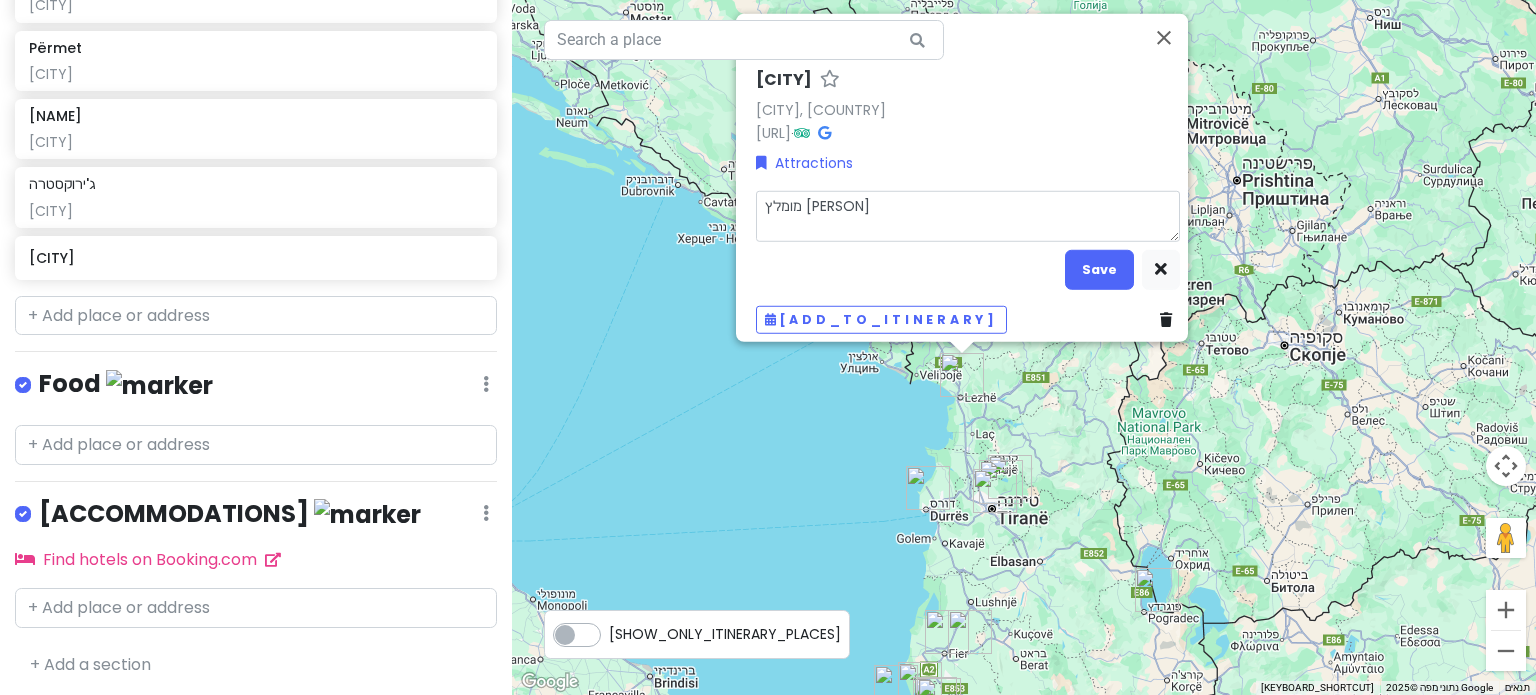 type on "[NAME]" 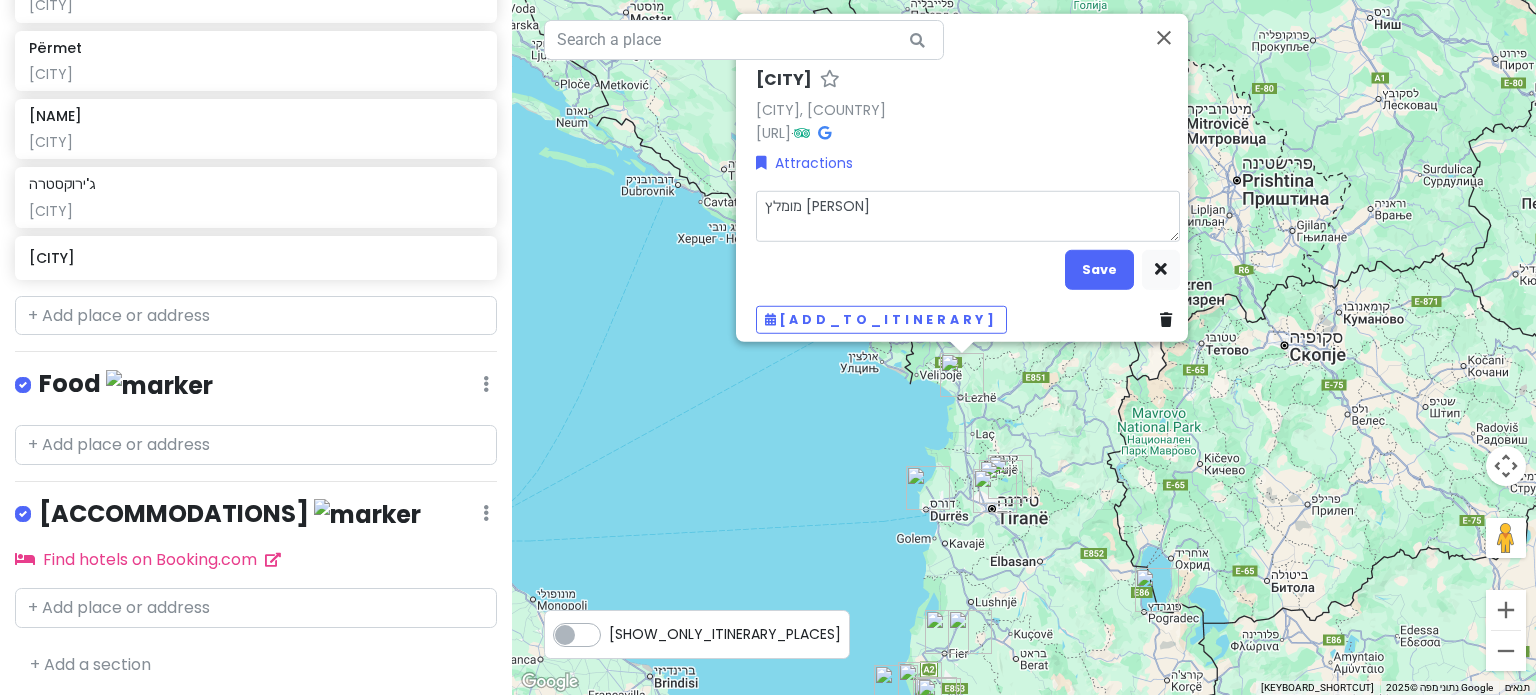 type on "מומלץ [PERSON]" 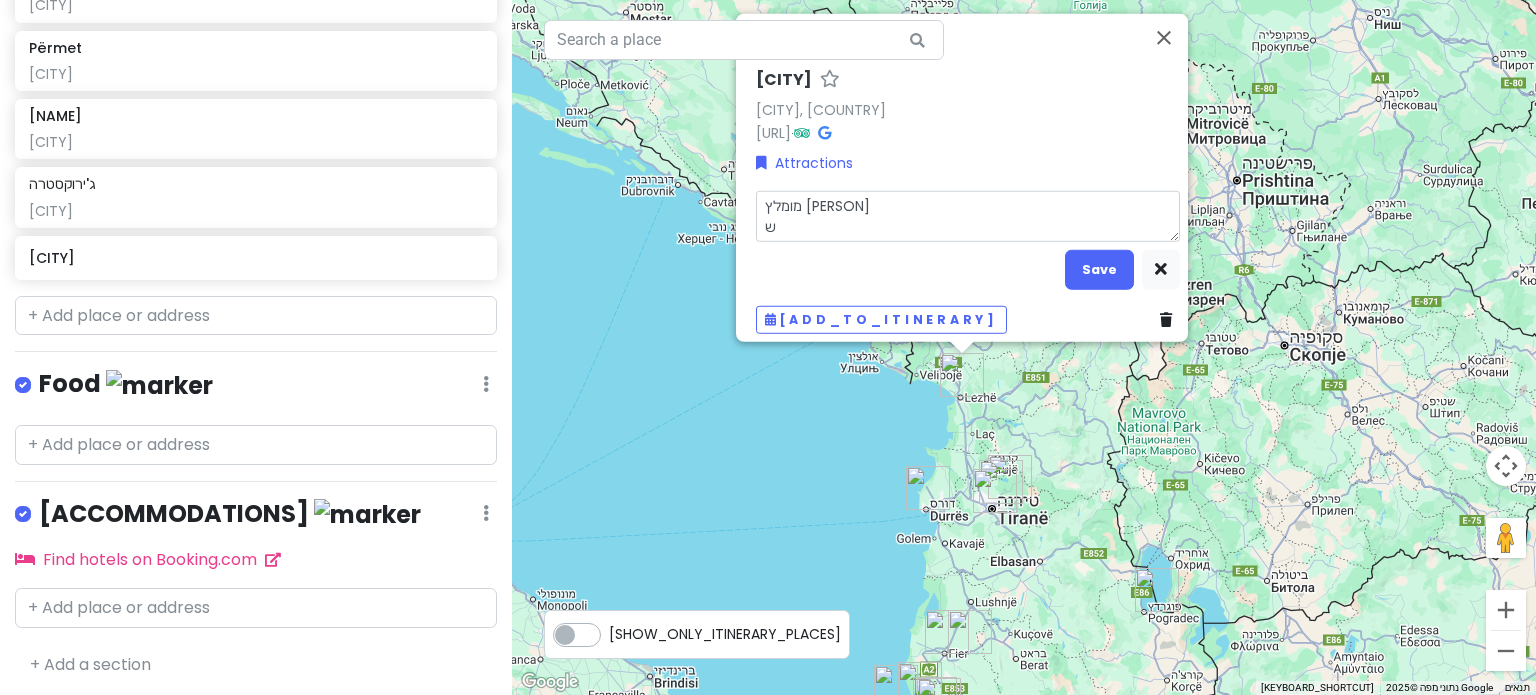 type on "[NAME]" 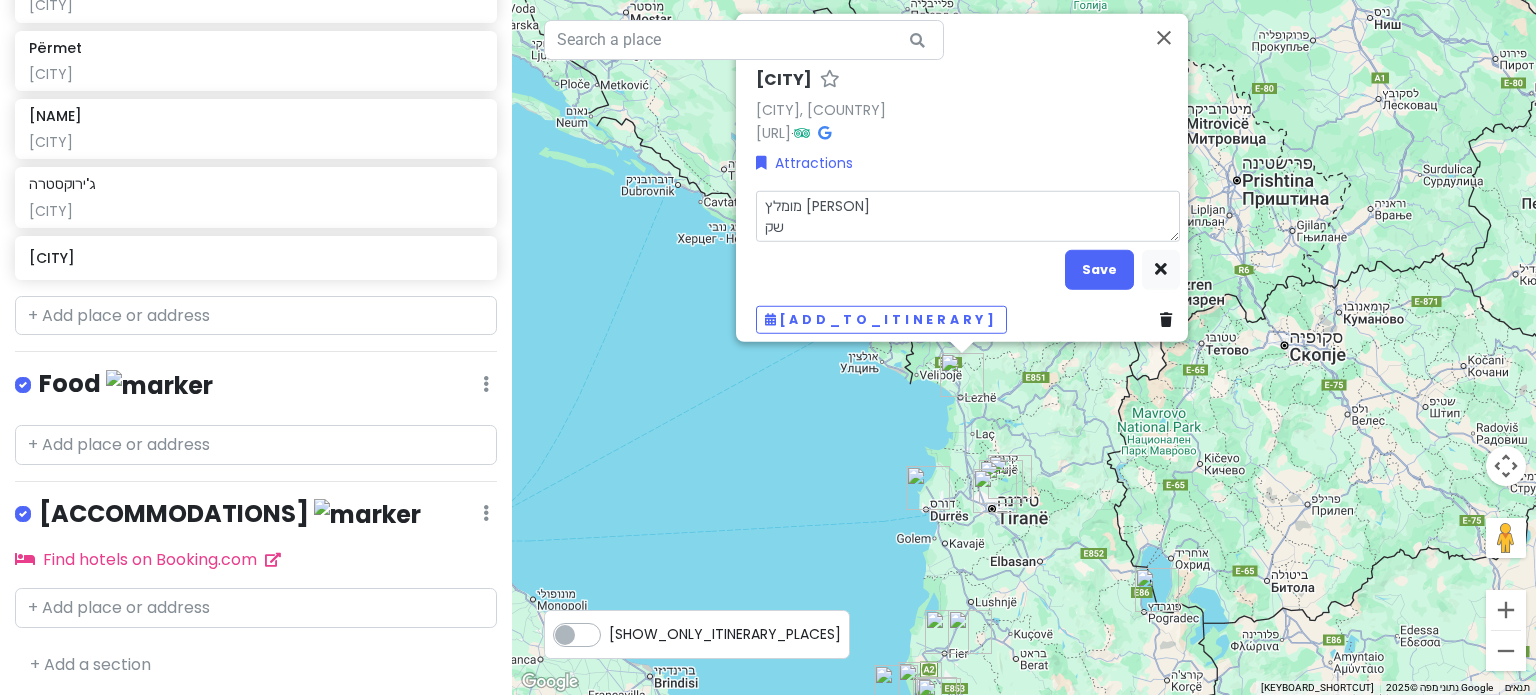 type on "[NAME]" 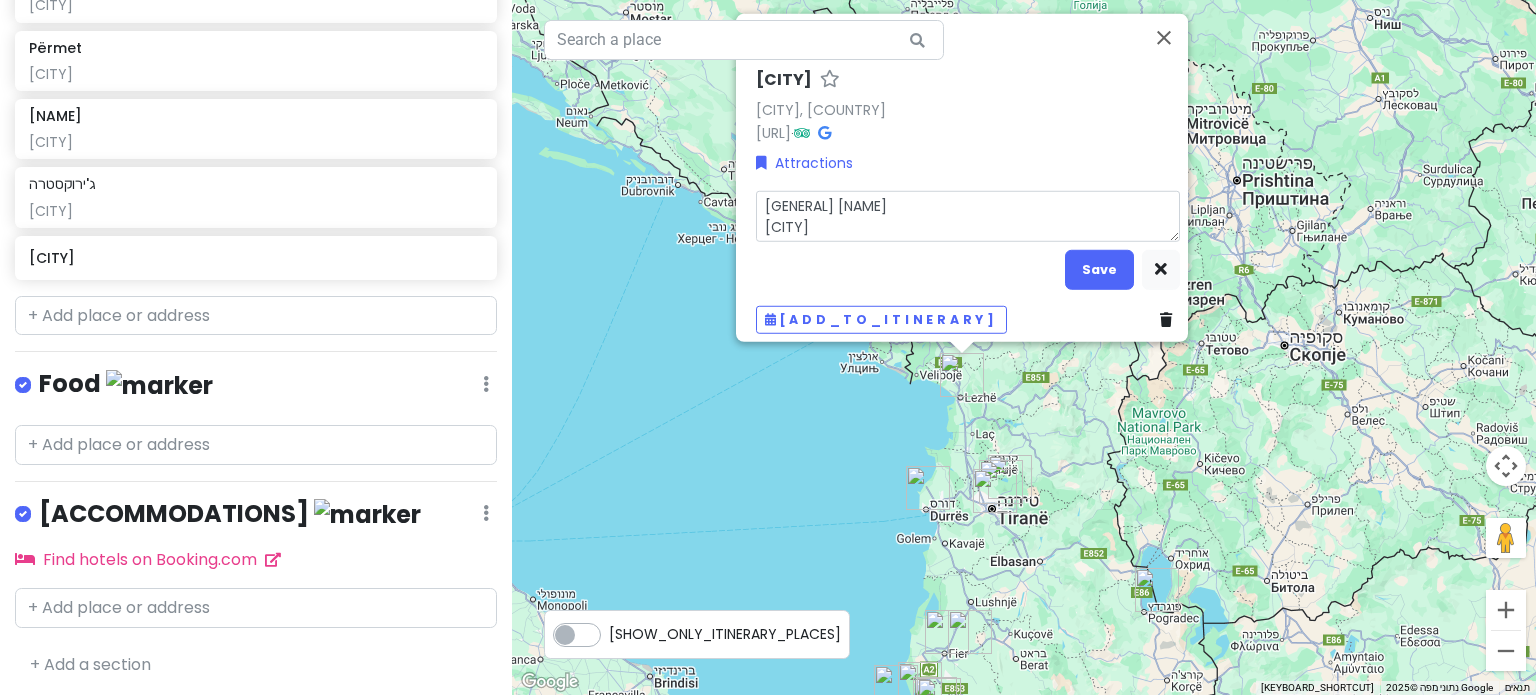 type on "[NAME]" 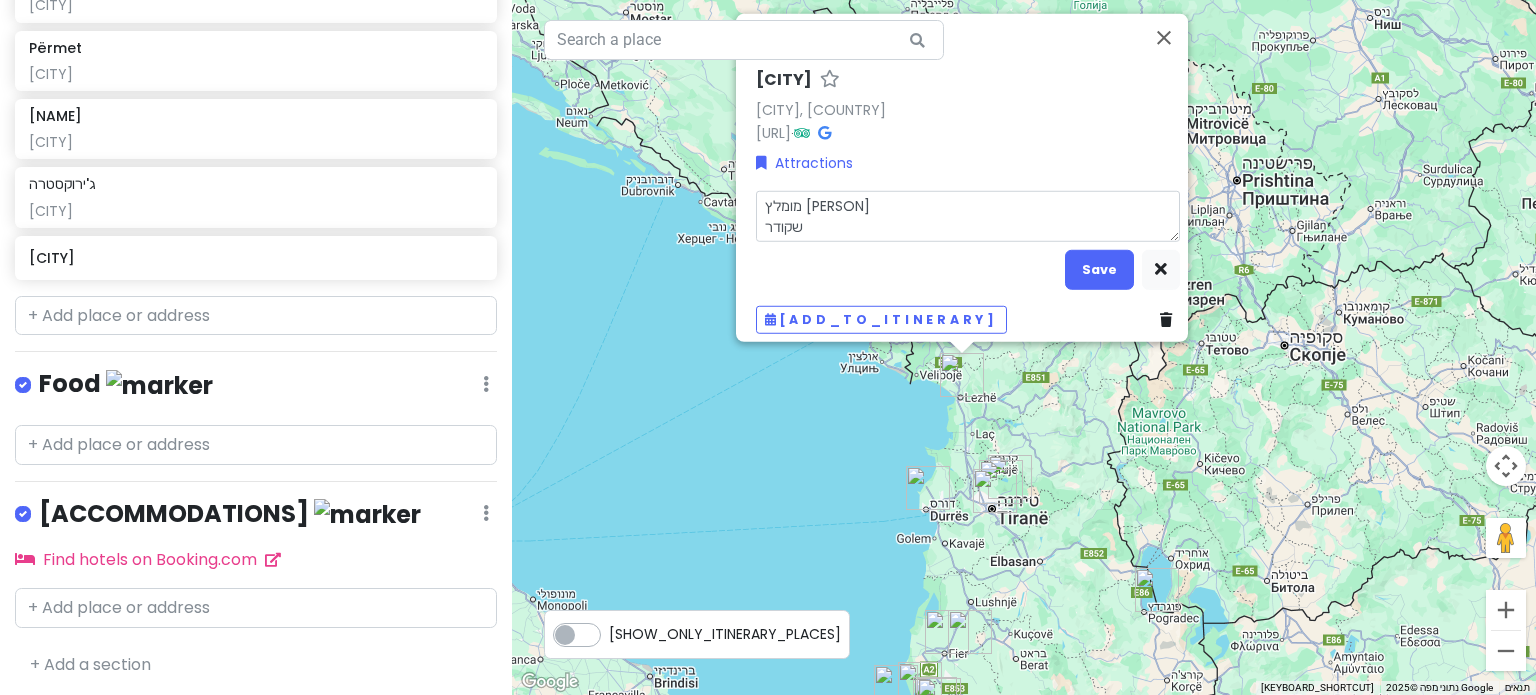 type on "[NAME]" 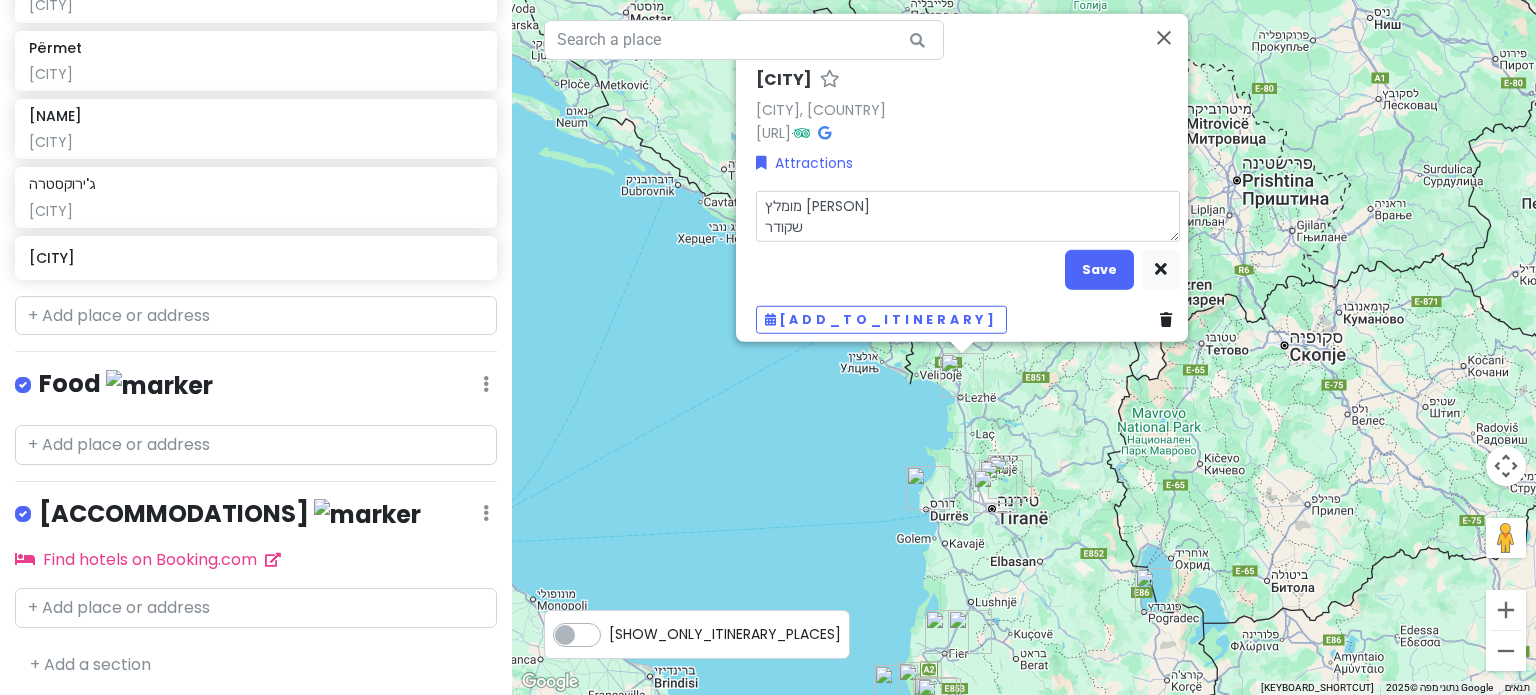 type on "[NAME]" 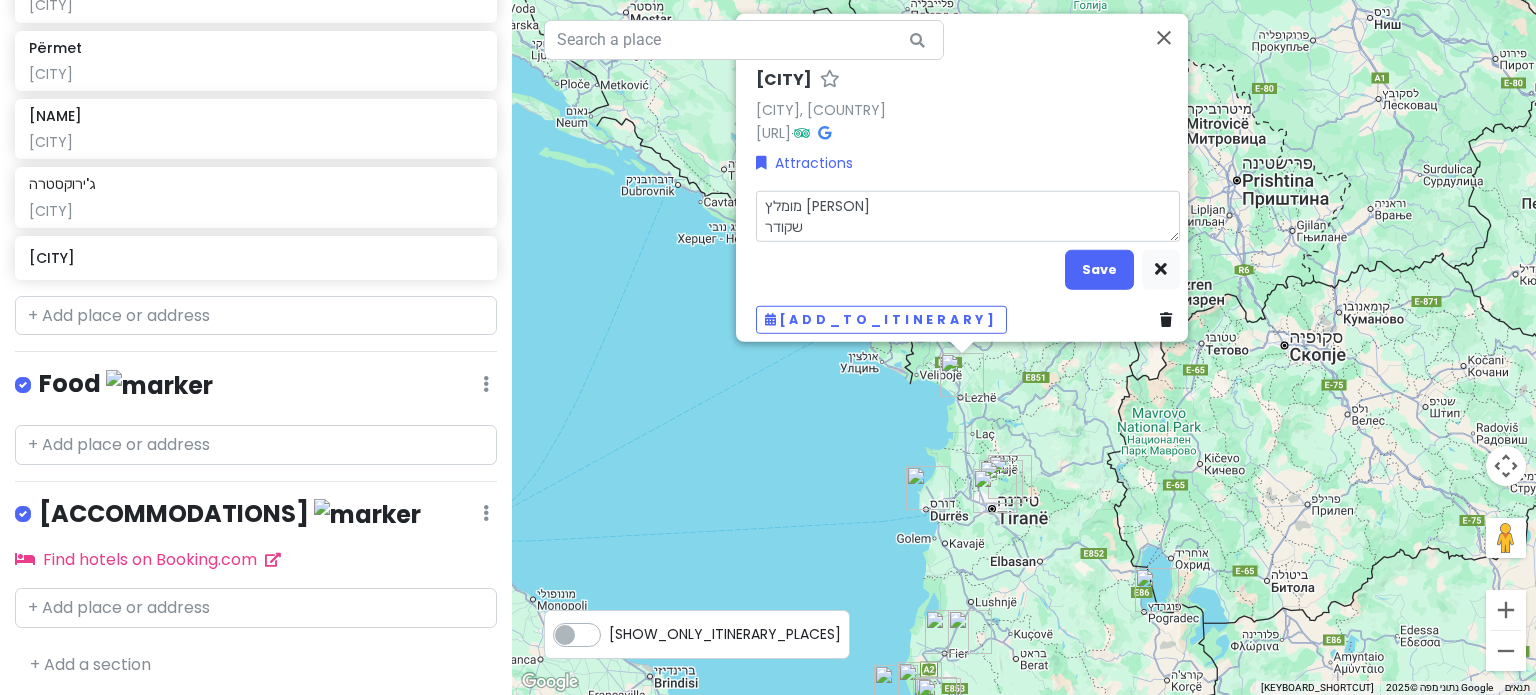 type on "מומלץ [PERSON]
שקודר" 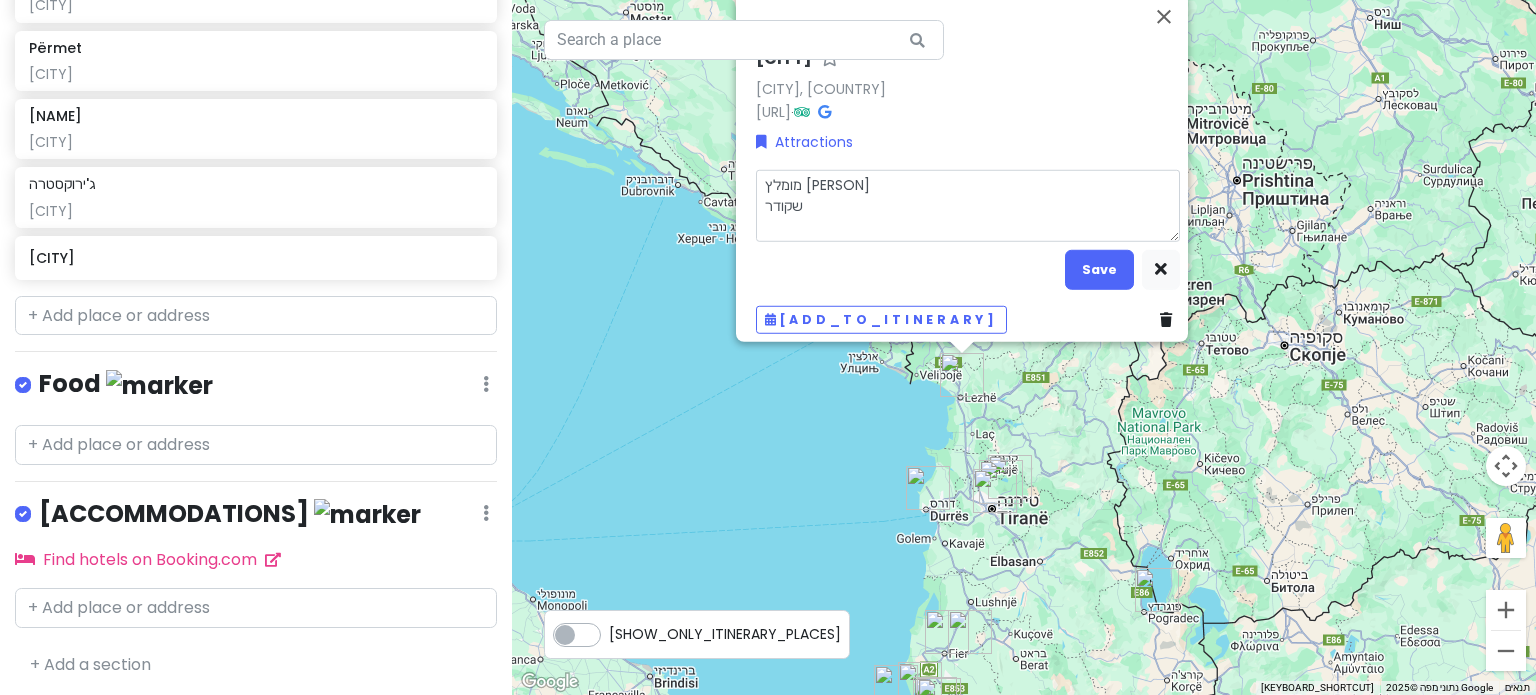 type on "[NAME]" 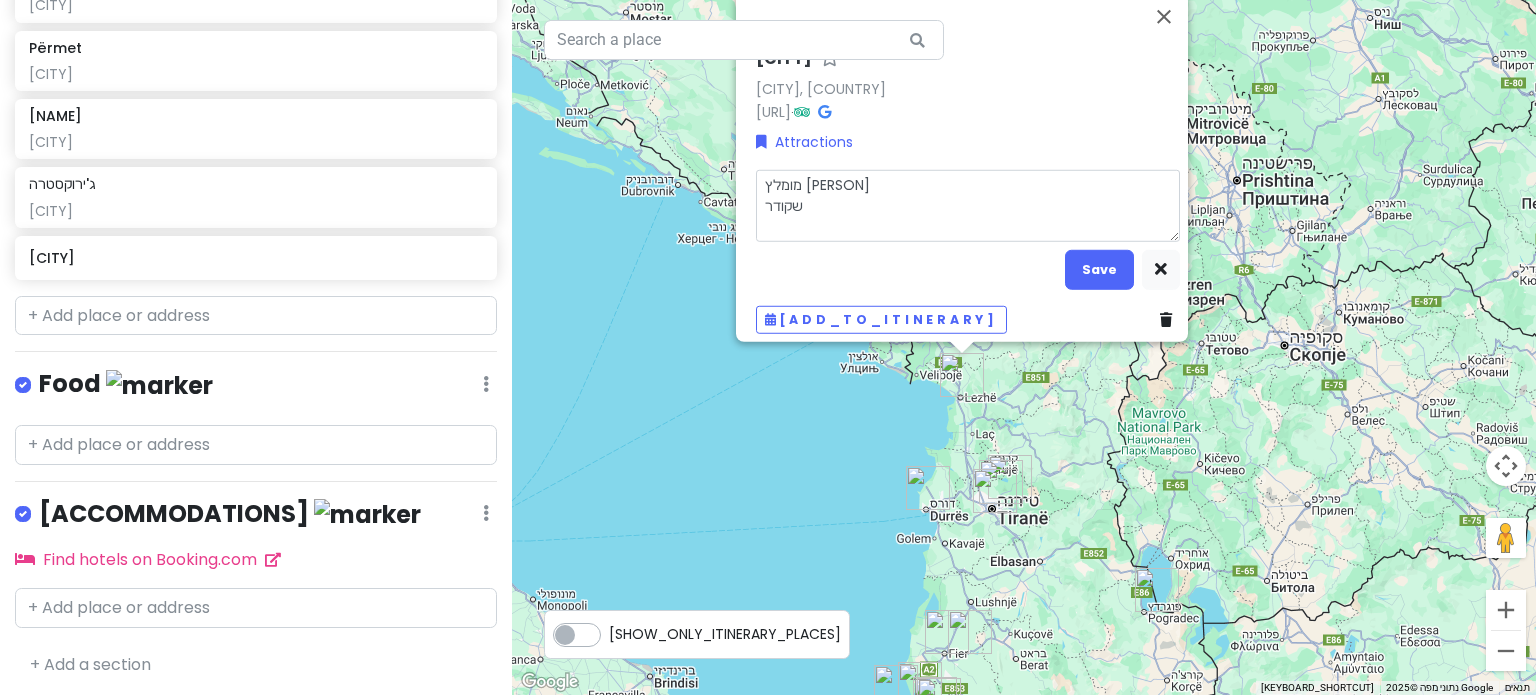 type on "[GENERAL] [NAME]
[CITY]
[GENERAL]" 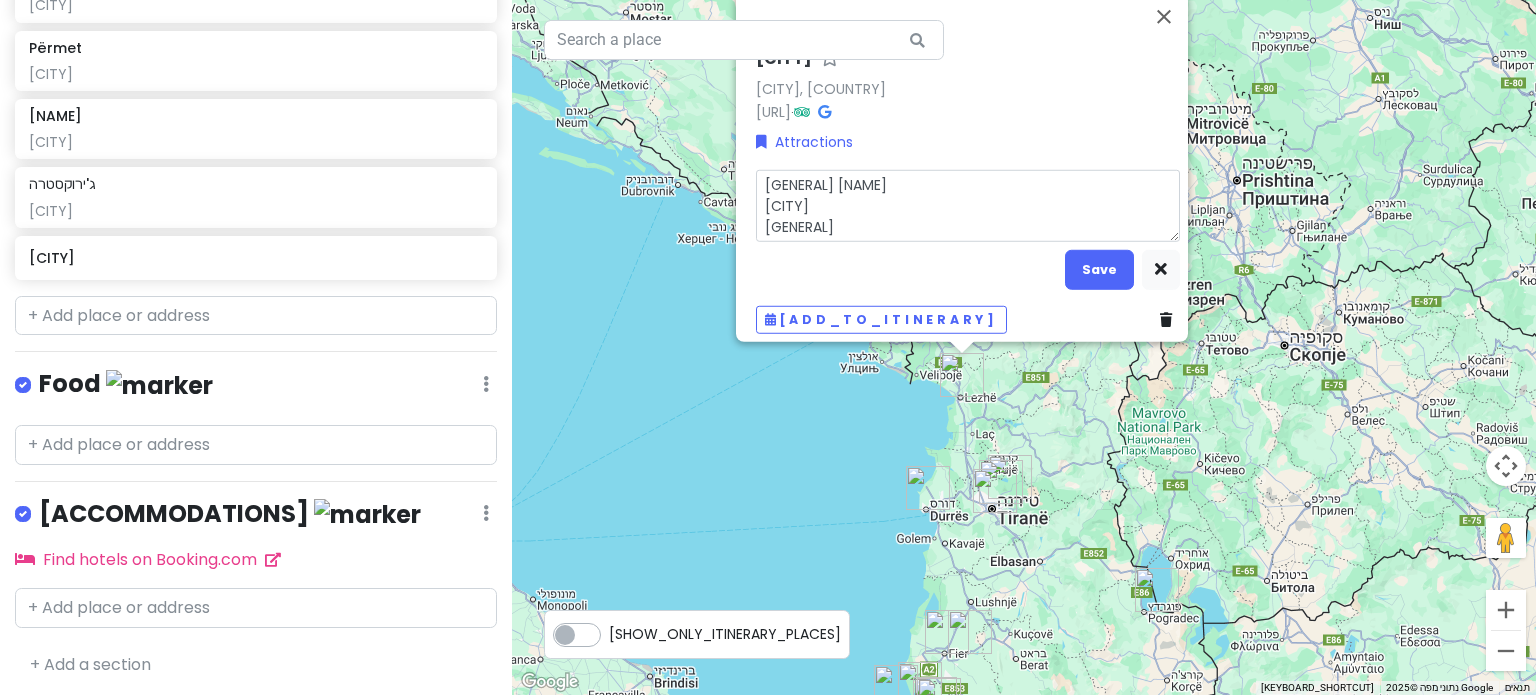type on "[NAME]" 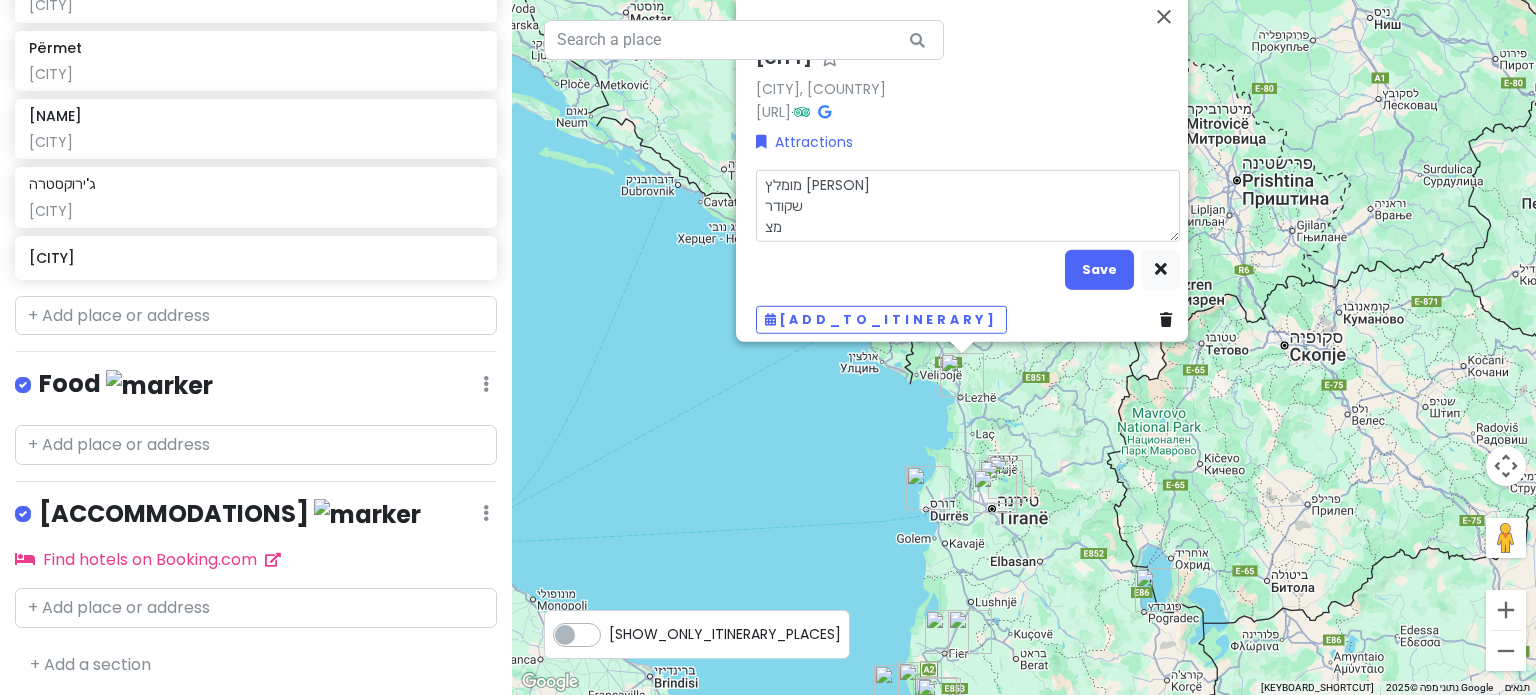 type on "[NAME]" 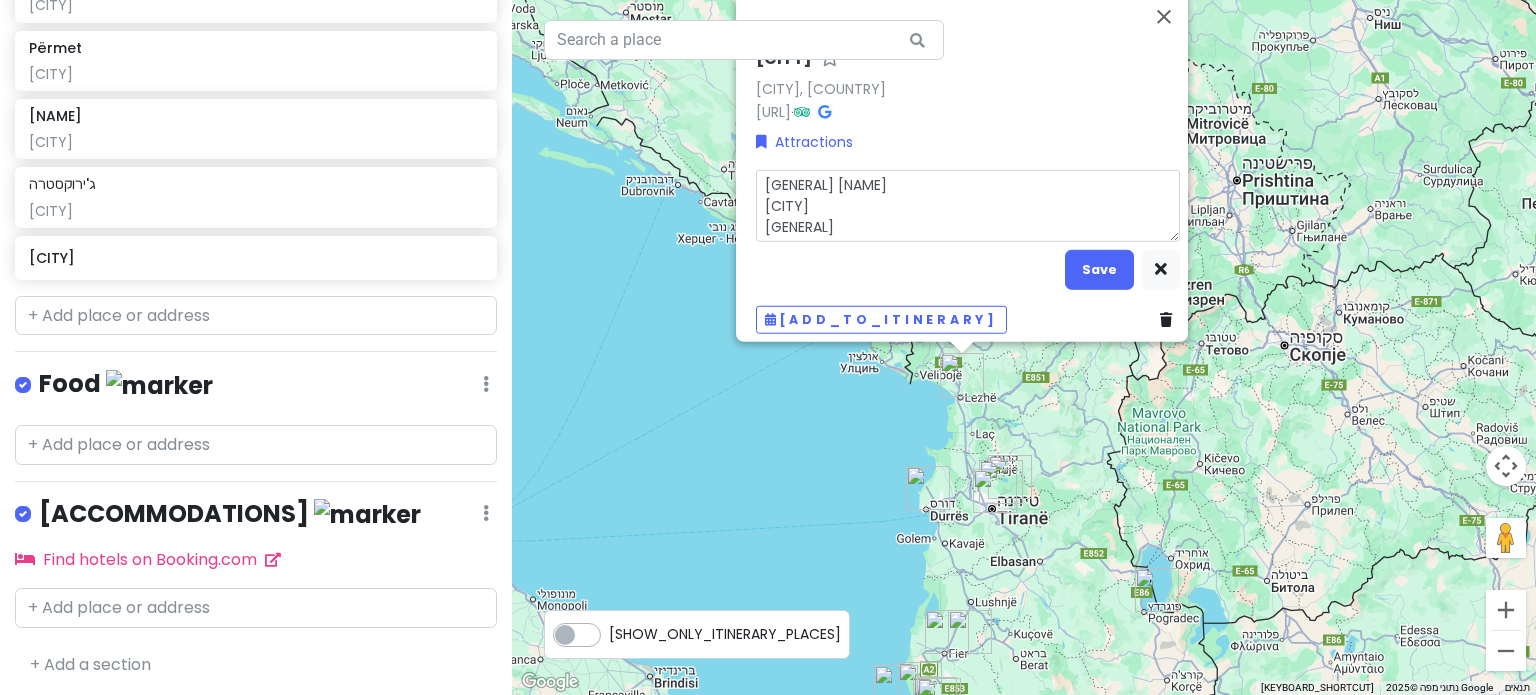 type on "[NAME]" 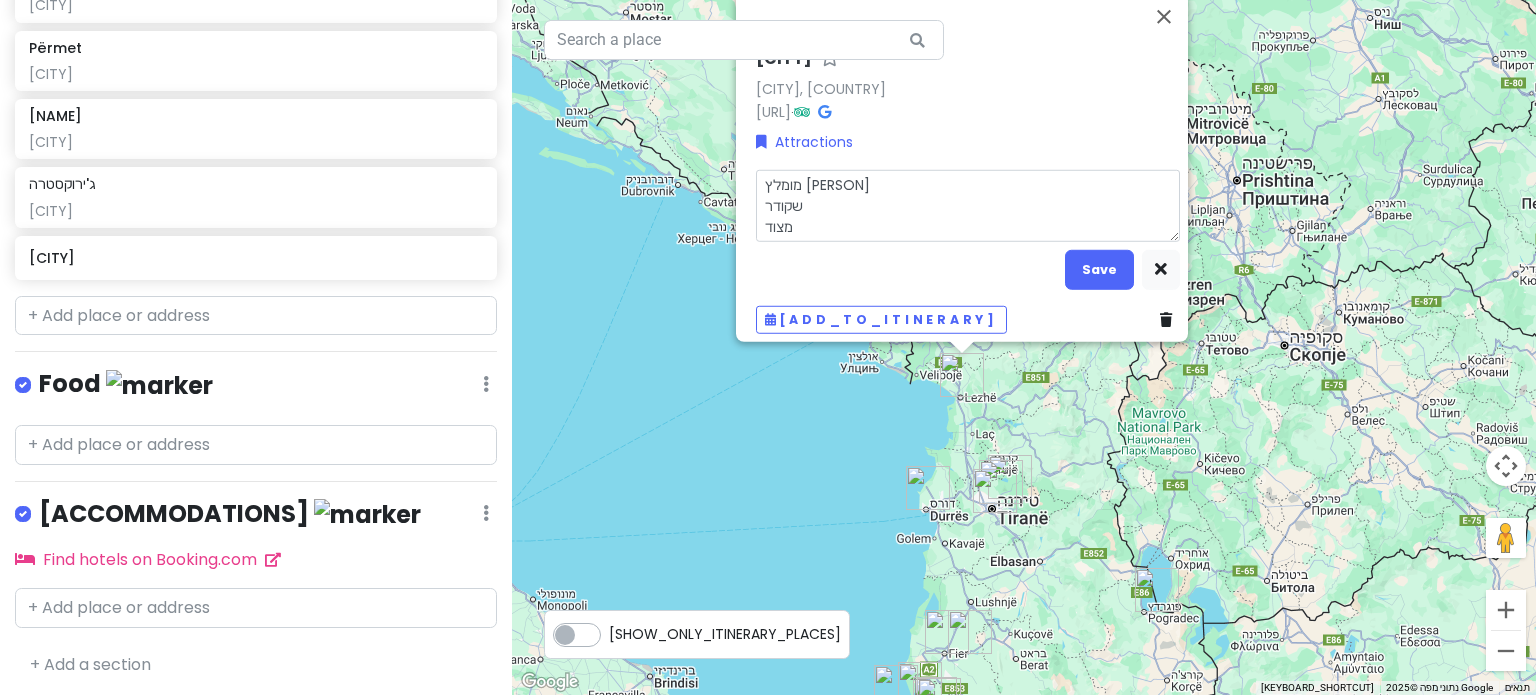 type on "[NAME]" 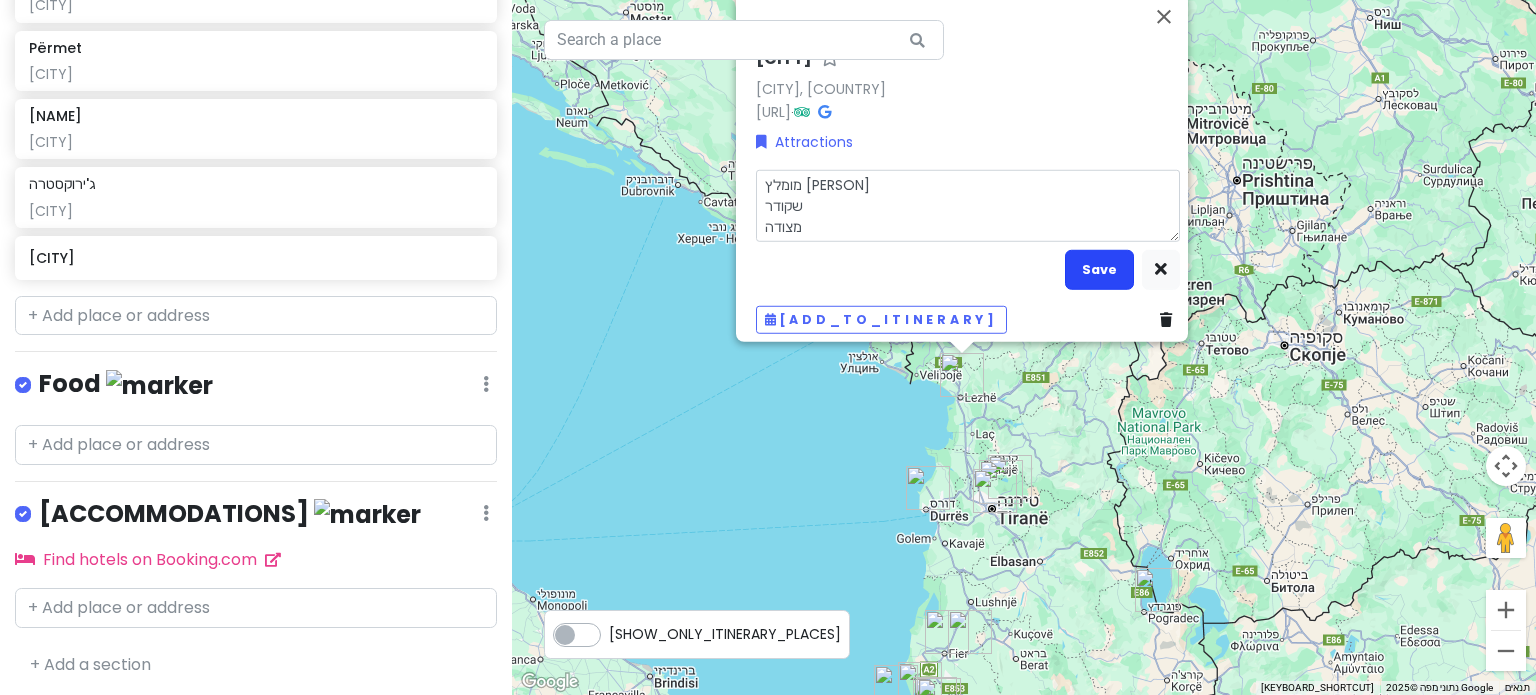 type on "מומלץ [PERSON]
שקודר
מצודה" 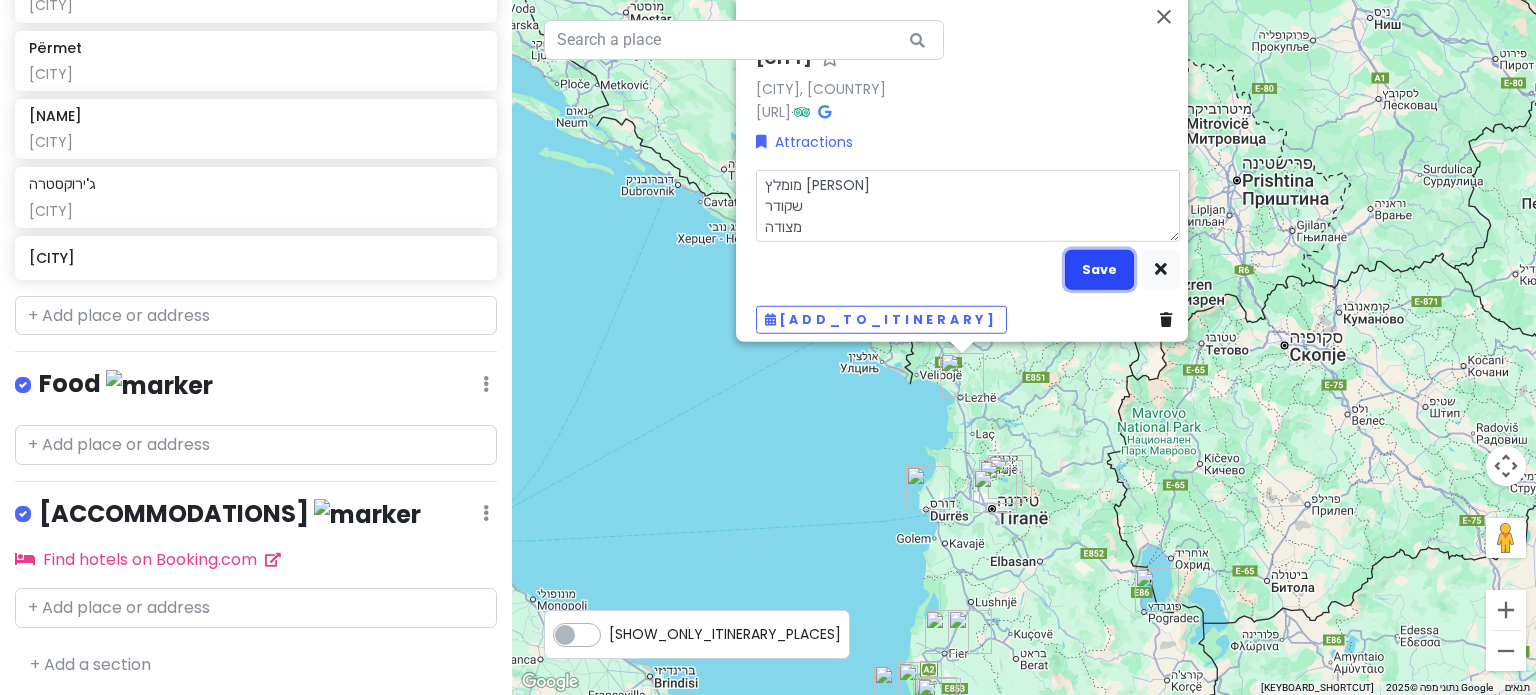 click on "Save" at bounding box center (1099, 269) 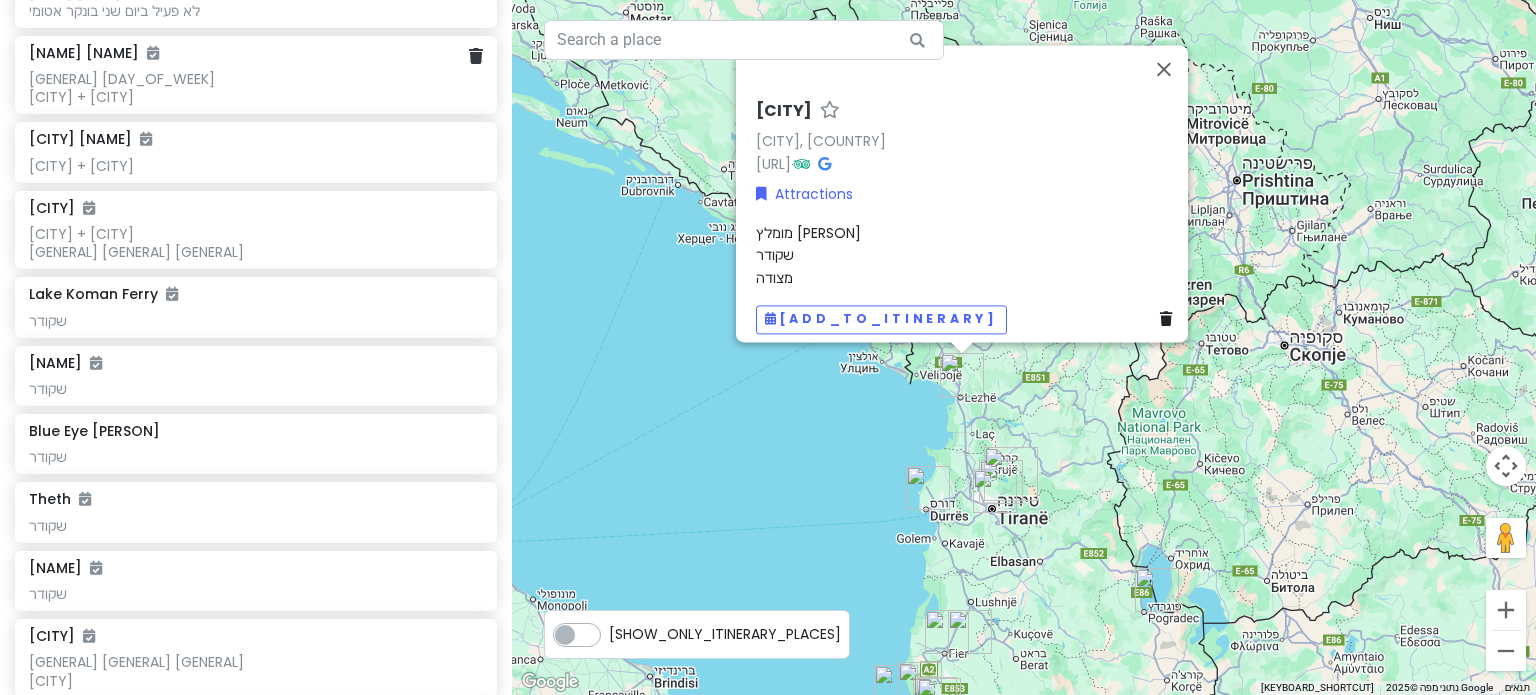 scroll, scrollTop: 500, scrollLeft: 0, axis: vertical 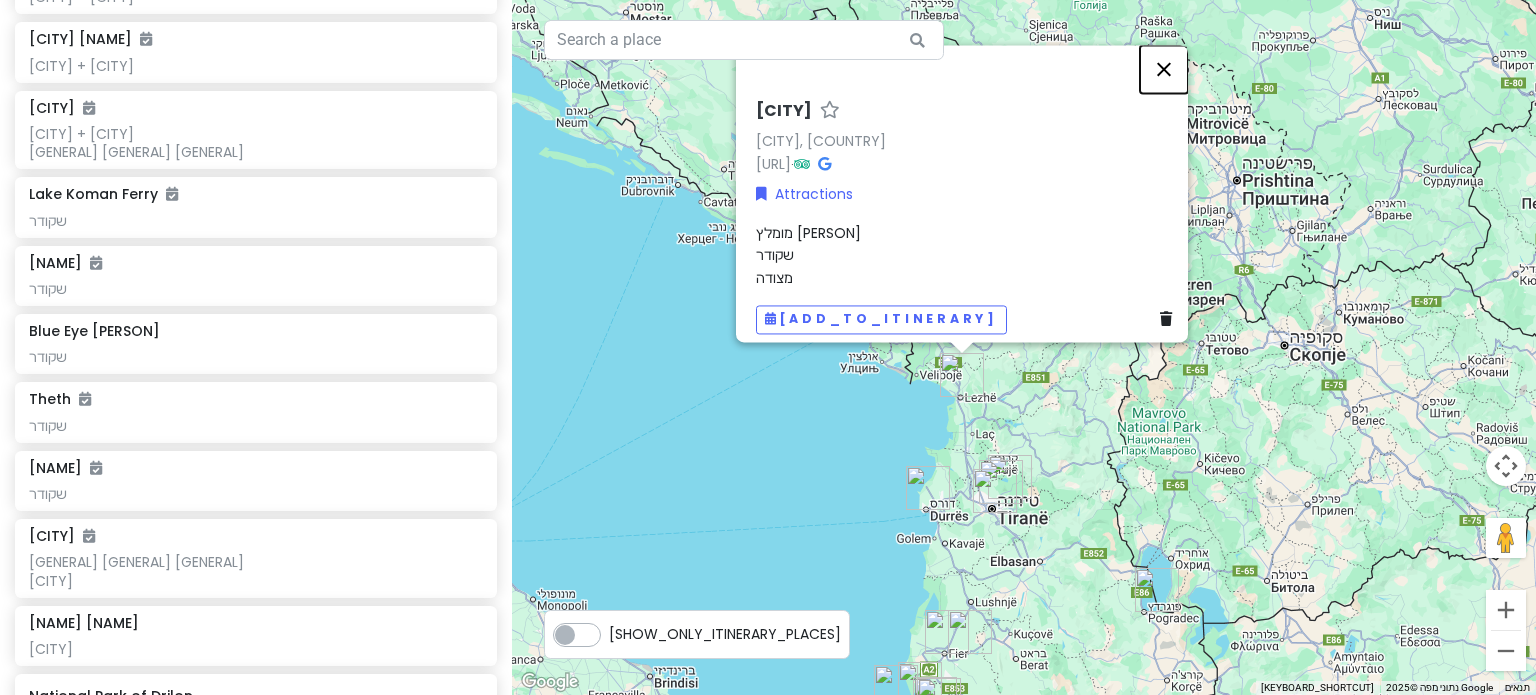 click at bounding box center (1164, 69) 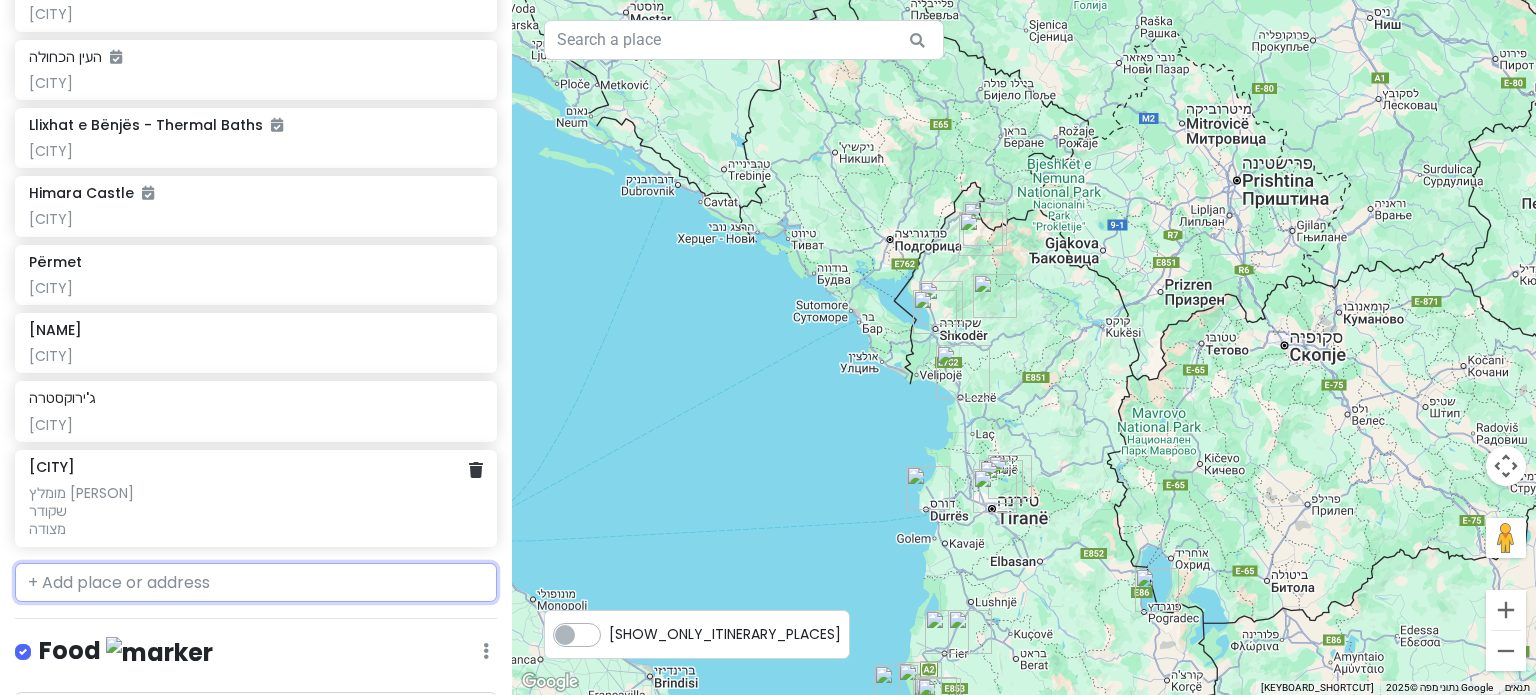 scroll, scrollTop: 1700, scrollLeft: 0, axis: vertical 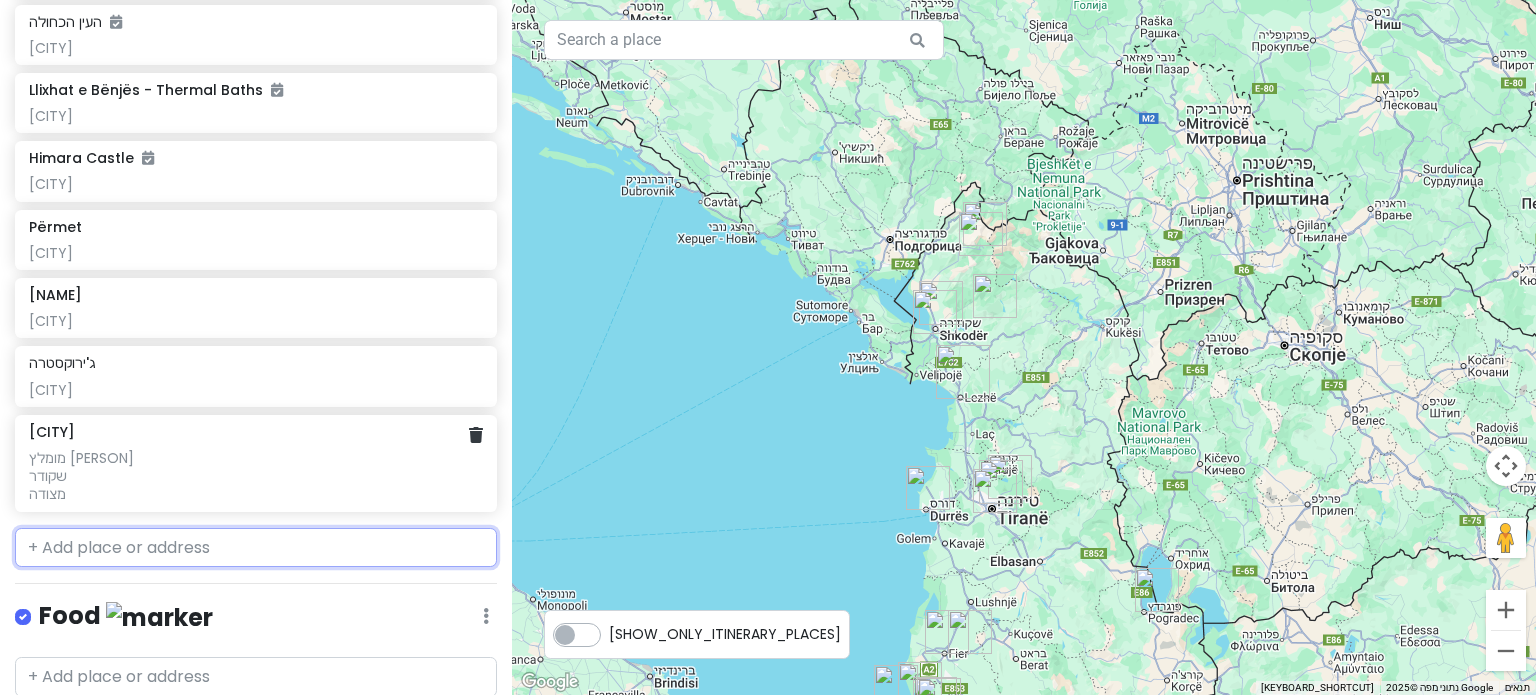 click on "מומלץ [PERSON]
שקודר
מצודה" at bounding box center [255, -1299] 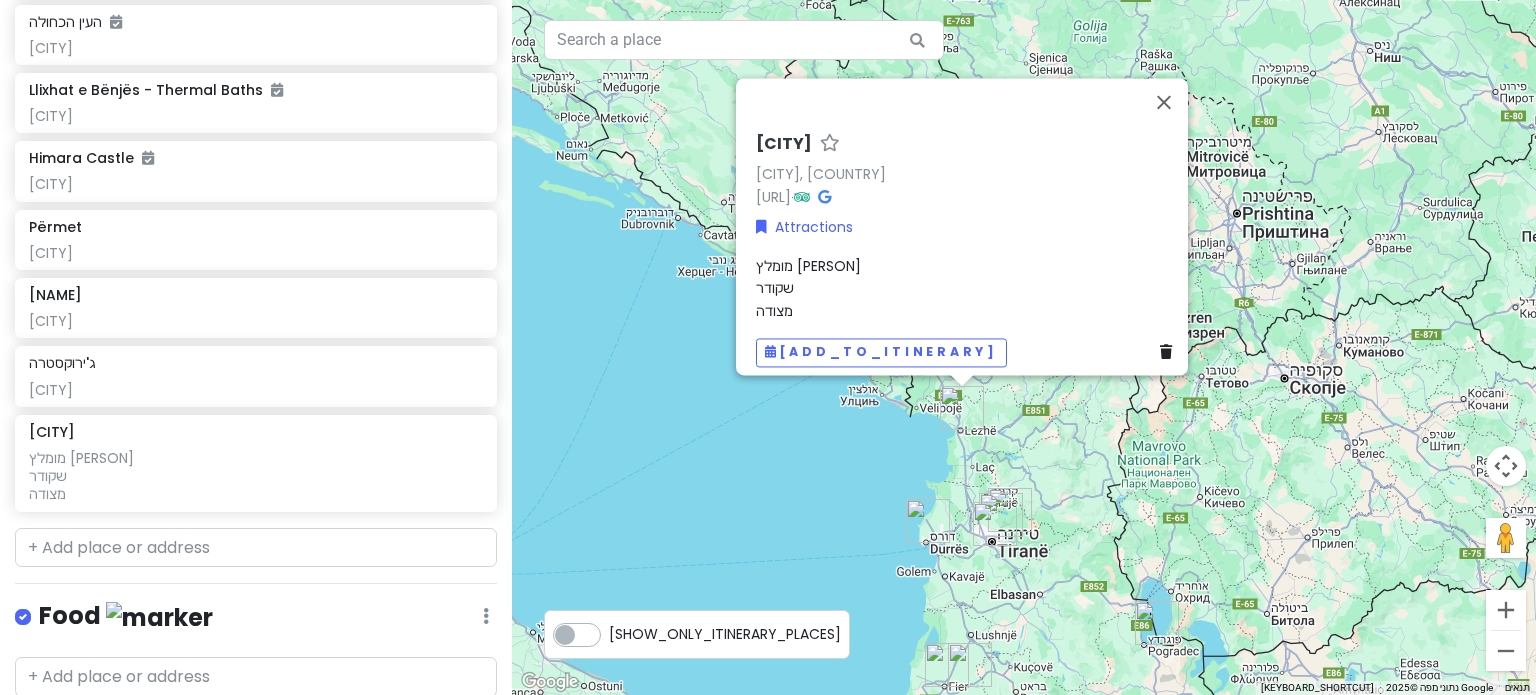click on "מומלץ [PERSON]
שקודר
מצודה" at bounding box center (968, 288) 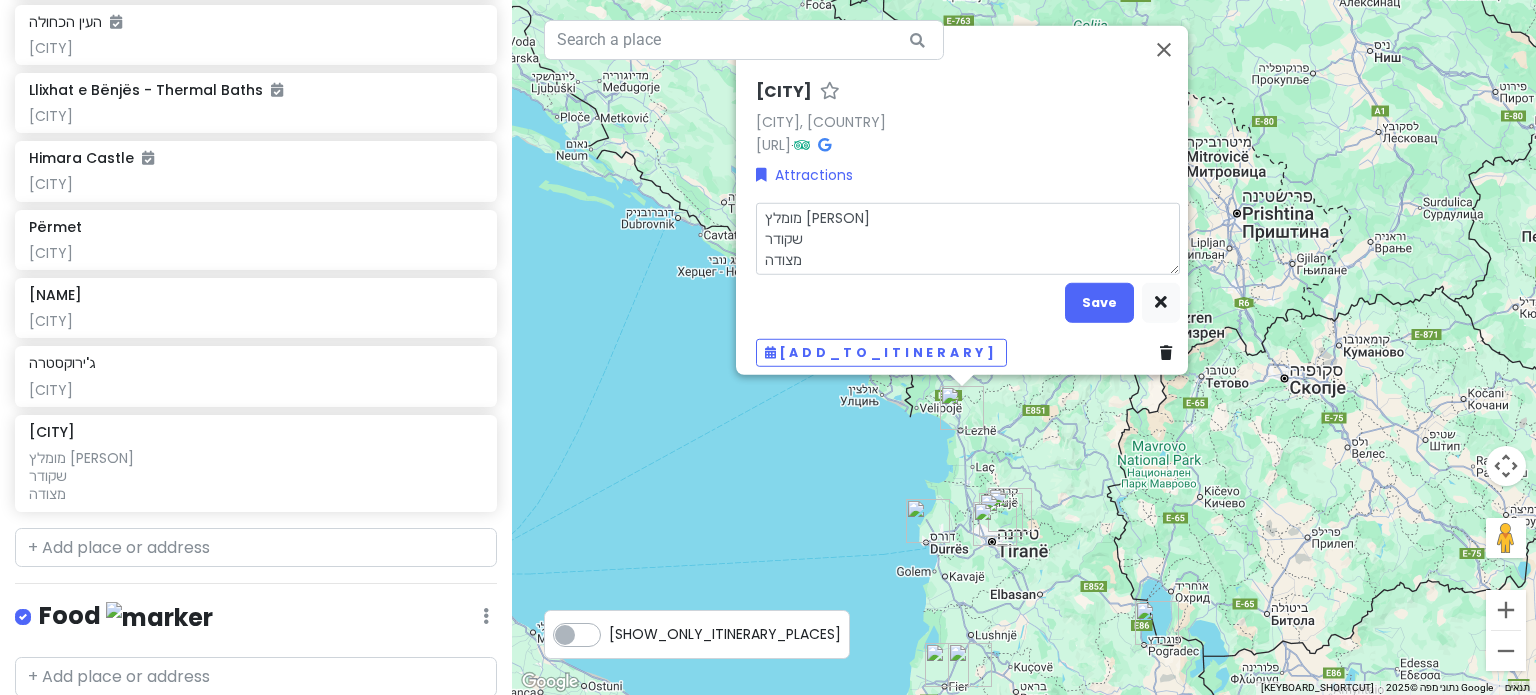 click on "מומלץ [PERSON]
שקודר
מצודה" at bounding box center [968, 238] 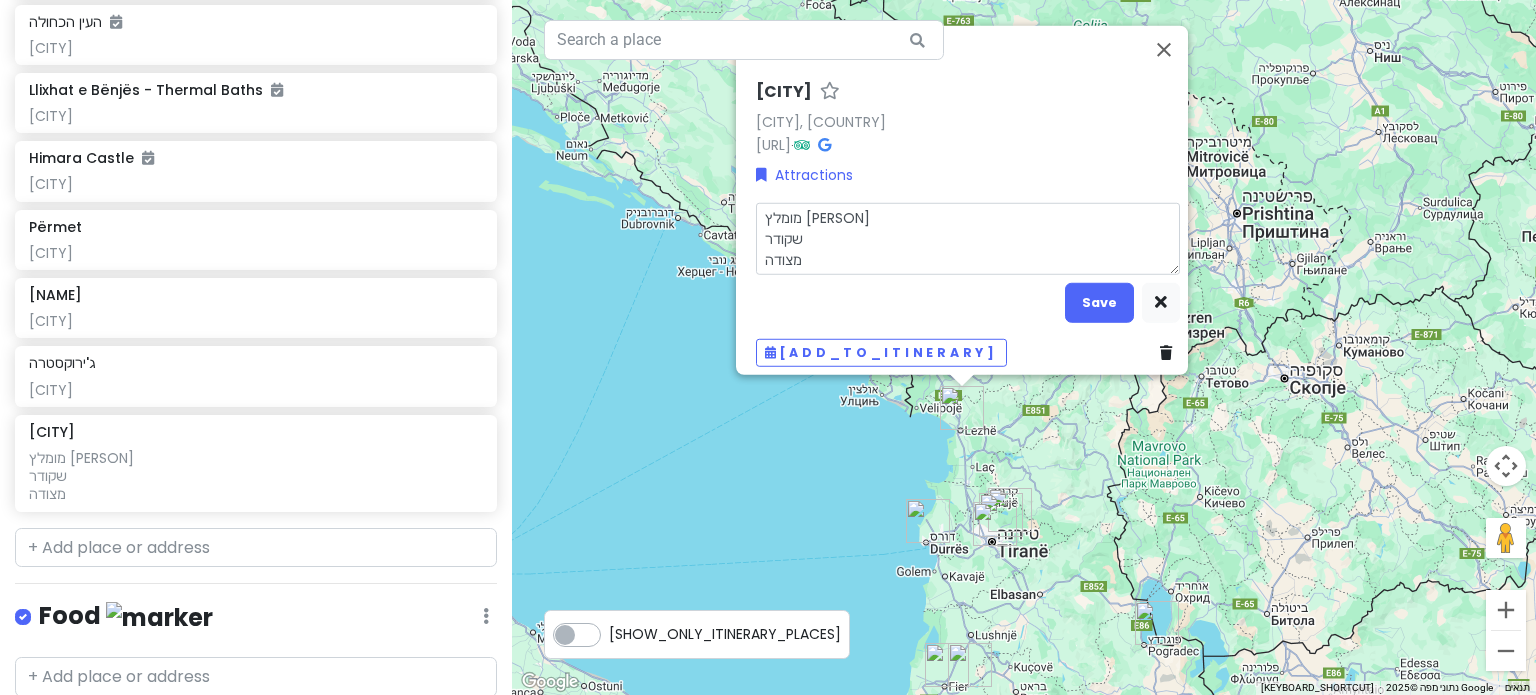 type on "[NAME]" 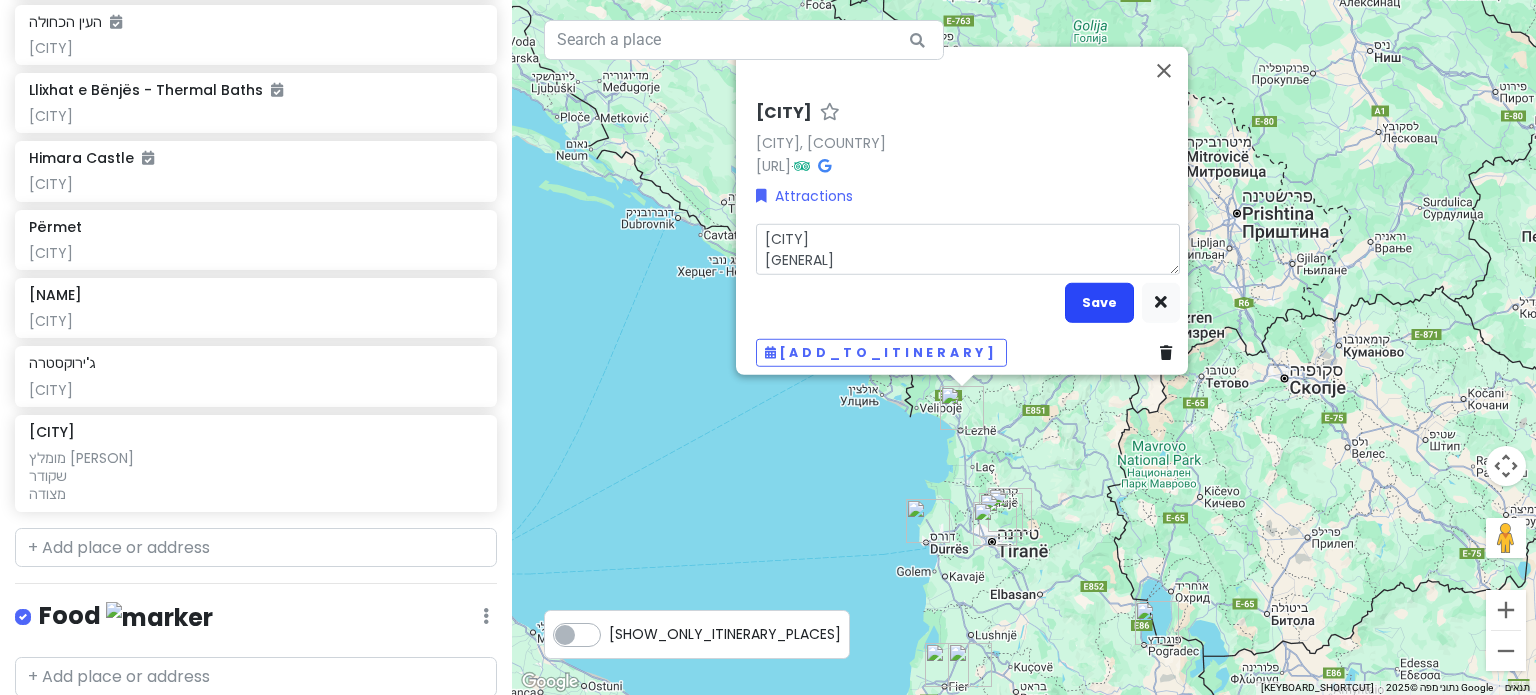type on "[CITY]
[GENERAL]" 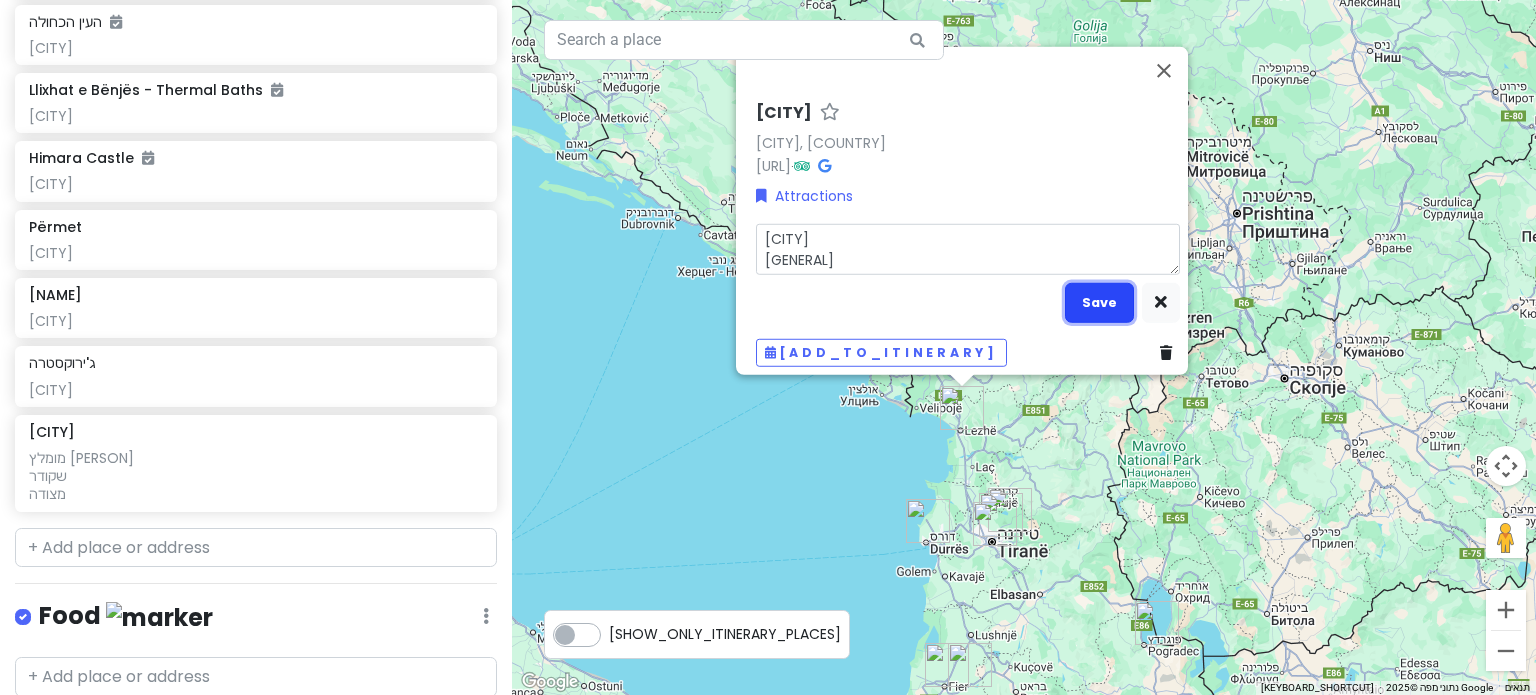 click on "Save" at bounding box center [1099, 302] 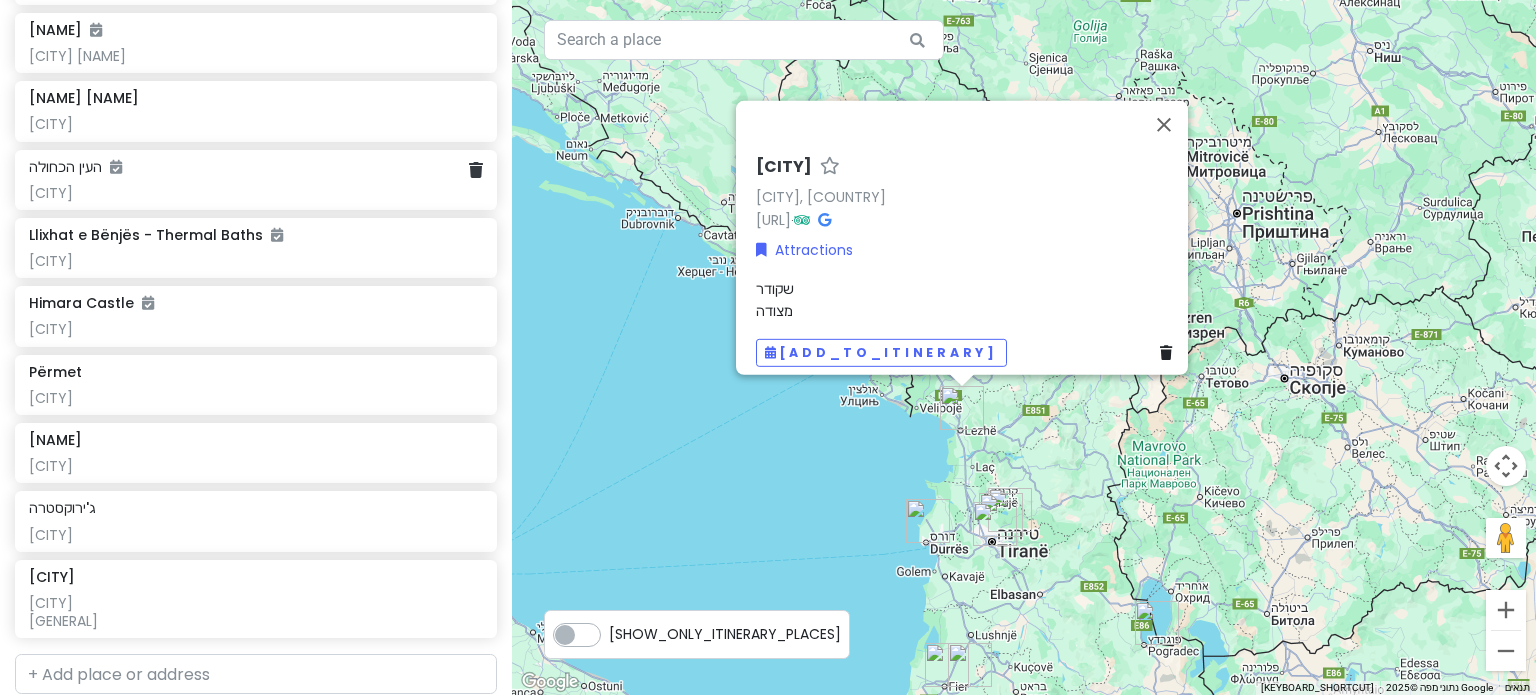 scroll, scrollTop: 1381, scrollLeft: 0, axis: vertical 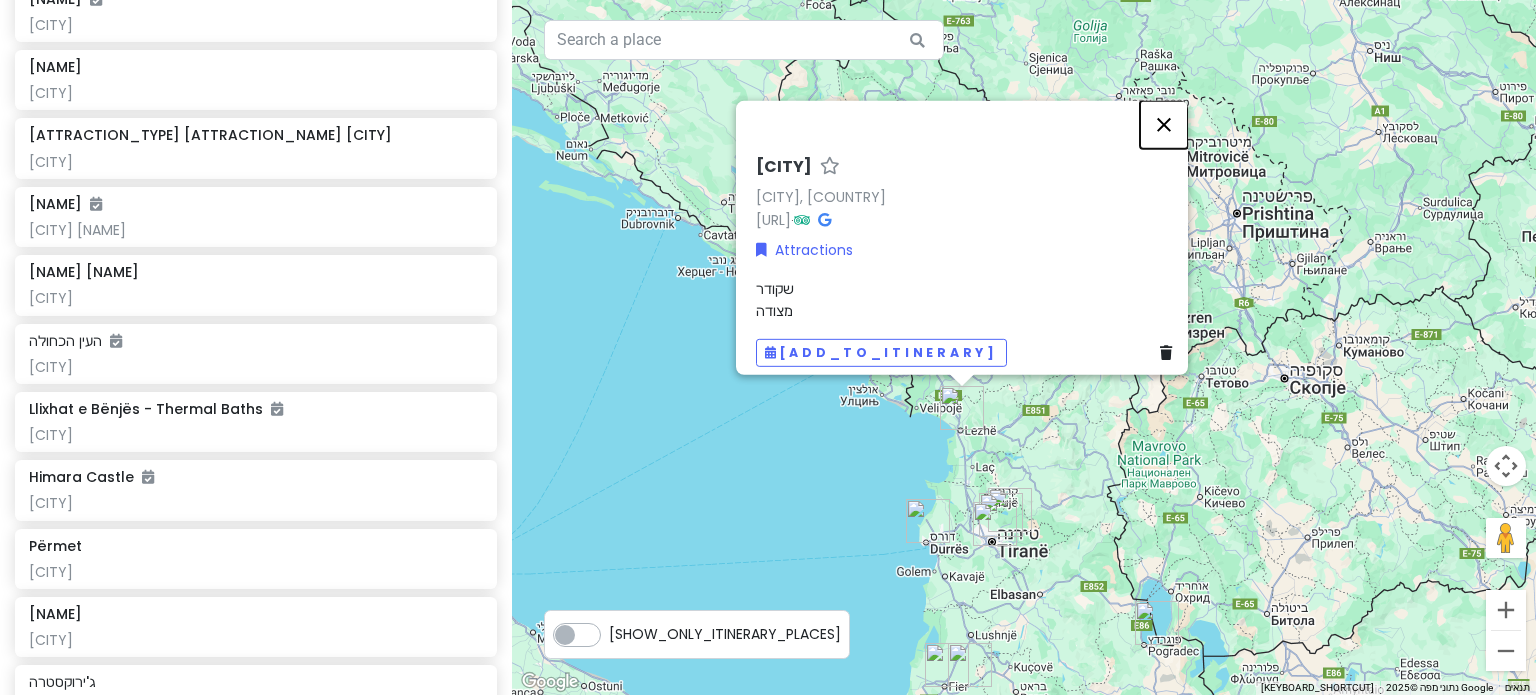 click at bounding box center [1164, 124] 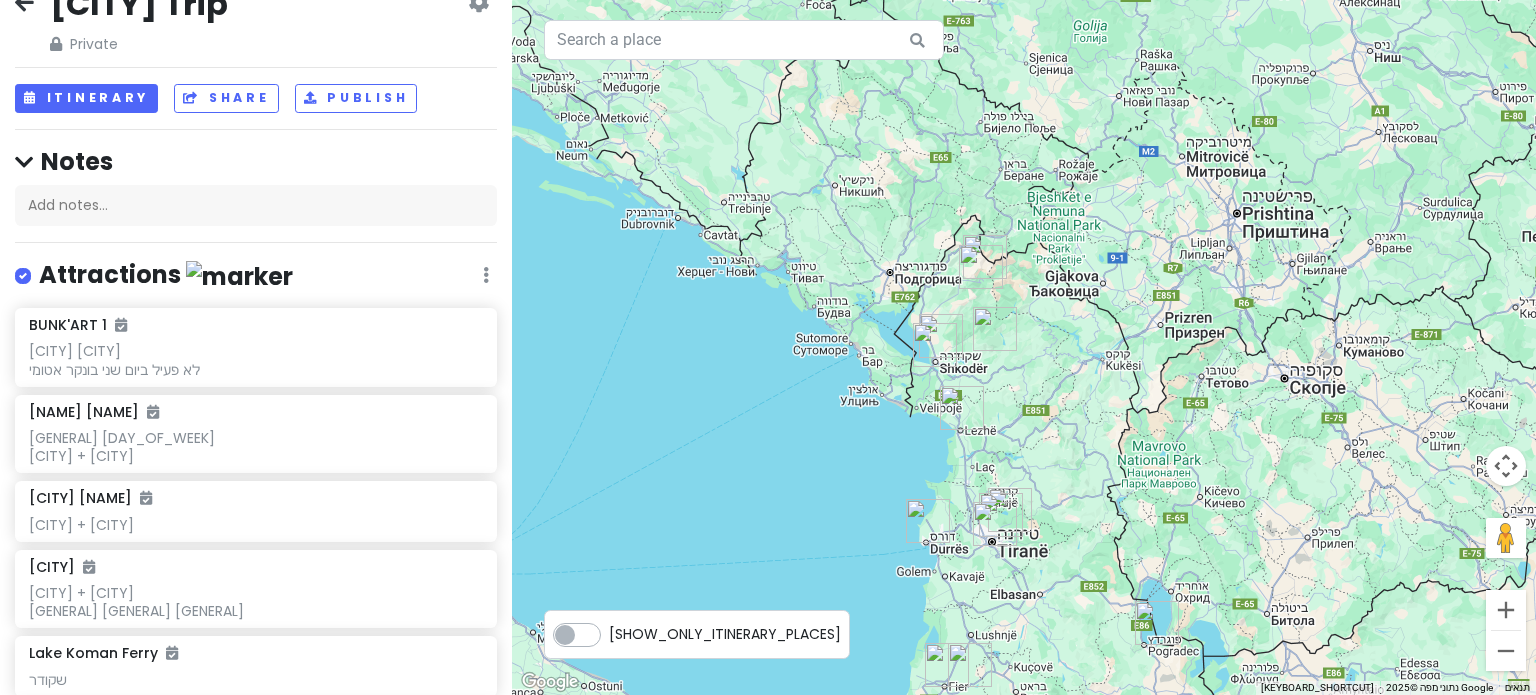 scroll, scrollTop: 0, scrollLeft: 0, axis: both 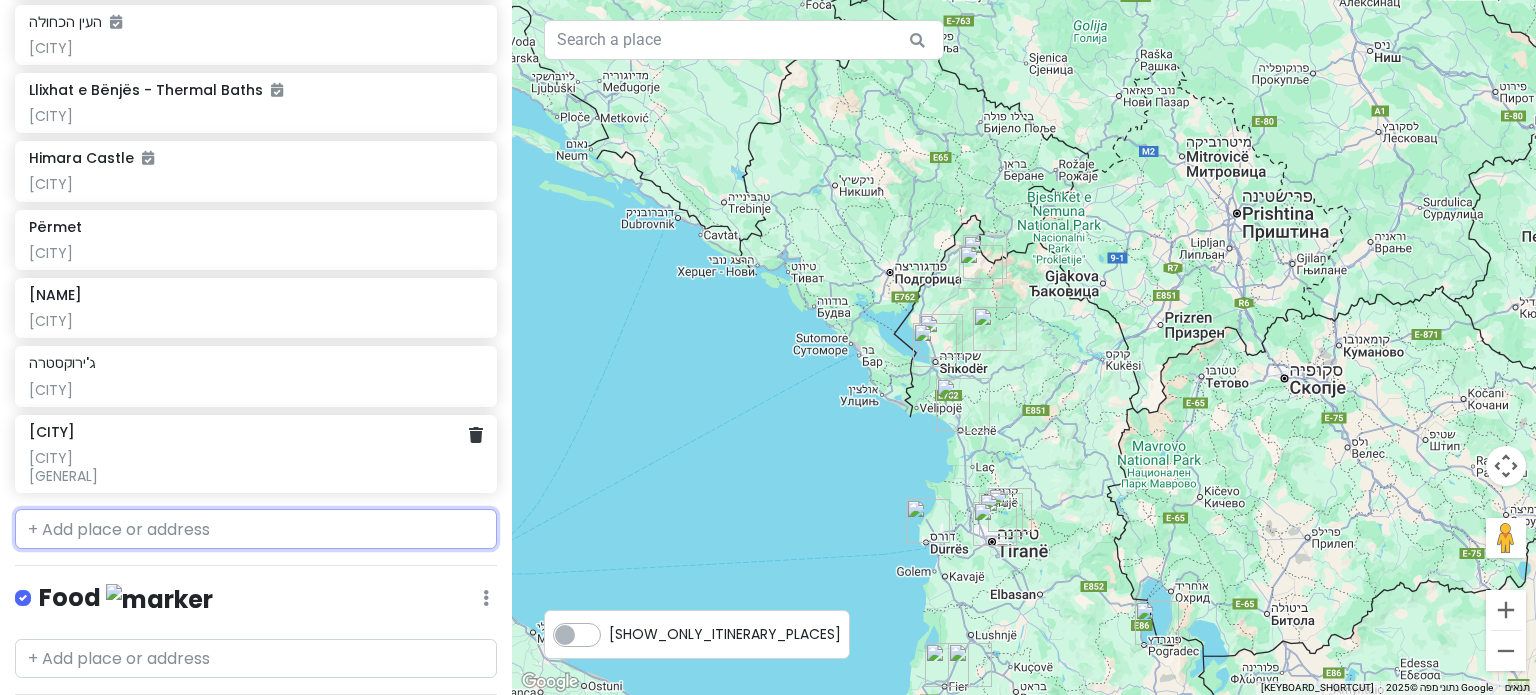 click on "[CITY]
[GENERAL]" at bounding box center [255, -1299] 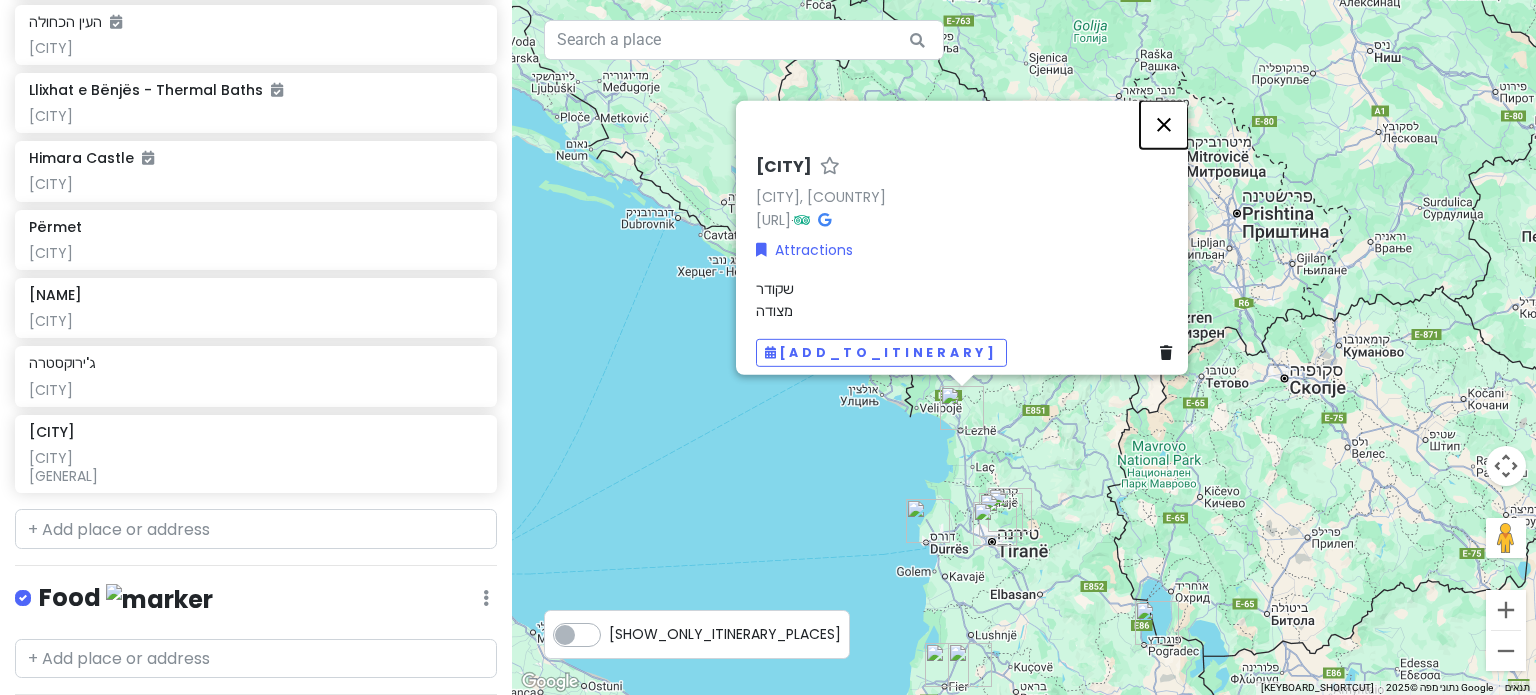 click at bounding box center [1164, 124] 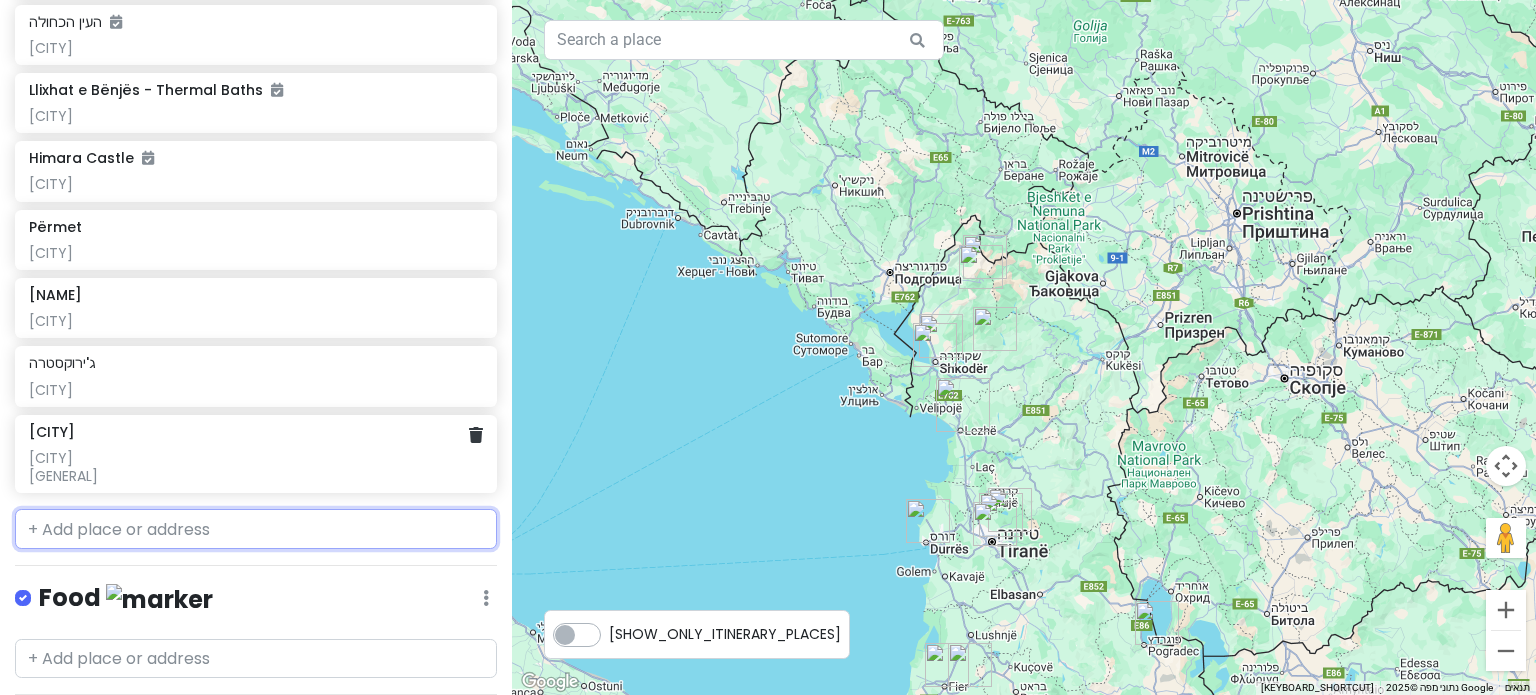 click on "[CITY]
[GENERAL]" at bounding box center (255, -1299) 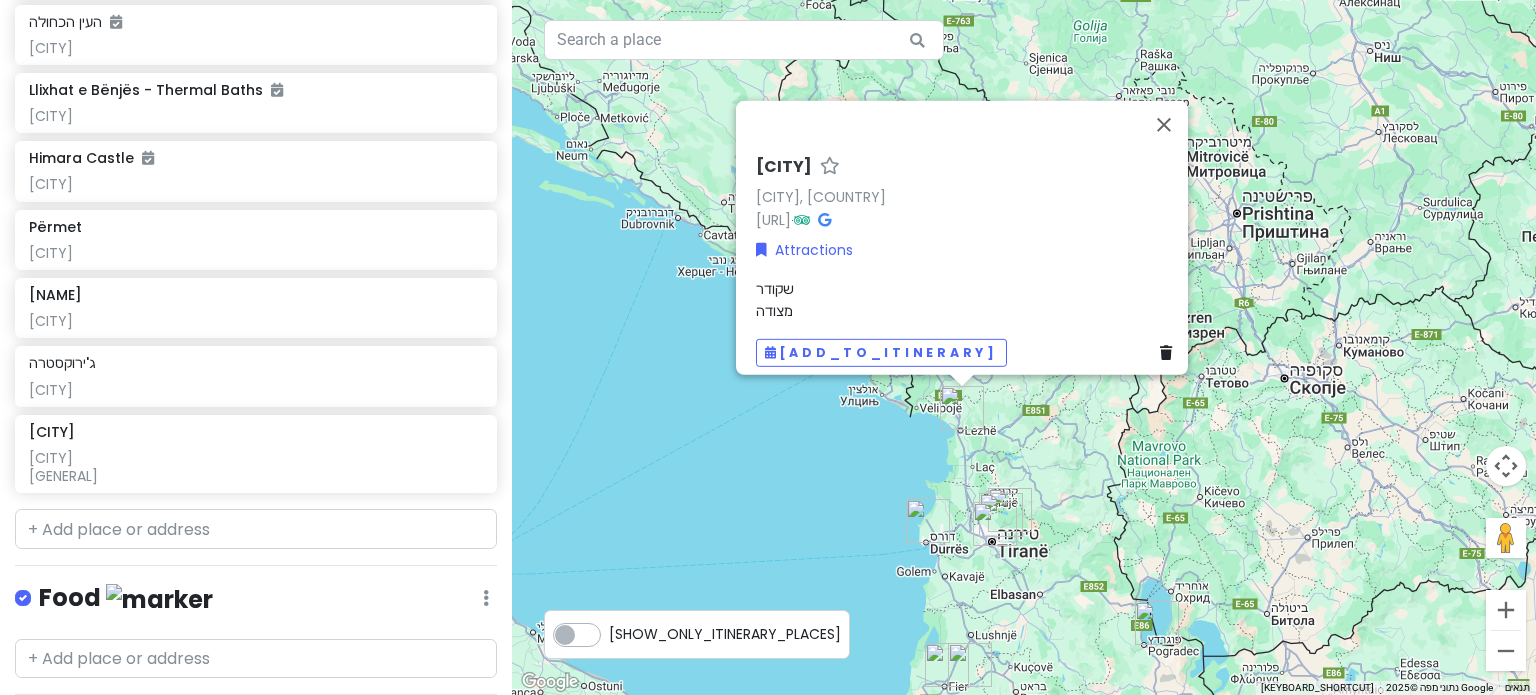click on "[CITY]
[GENERAL]" at bounding box center [968, 299] 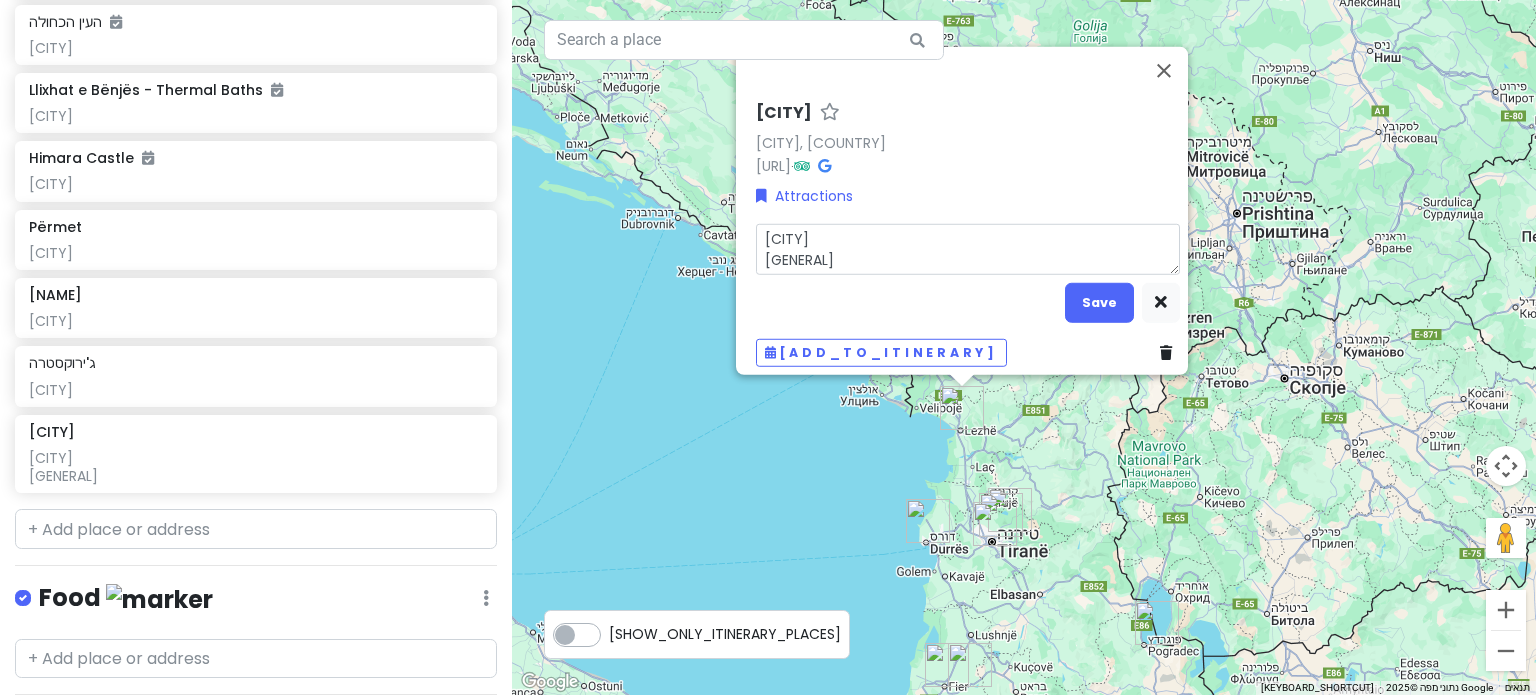 click on "[CITY]
[GENERAL]" at bounding box center [968, 249] 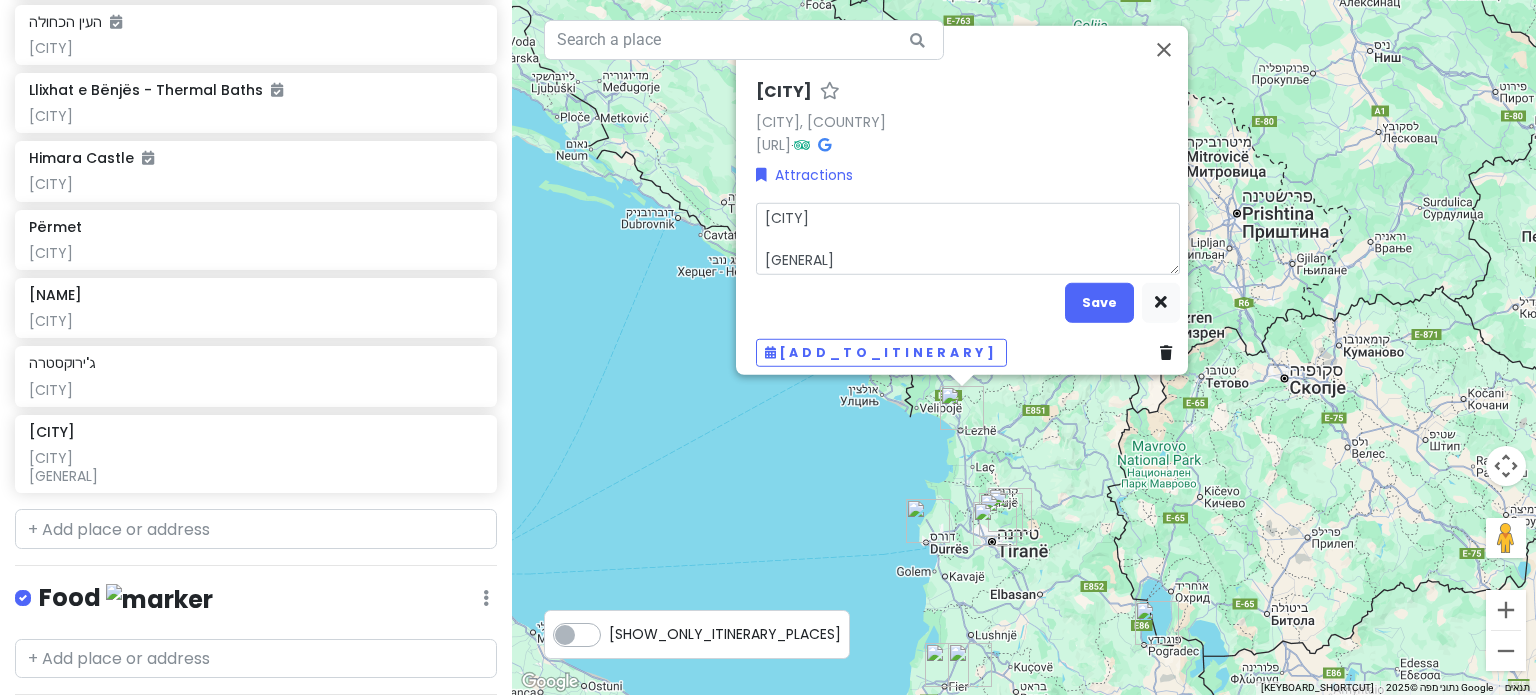 type on "[NAME]" 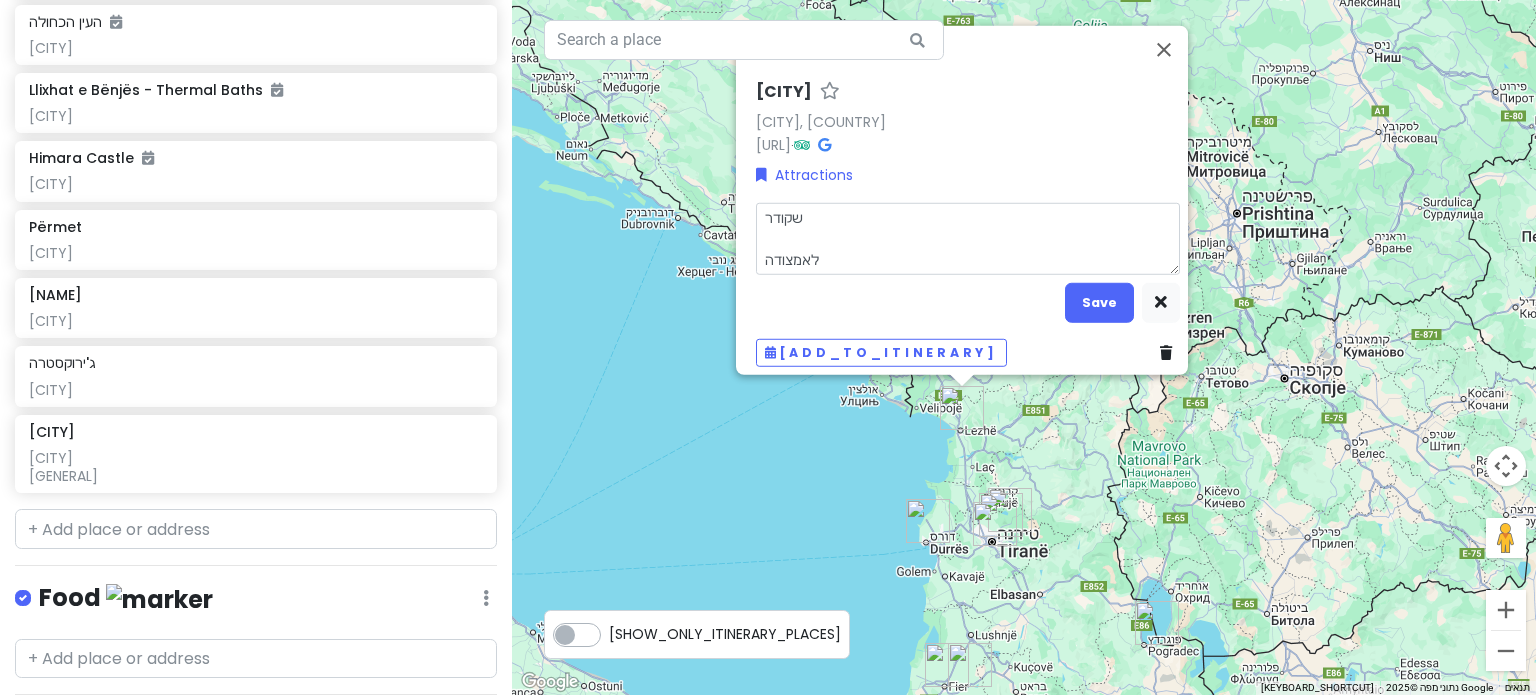 type on "[NAME]" 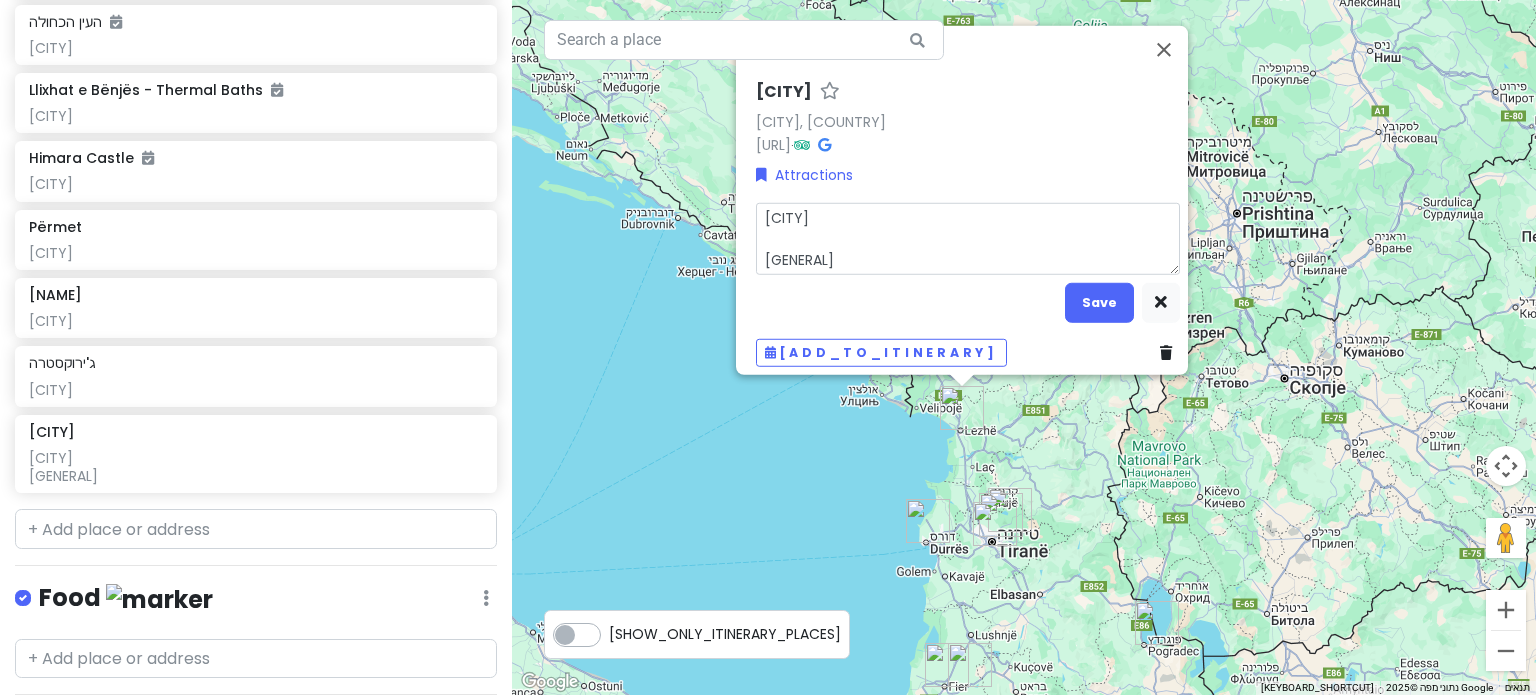 type on "[NAME]" 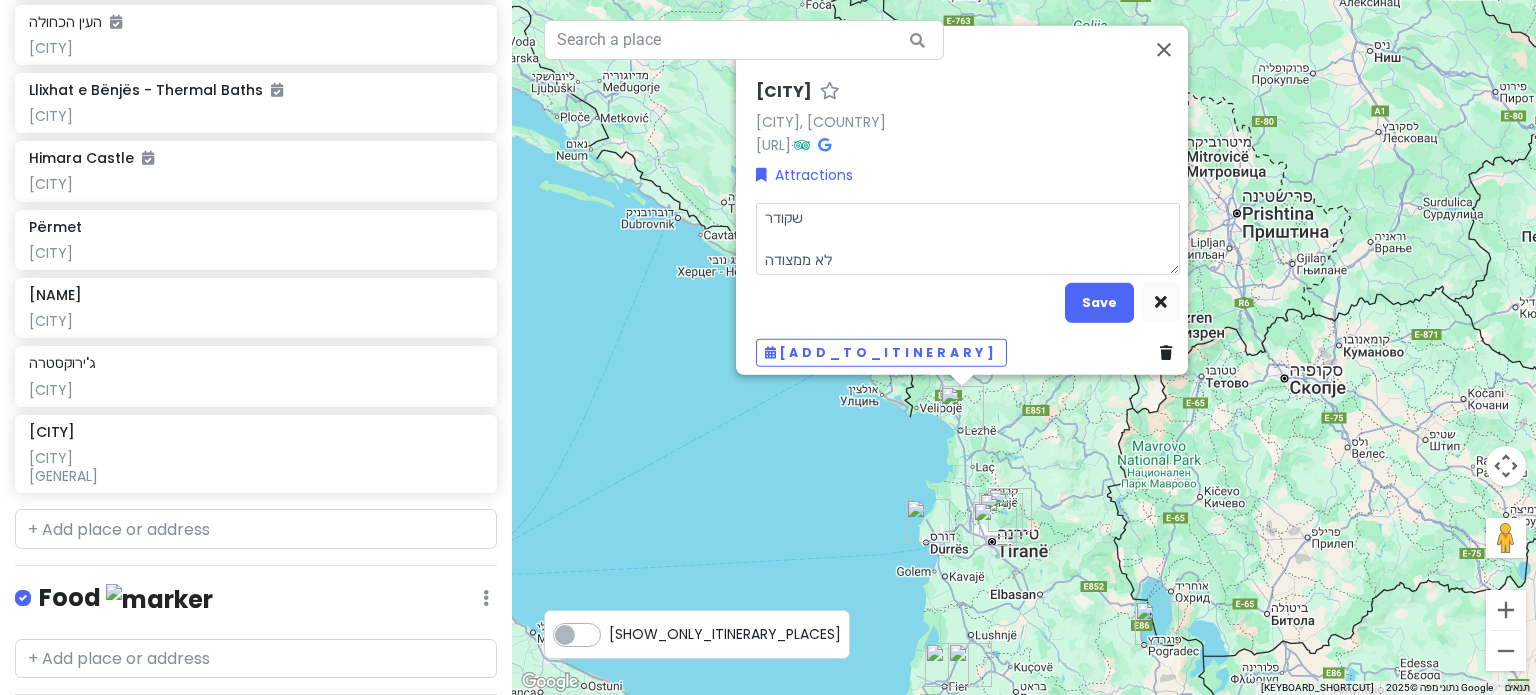 type on "[NAME]" 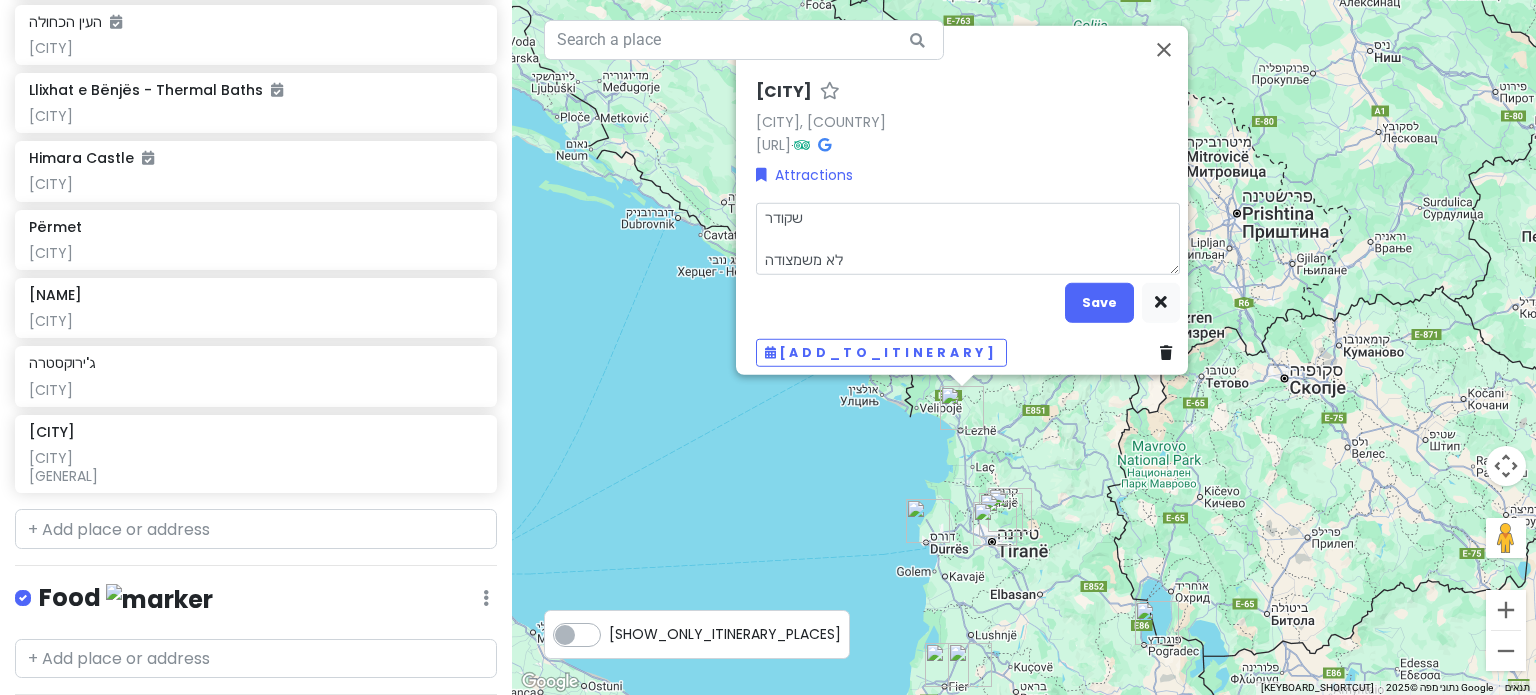 type on "[NAME]" 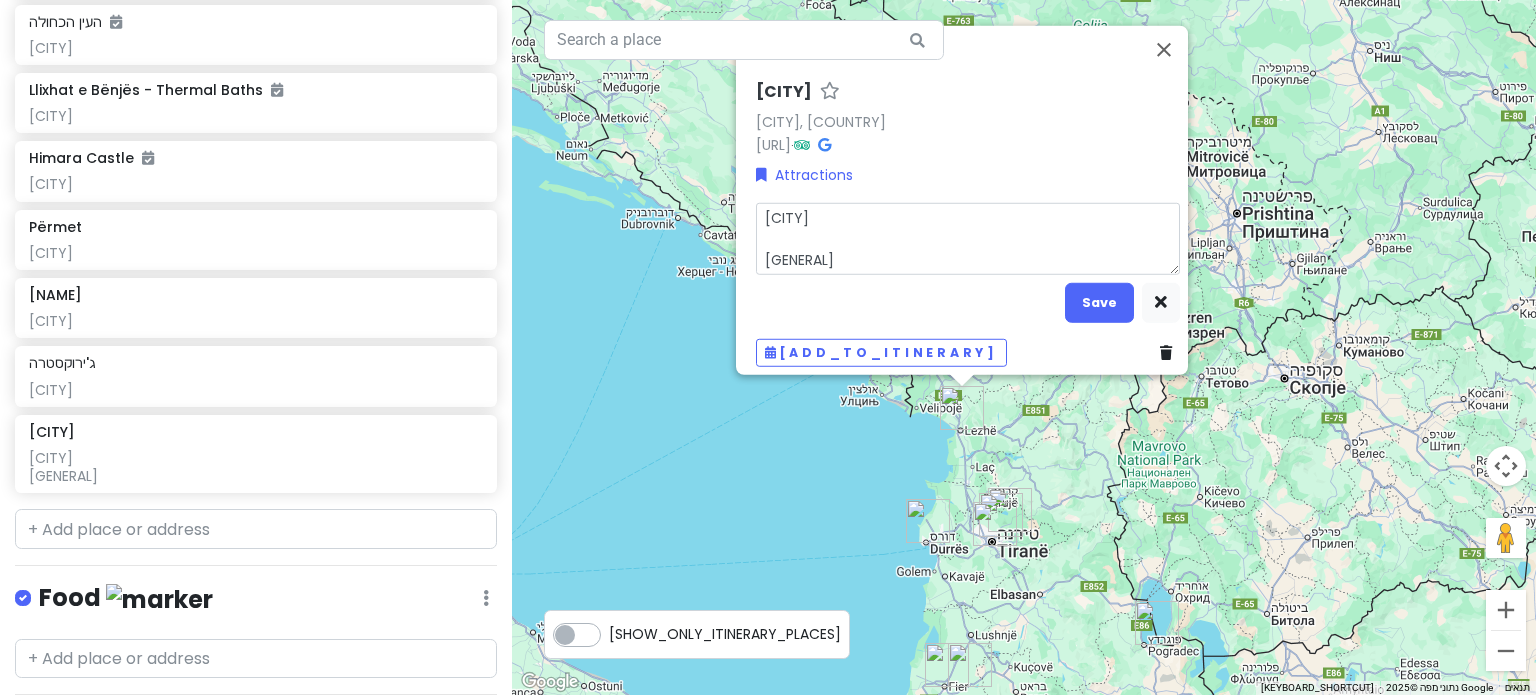 type on "[NAME]" 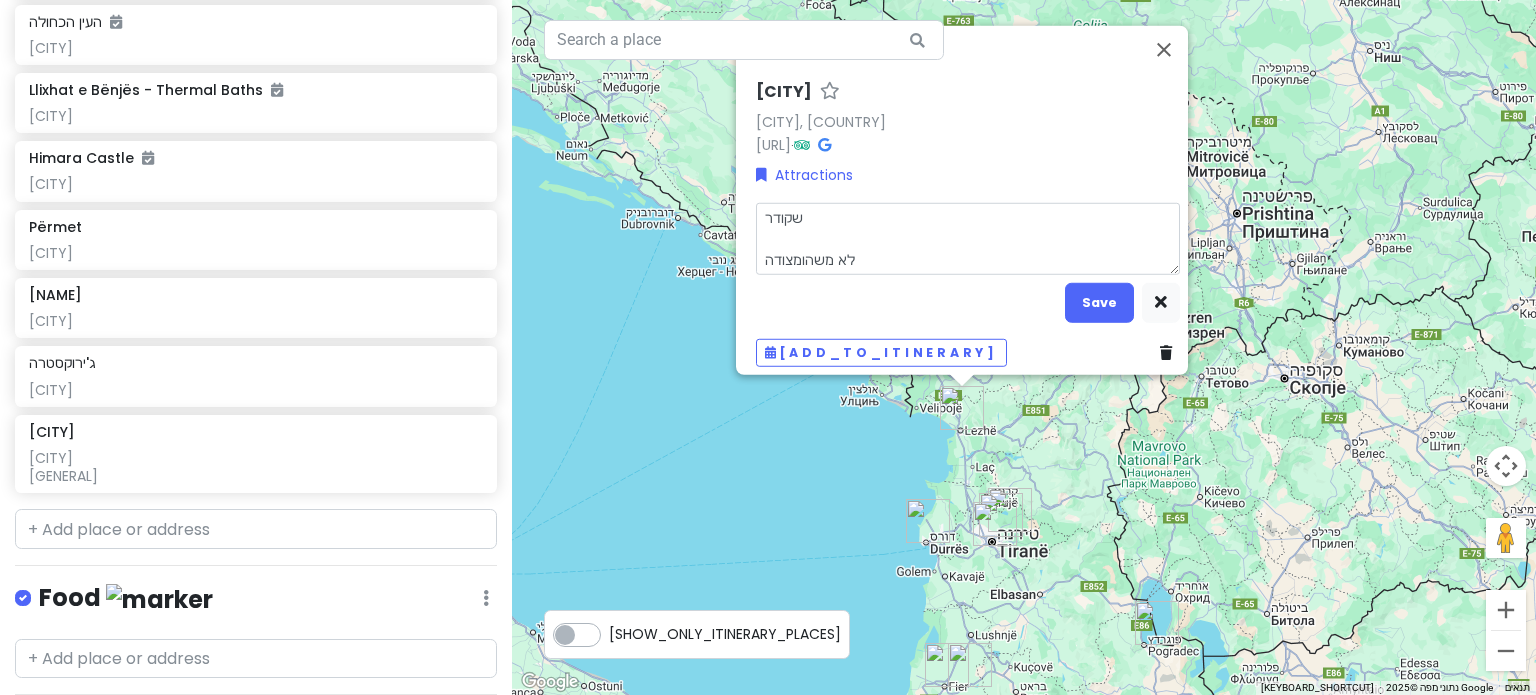 type on "[NAME]" 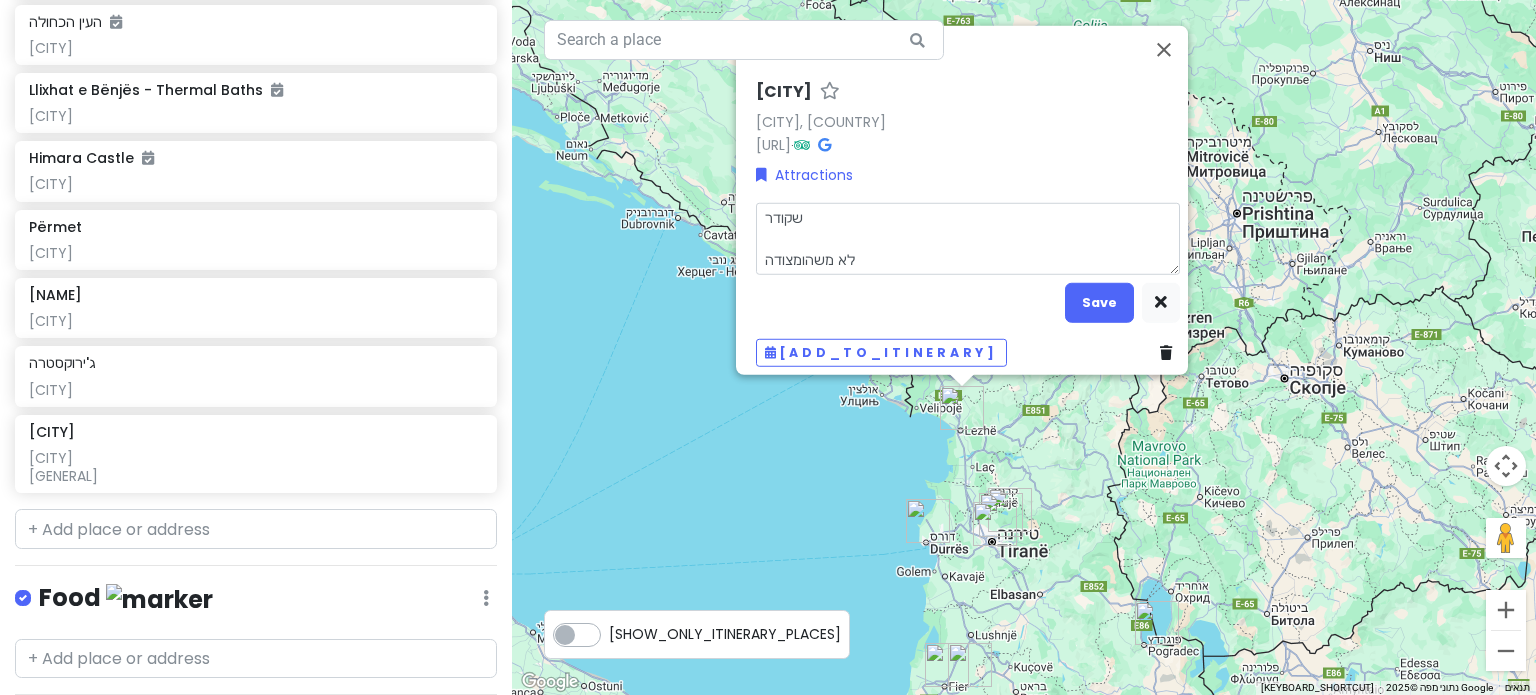 type on "[CITY]
[GENERAL]
[GENERAL]" 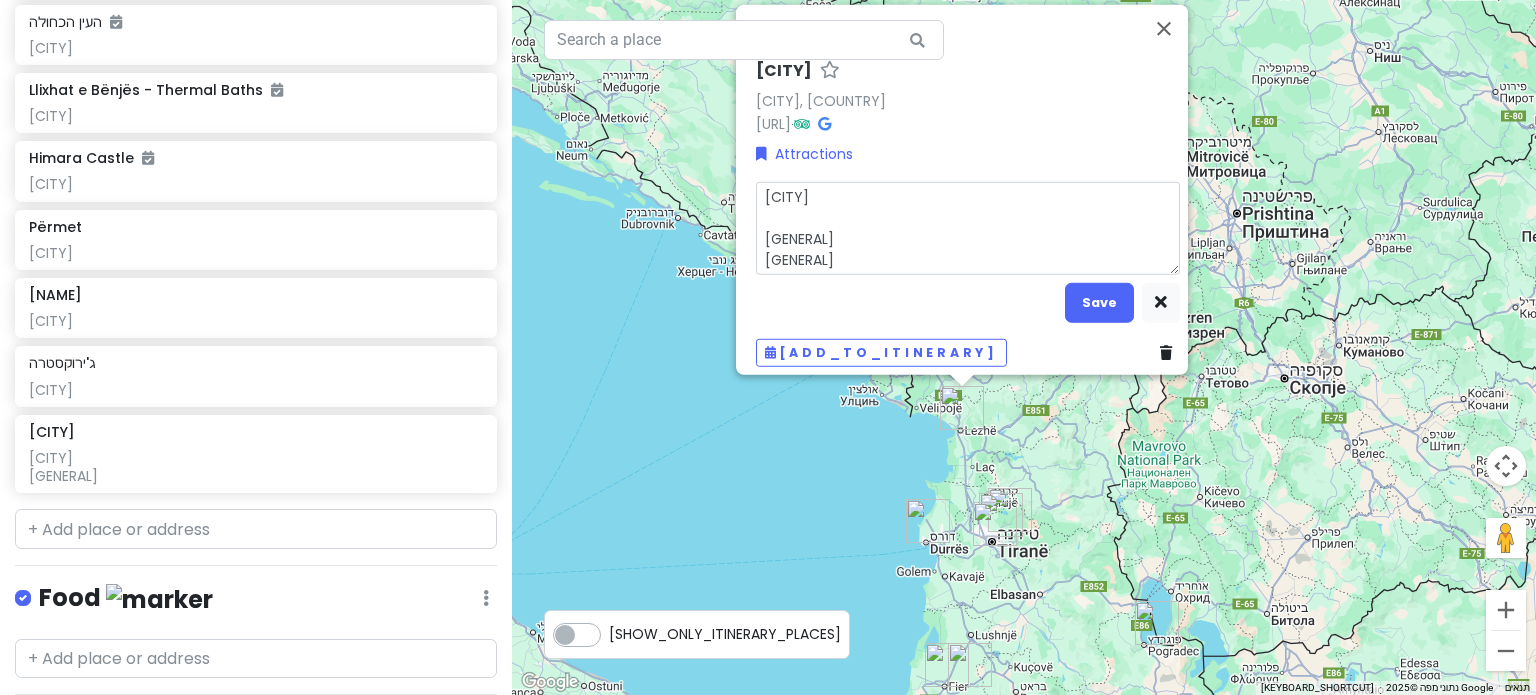click on "[CITY]
[GENERAL]
[GENERAL]" at bounding box center [968, 228] 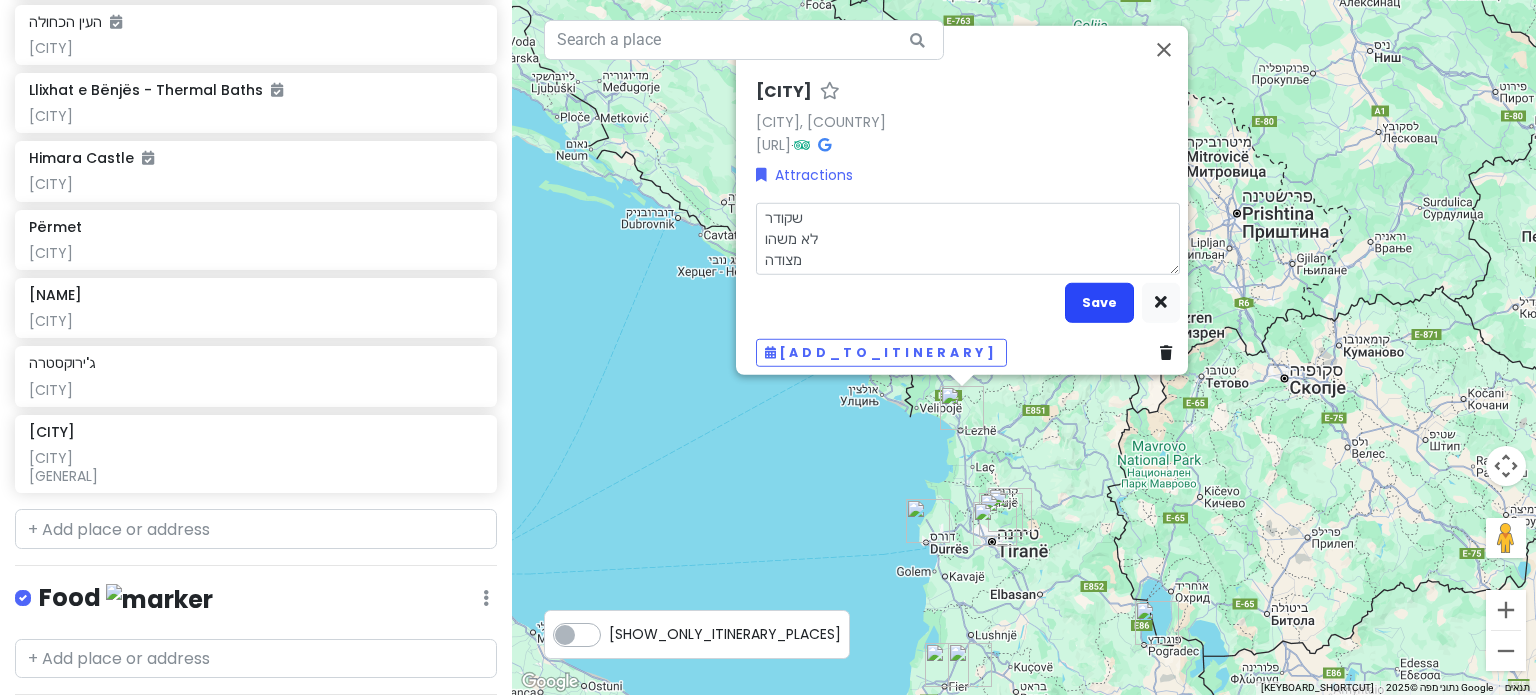 type on "שקודר
לא משהו
מצודה" 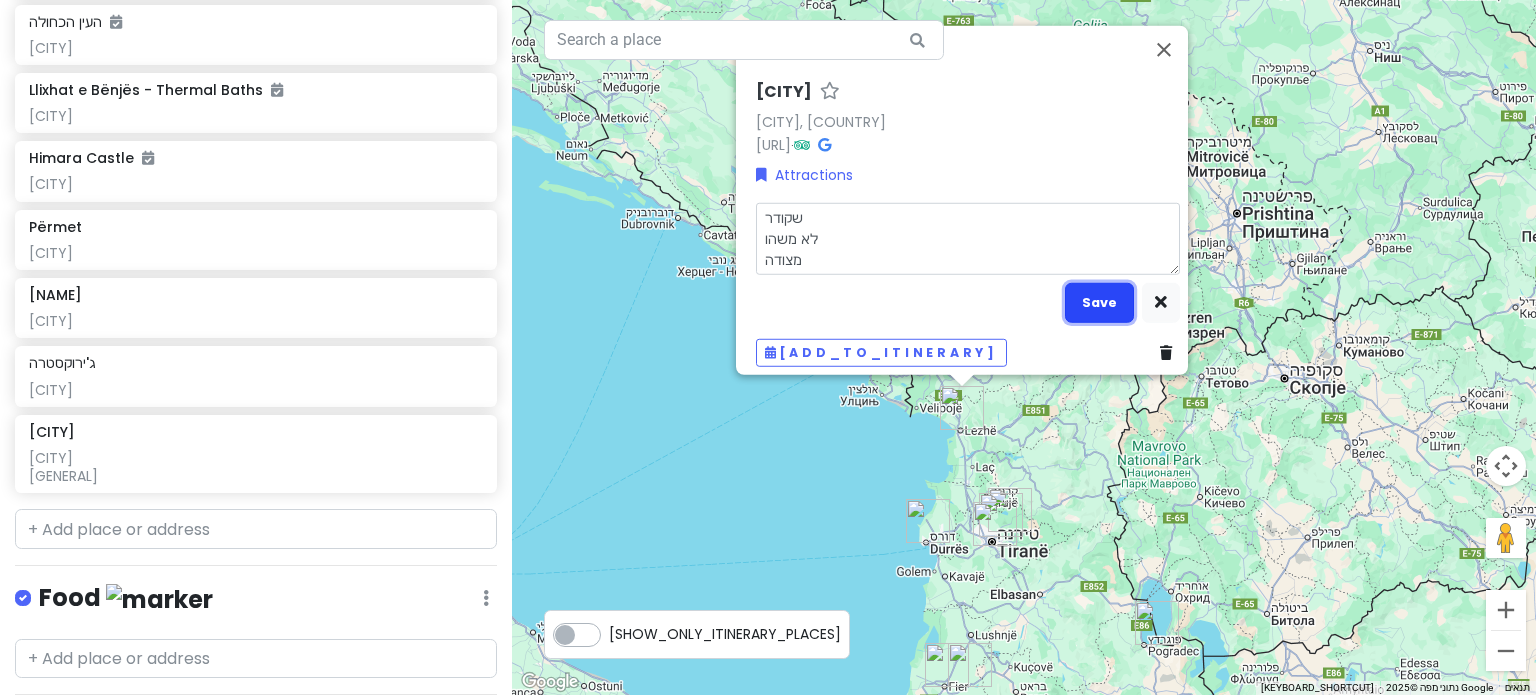 click on "Save" at bounding box center [1099, 302] 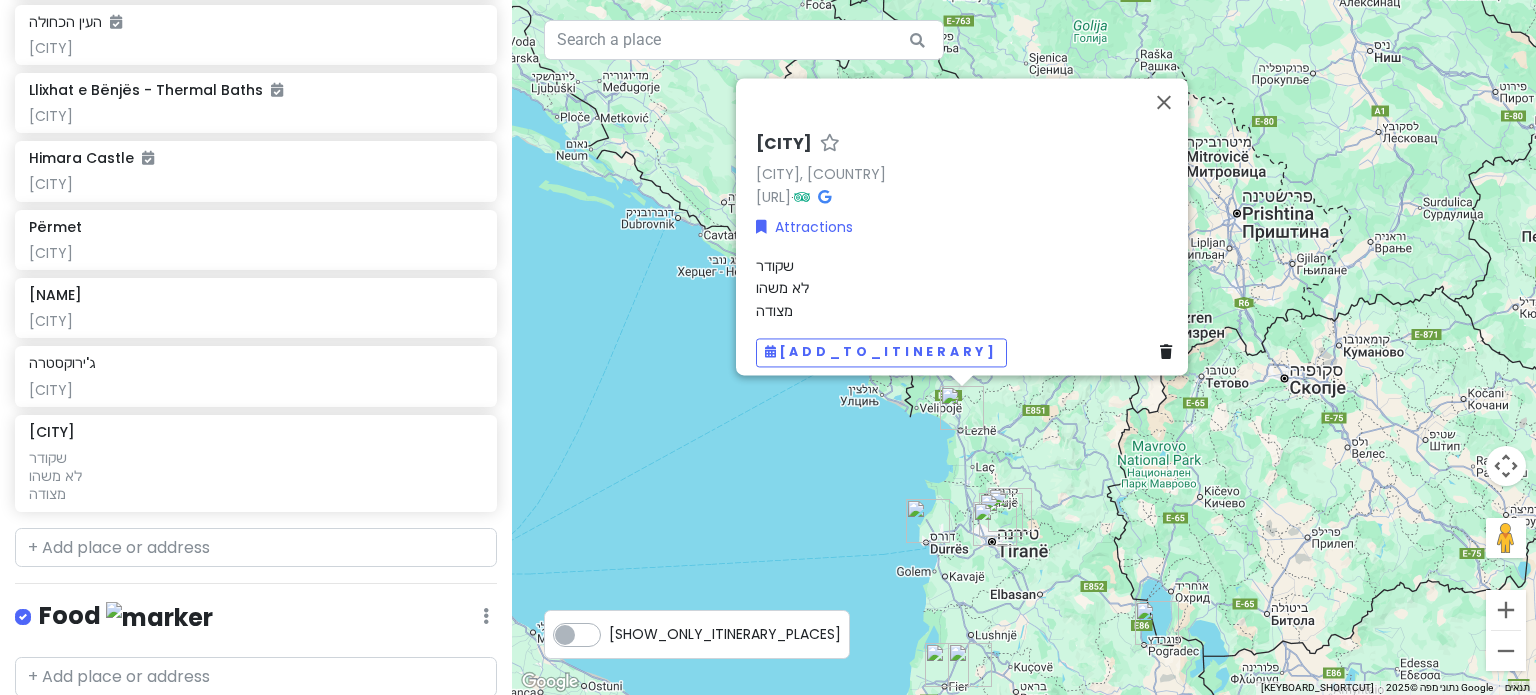scroll, scrollTop: 1718, scrollLeft: 0, axis: vertical 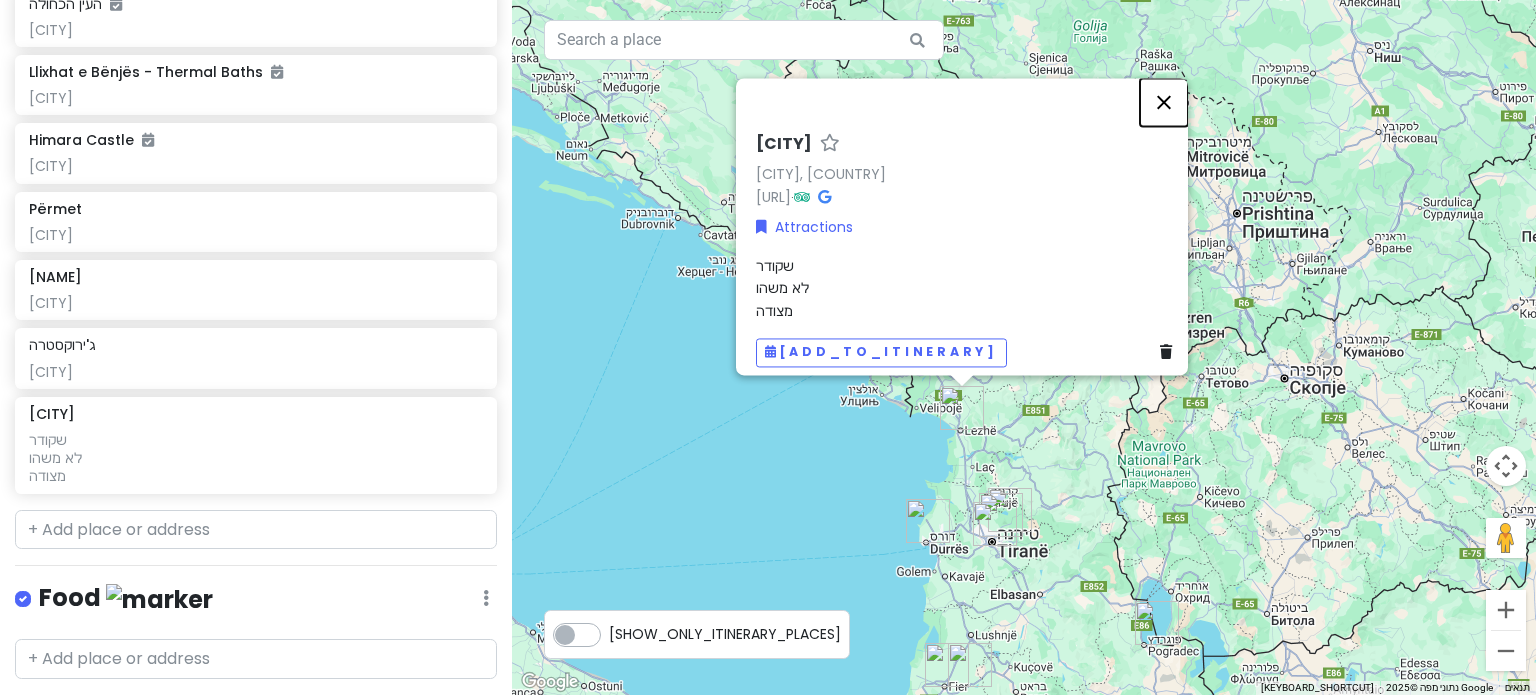 click at bounding box center [1164, 102] 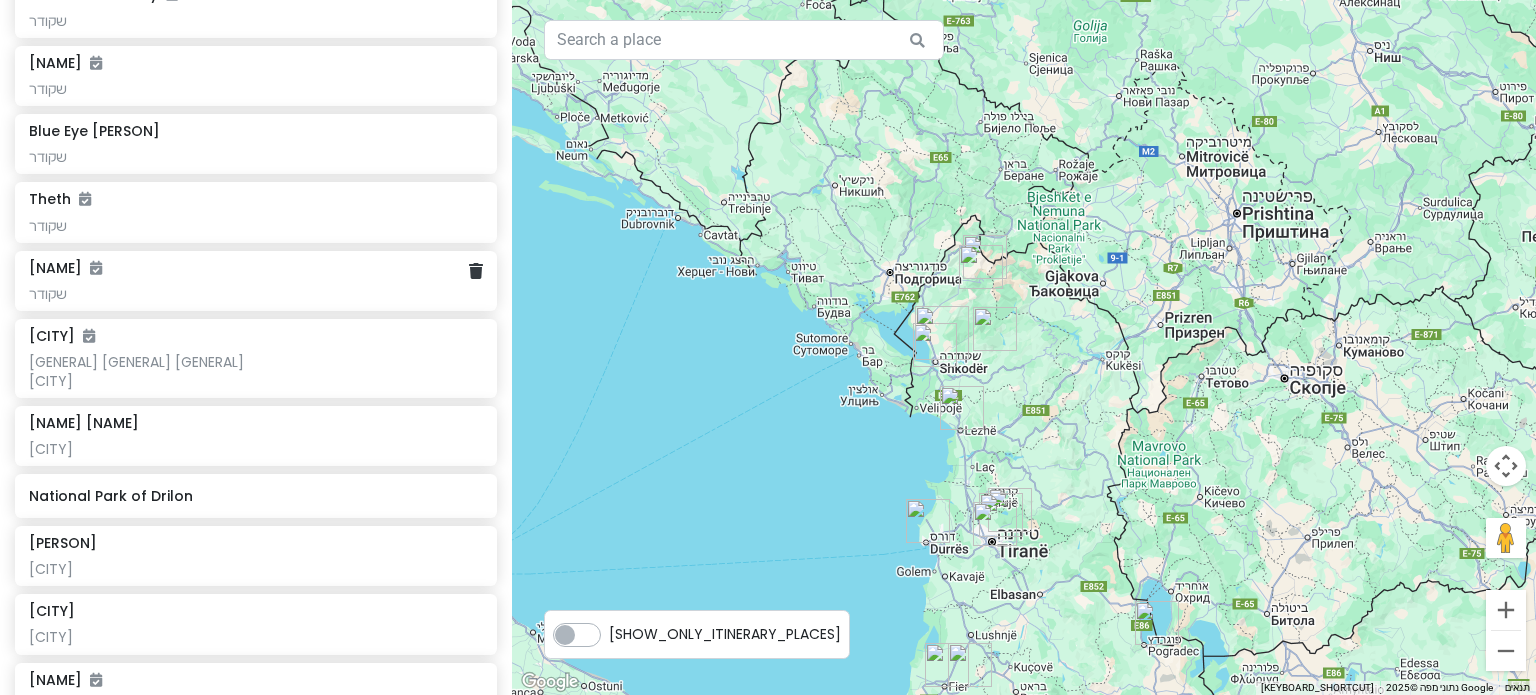 scroll, scrollTop: 600, scrollLeft: 0, axis: vertical 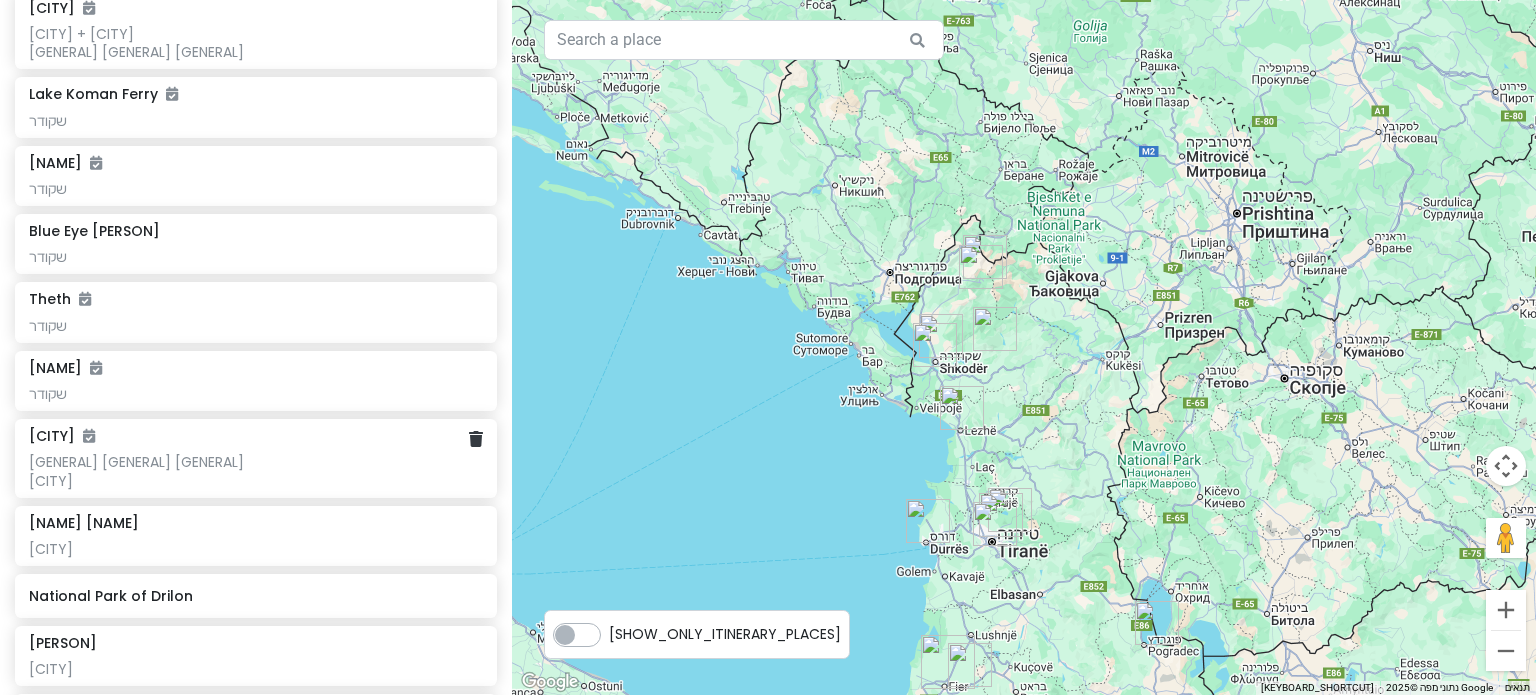 click on "[GENERAL] [GENERAL] [GENERAL]
[CITY]" at bounding box center (255, -199) 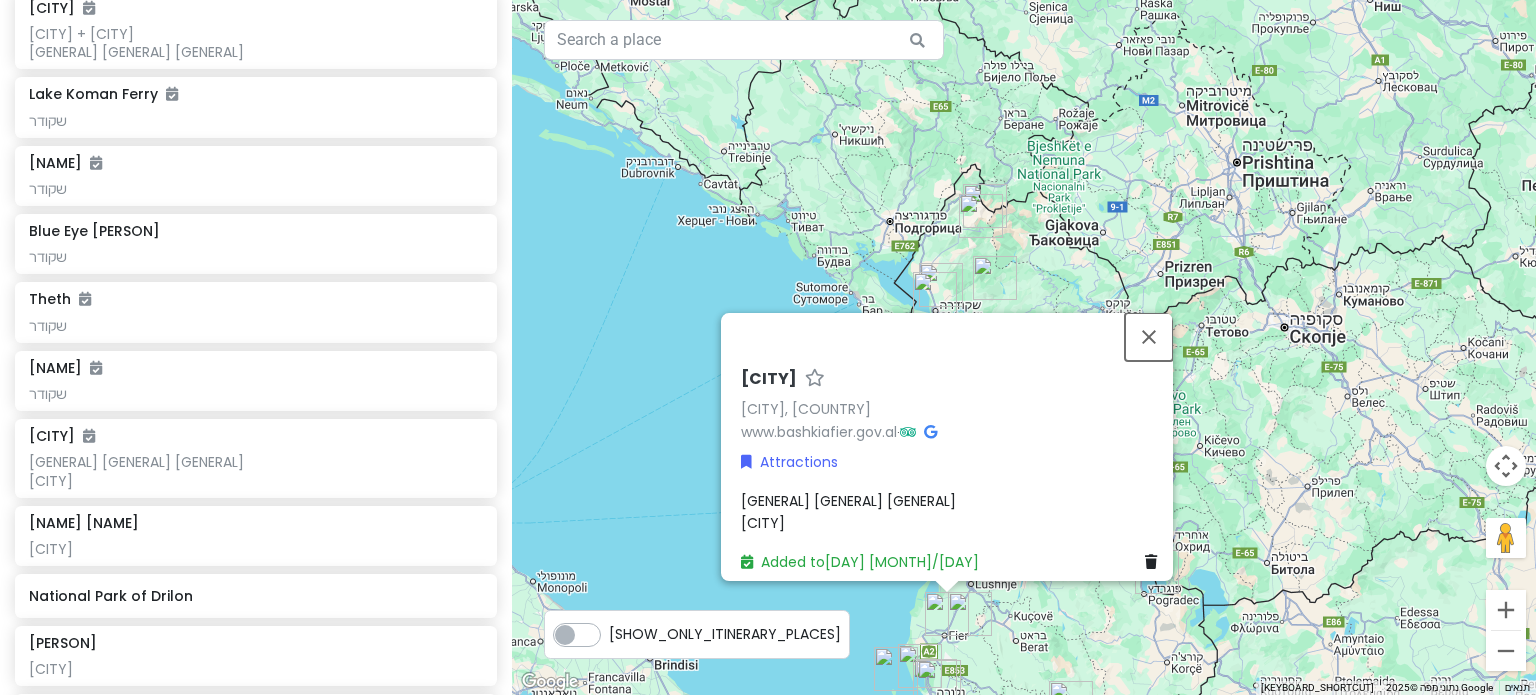 click at bounding box center [1149, 337] 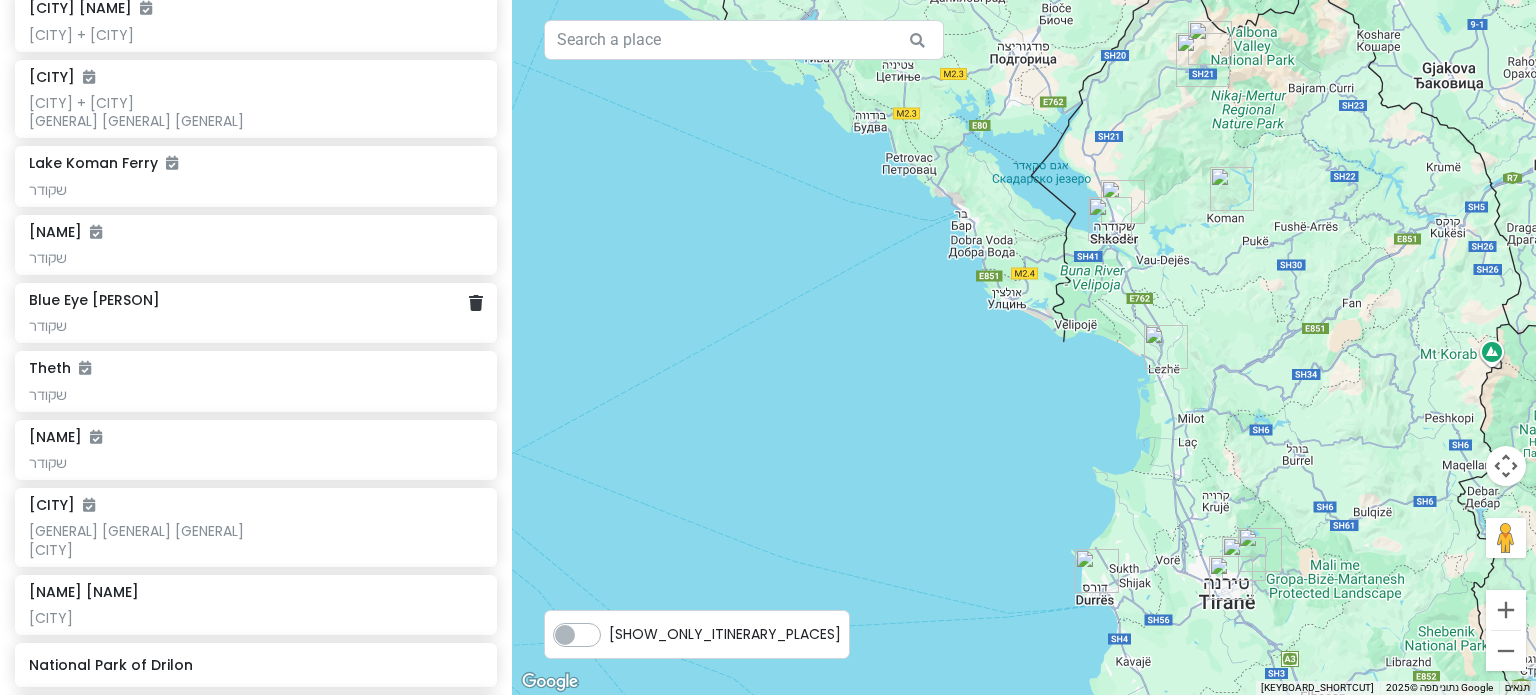 scroll, scrollTop: 300, scrollLeft: 0, axis: vertical 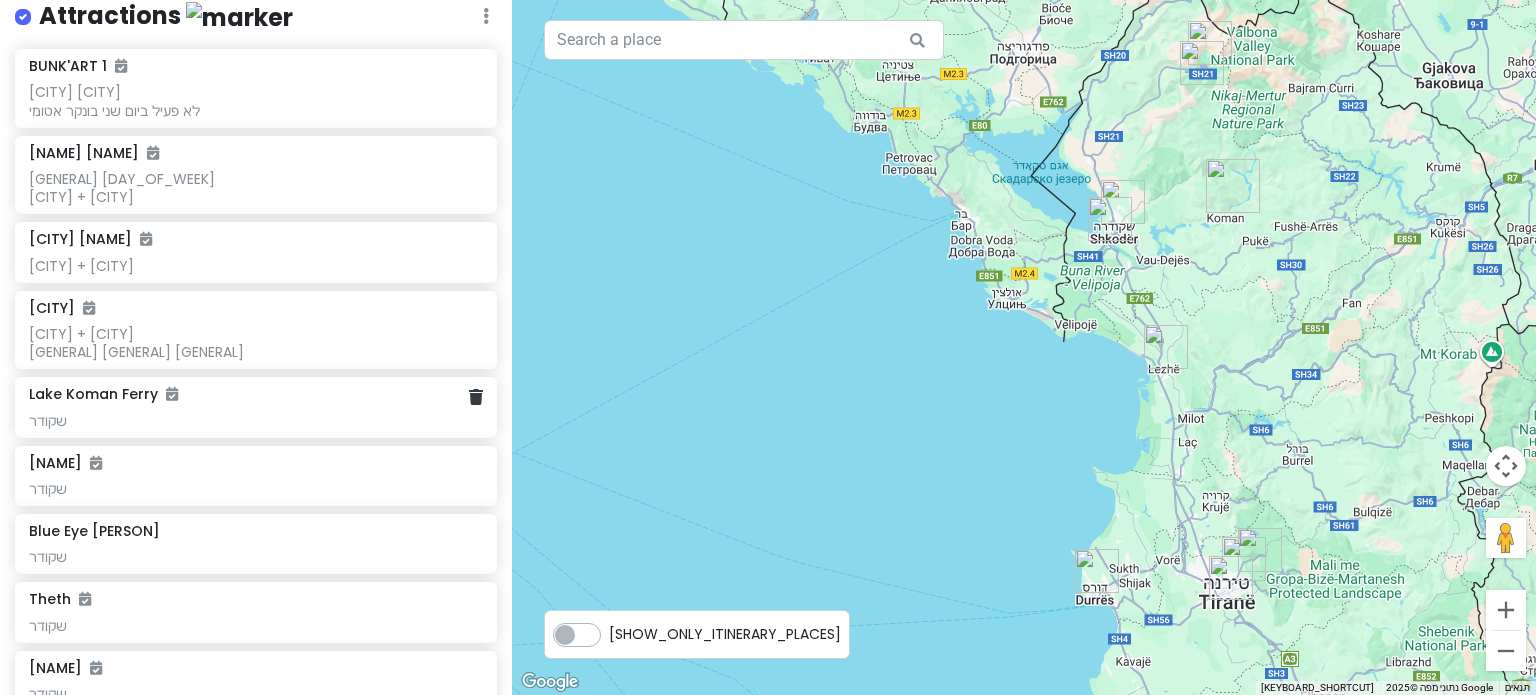 click on "שקודר" at bounding box center [255, 101] 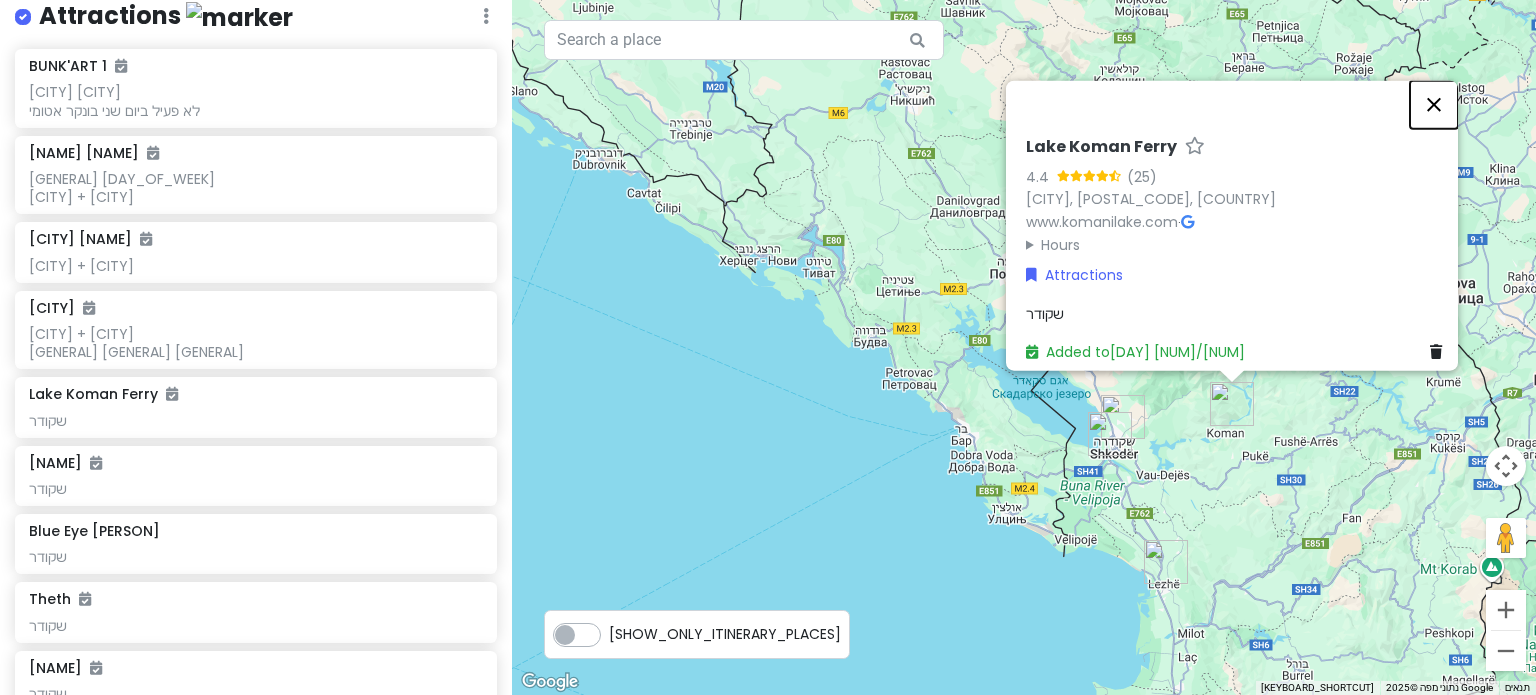 click at bounding box center (1434, 104) 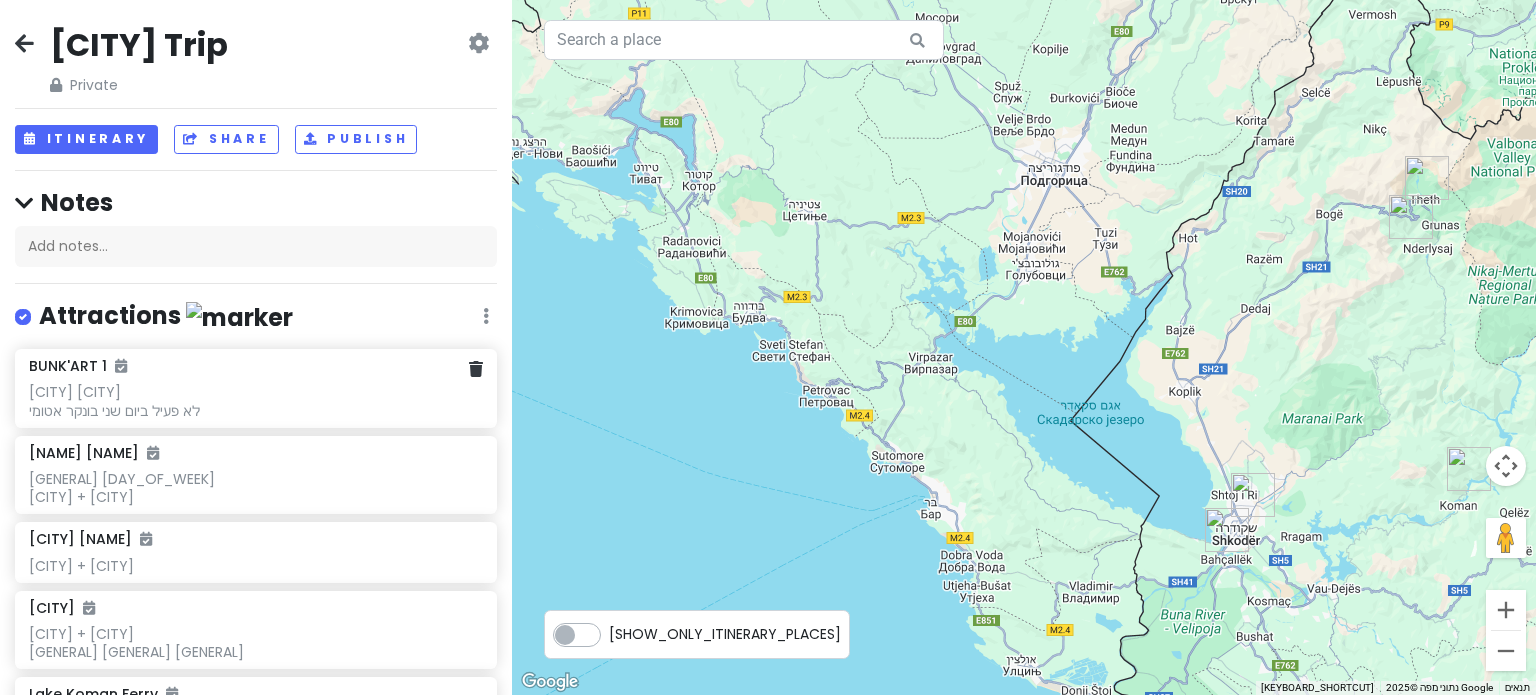 scroll, scrollTop: 0, scrollLeft: 0, axis: both 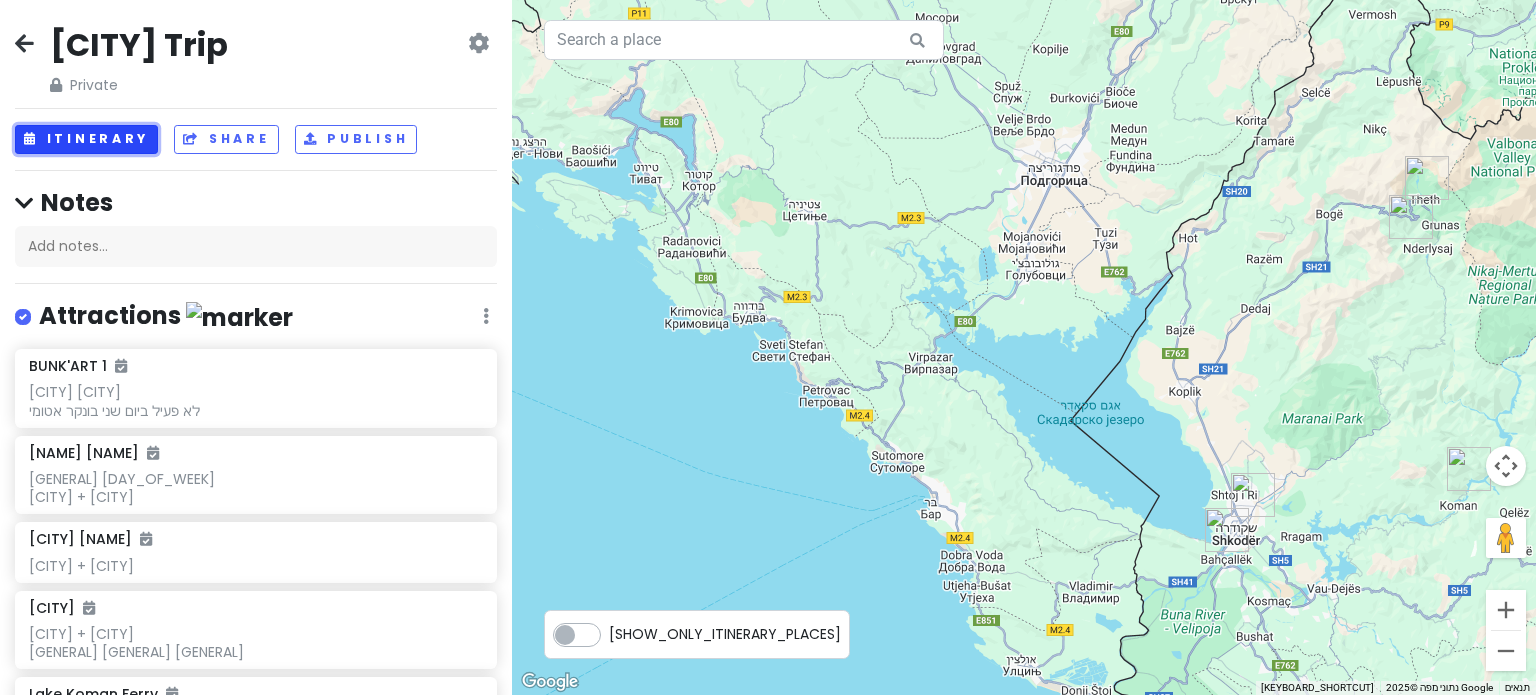 click on "Itinerary" at bounding box center (86, 139) 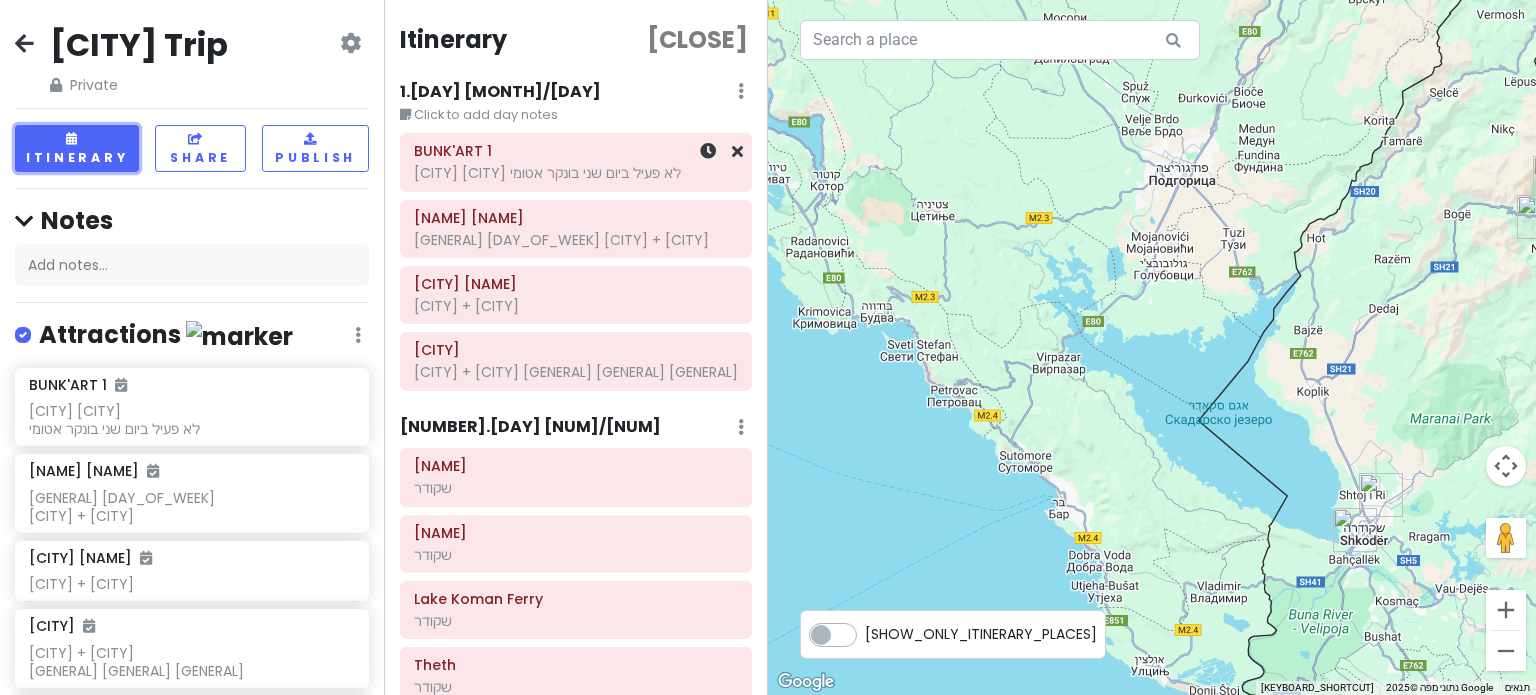 click on "[CITY] [CITY]
לא פעיל ביום שני בונקר אטומי" at bounding box center [576, 173] 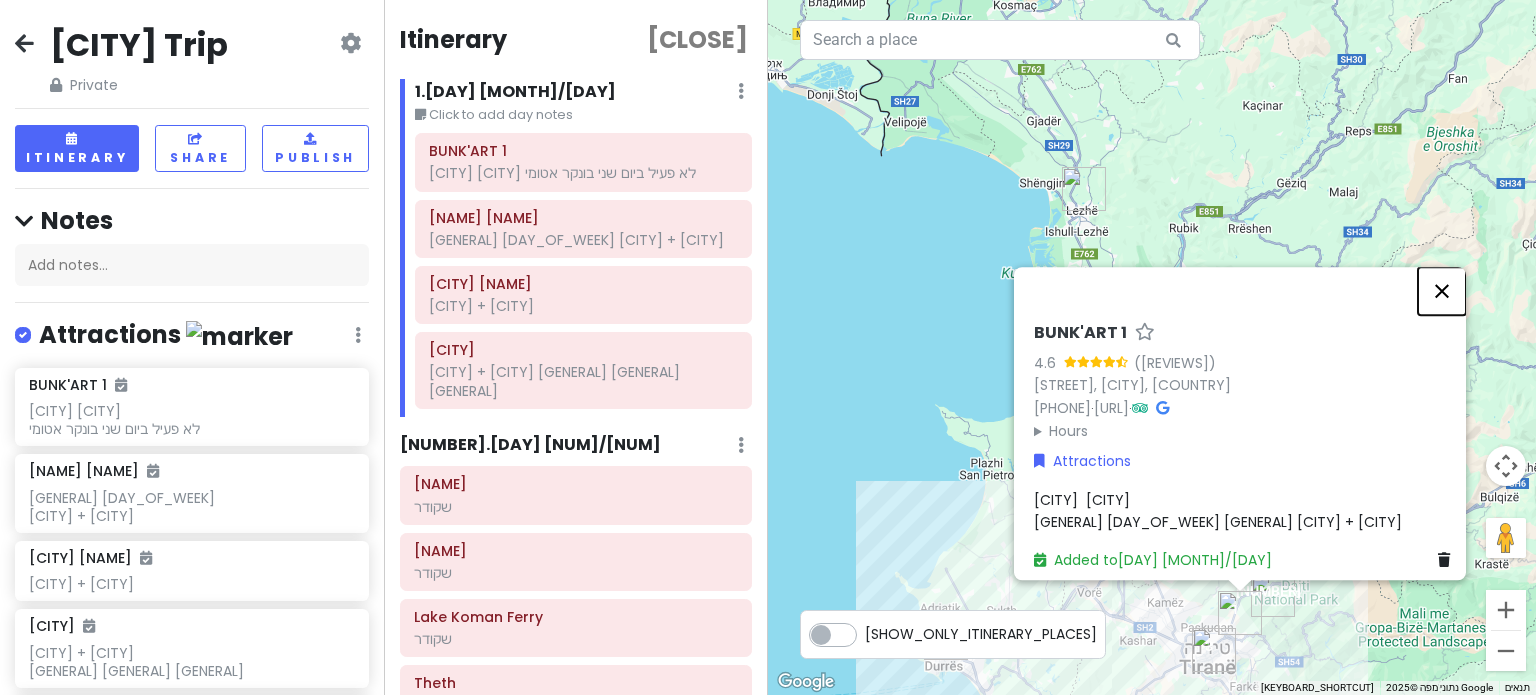 click at bounding box center [1442, 291] 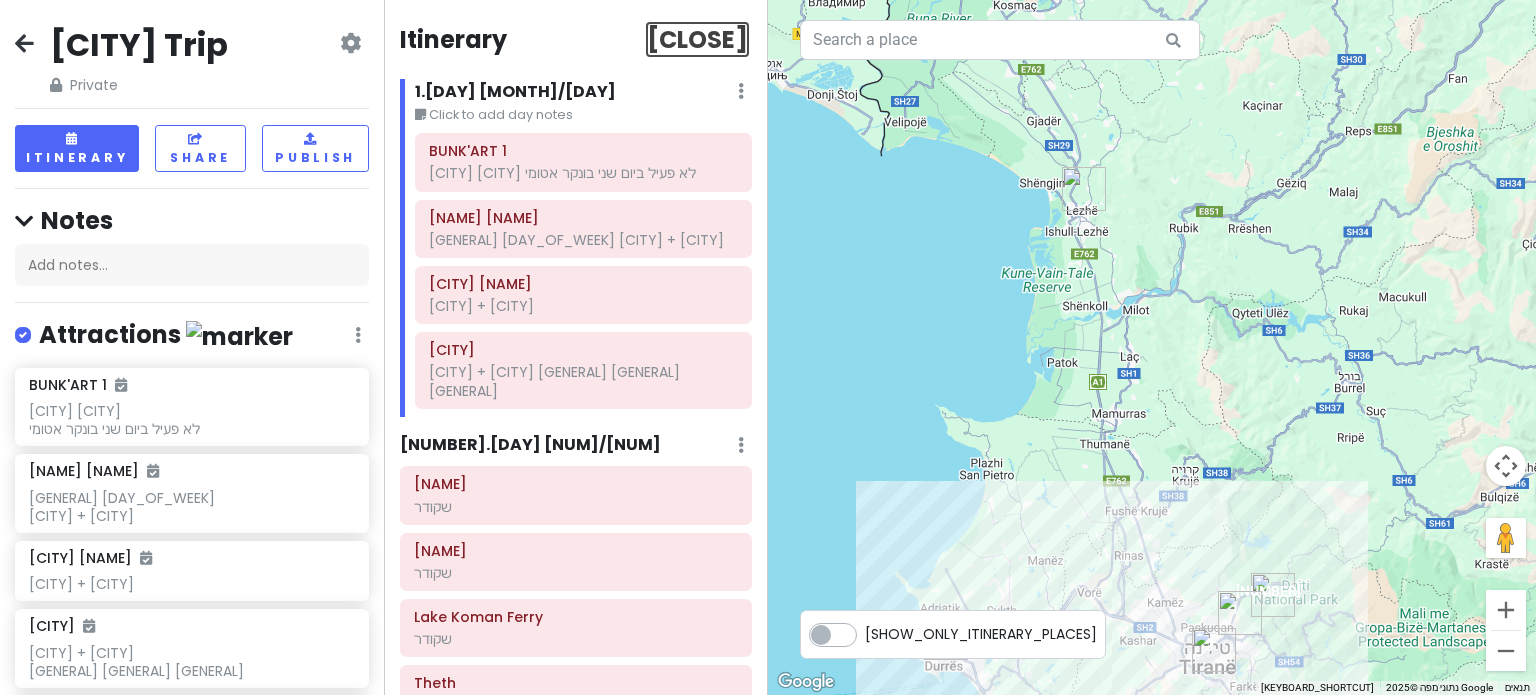 click on "[CLOSE]" at bounding box center (697, 39) 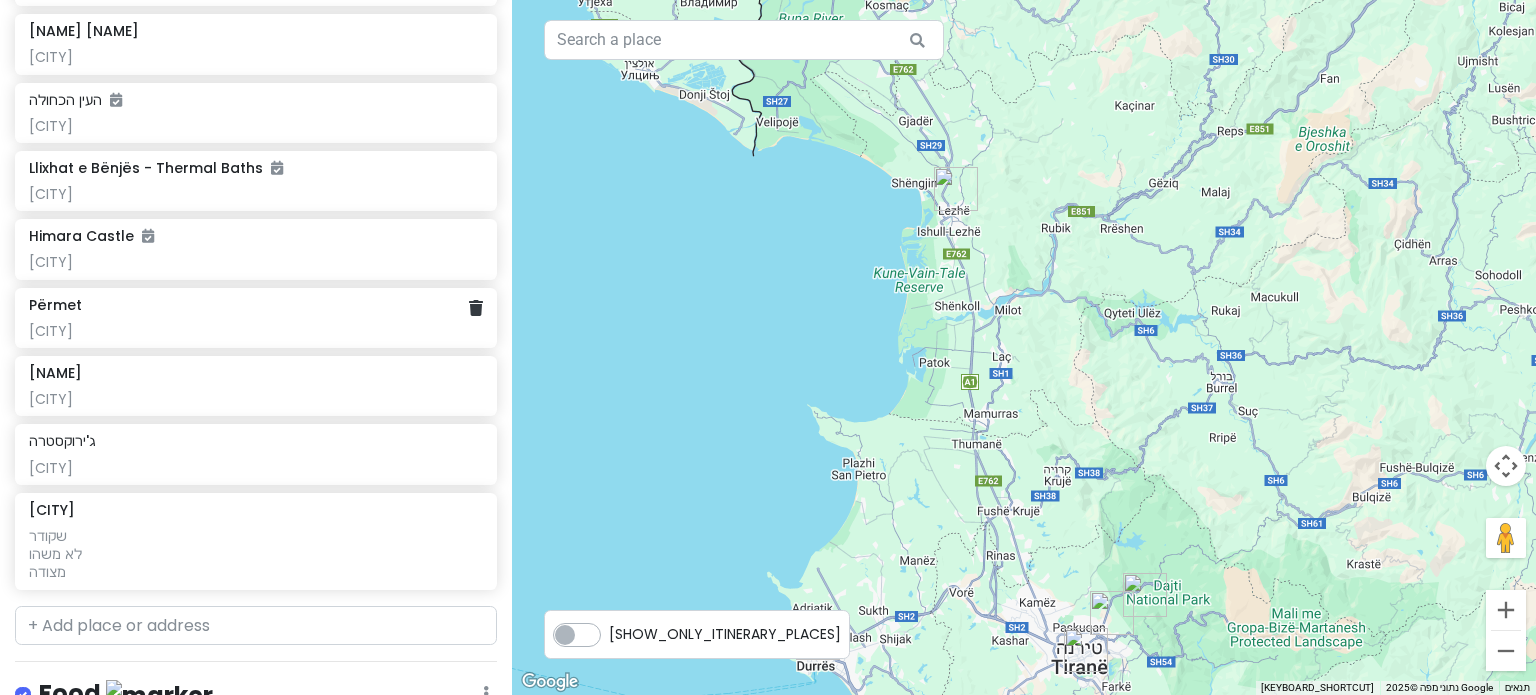 scroll, scrollTop: 1500, scrollLeft: 0, axis: vertical 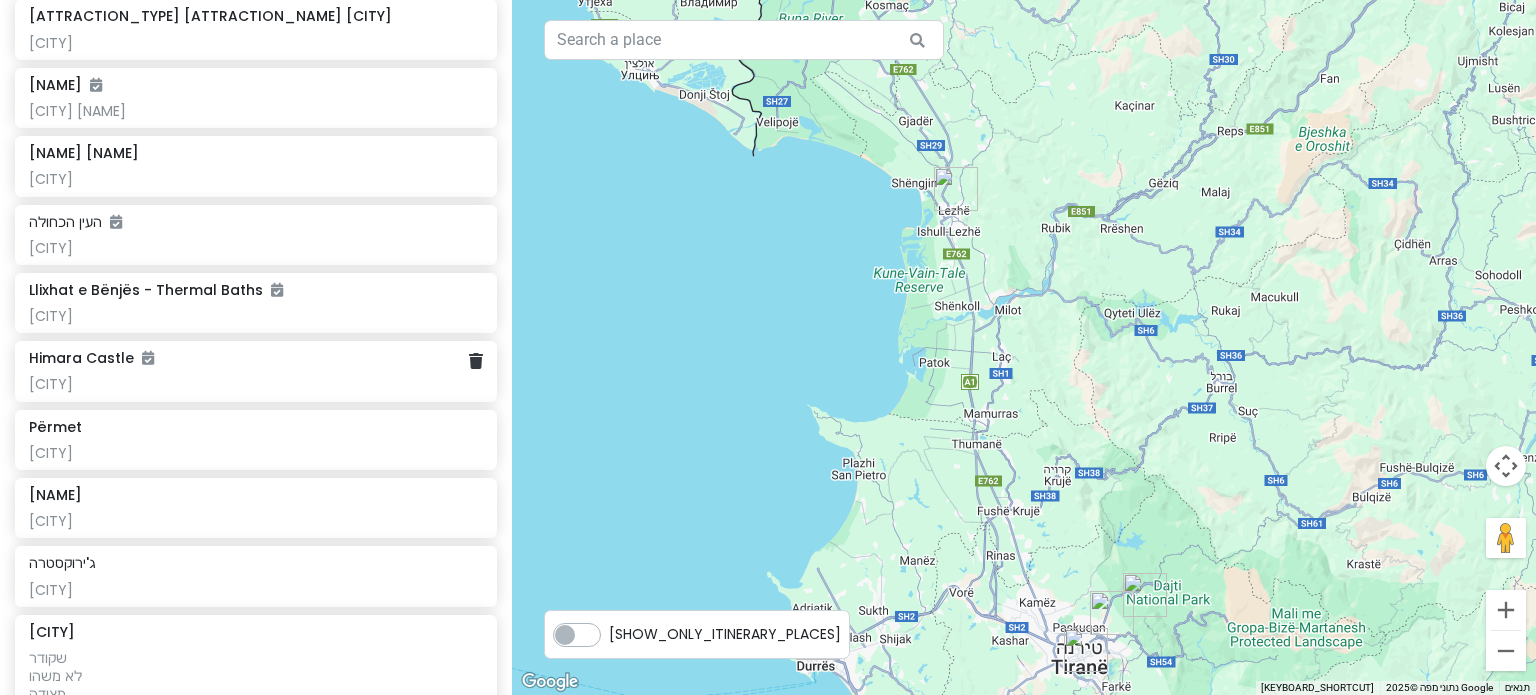 click on "[CITY]" at bounding box center (255, -1099) 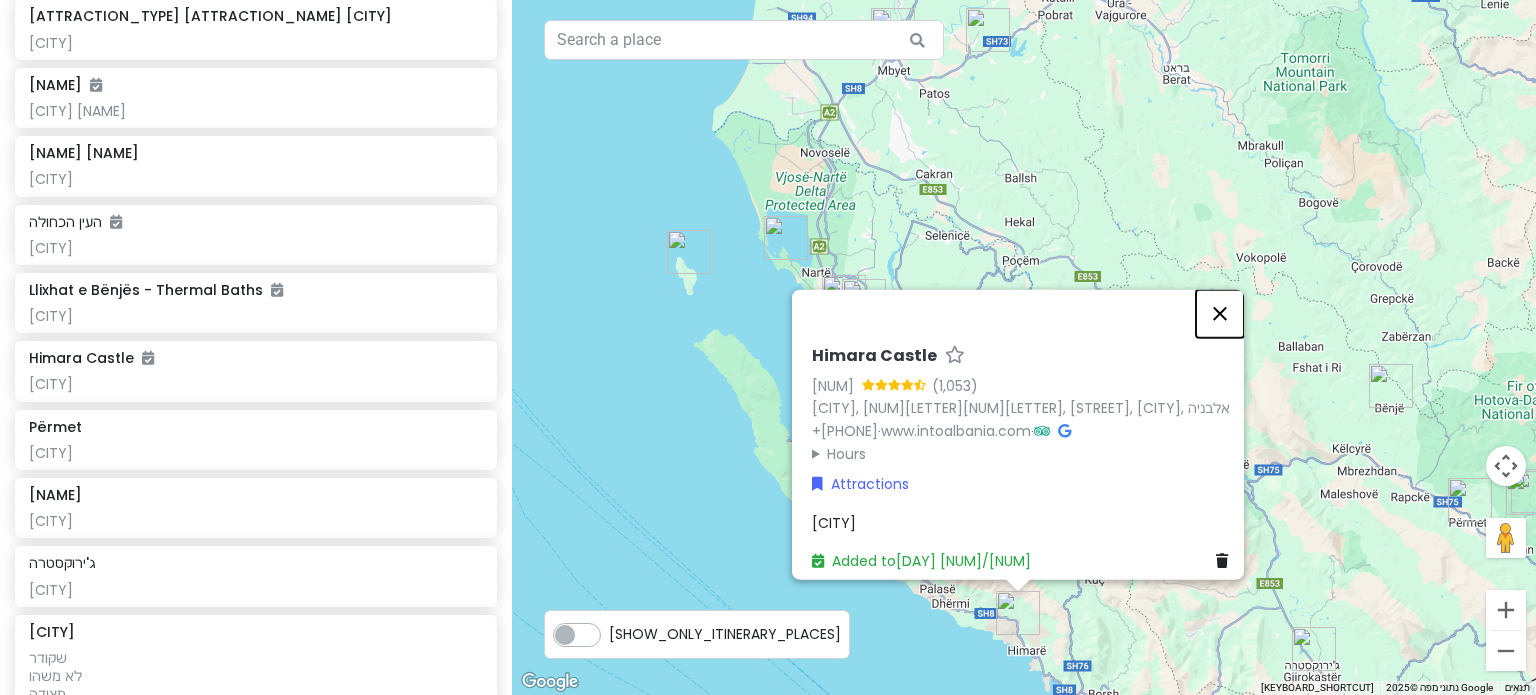 click at bounding box center (1220, 313) 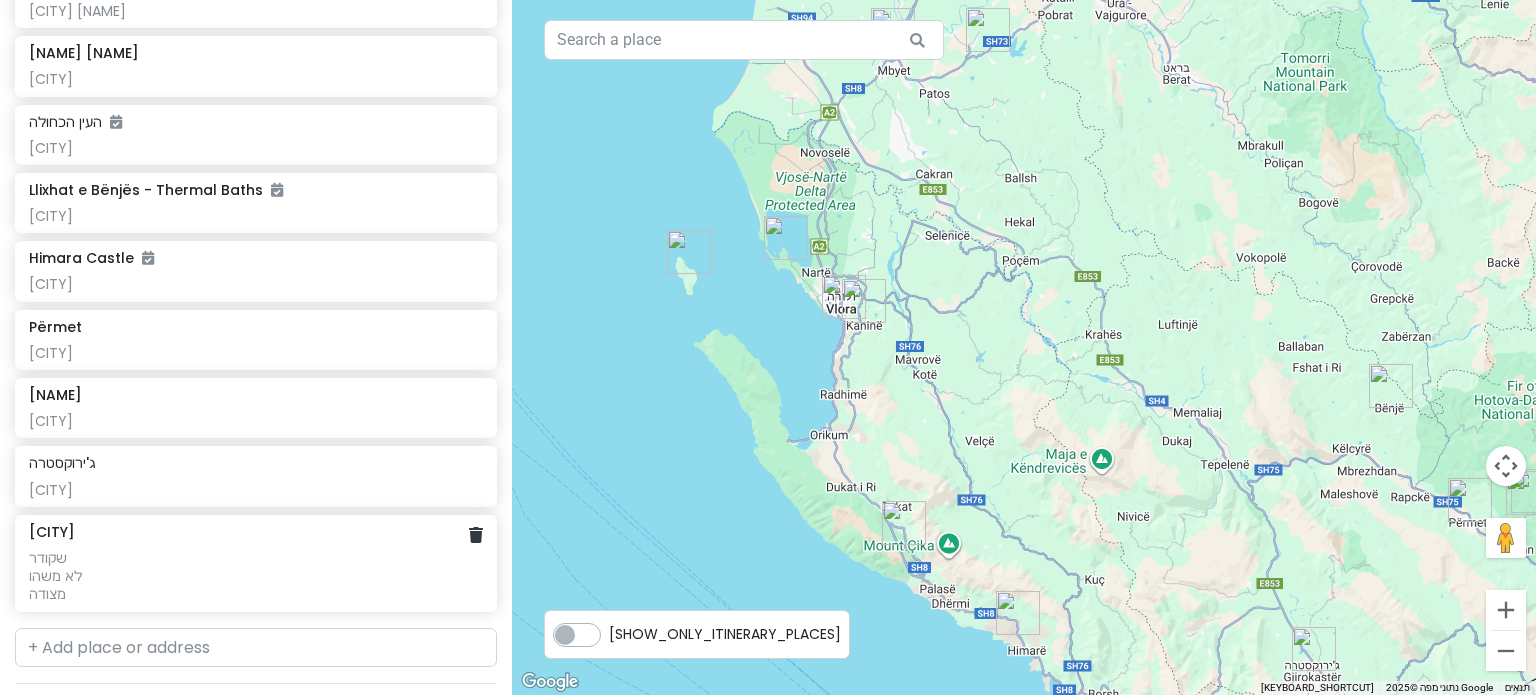 scroll, scrollTop: 1700, scrollLeft: 0, axis: vertical 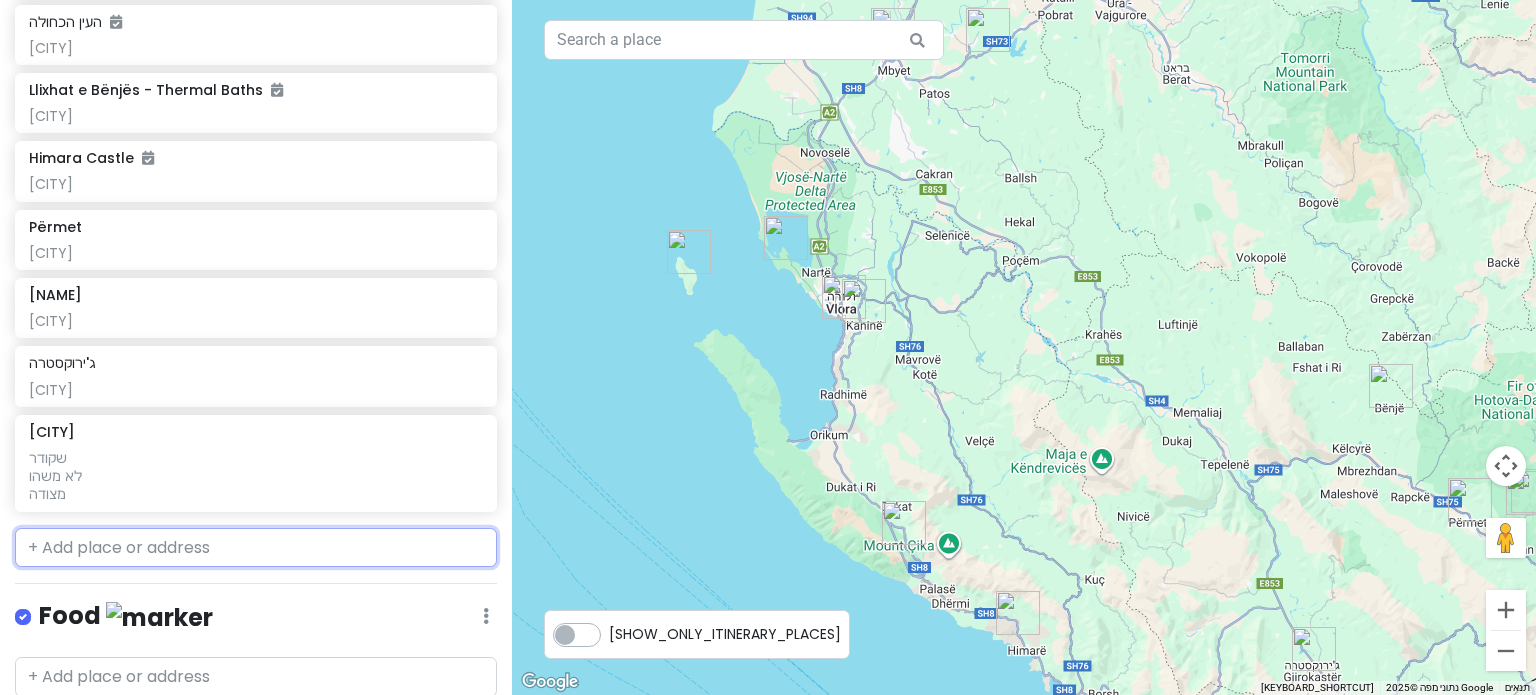 click at bounding box center (256, 548) 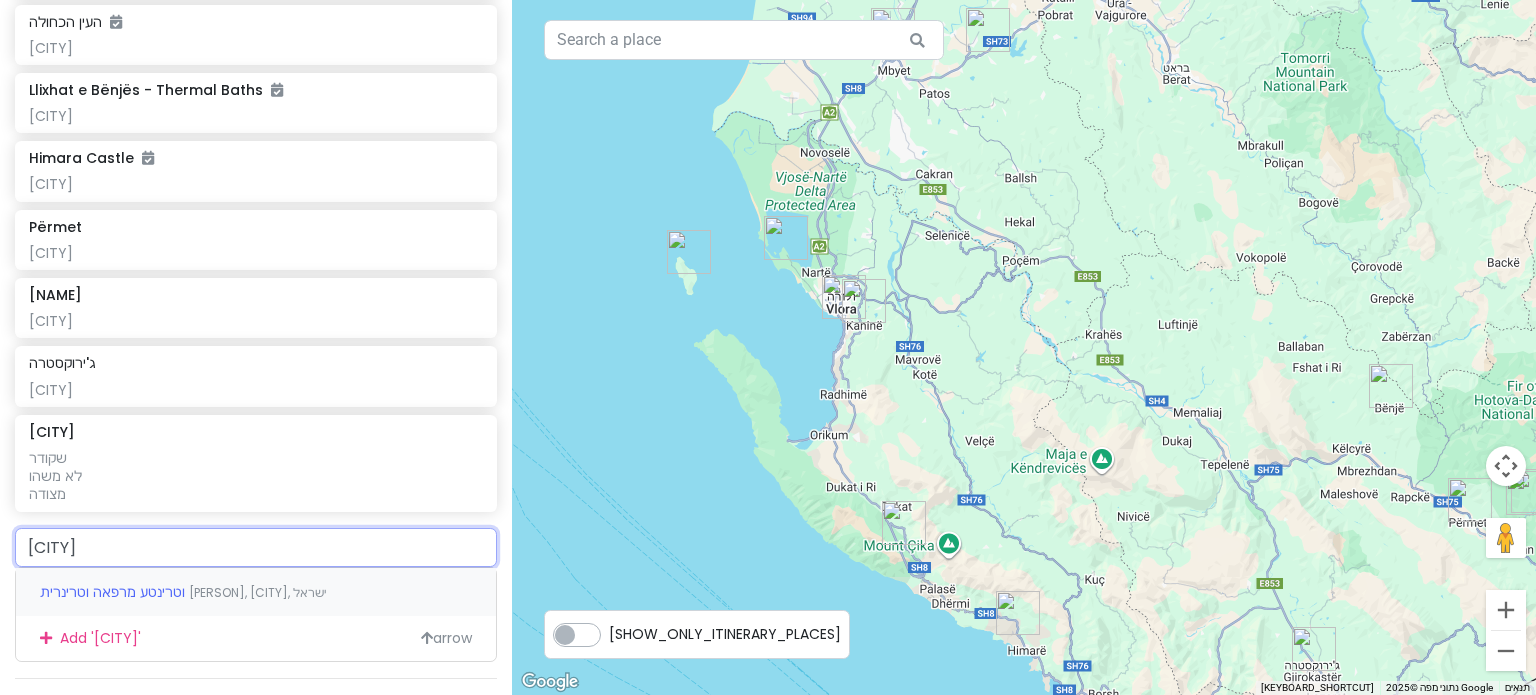 type on "[CITY]" 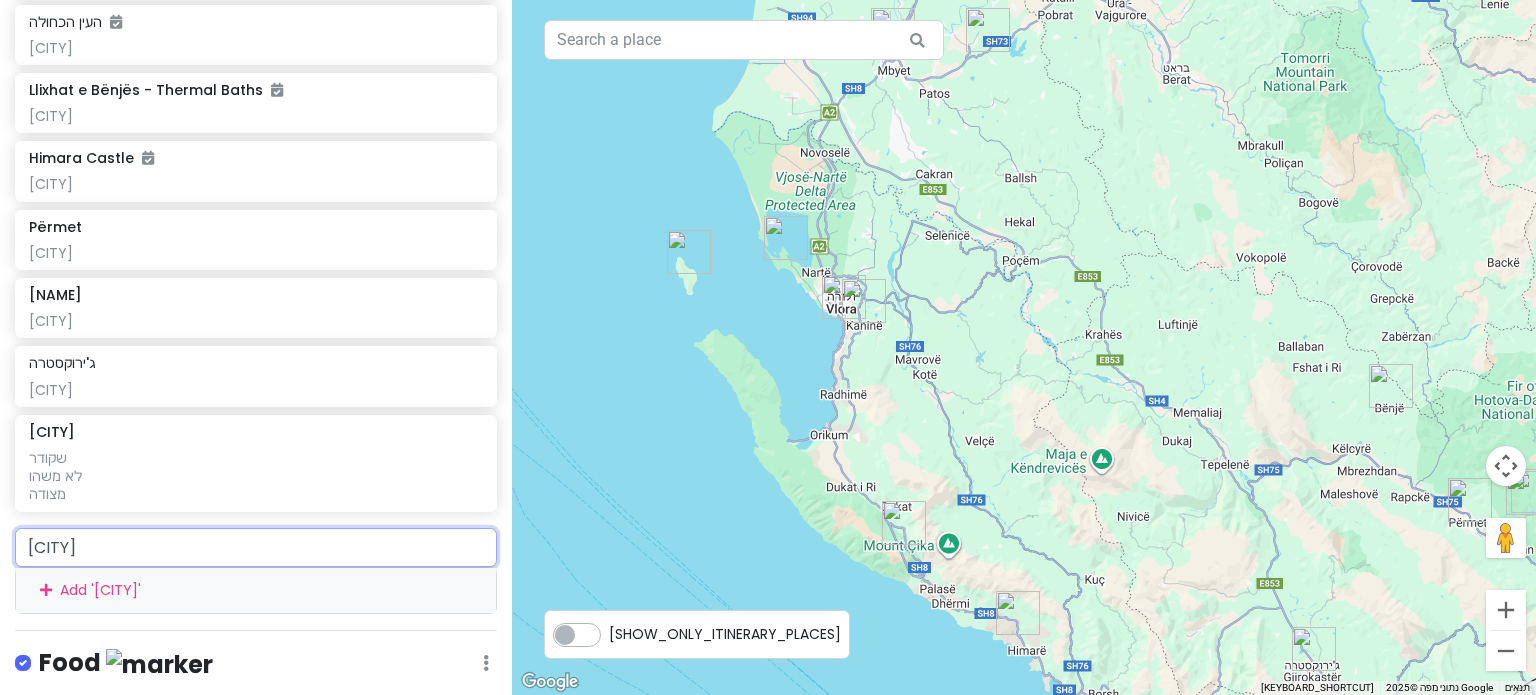 click on "[CITY]" at bounding box center [256, 548] 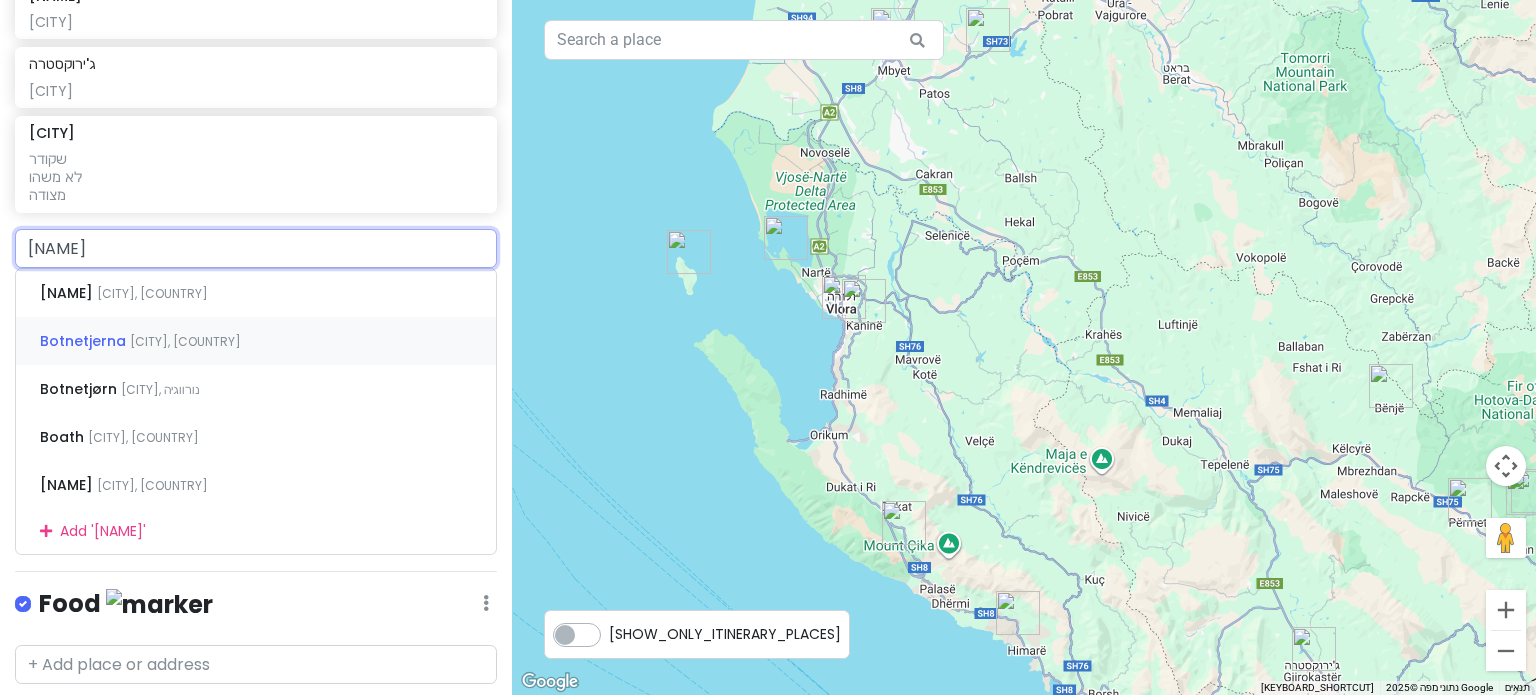 scroll, scrollTop: 2000, scrollLeft: 0, axis: vertical 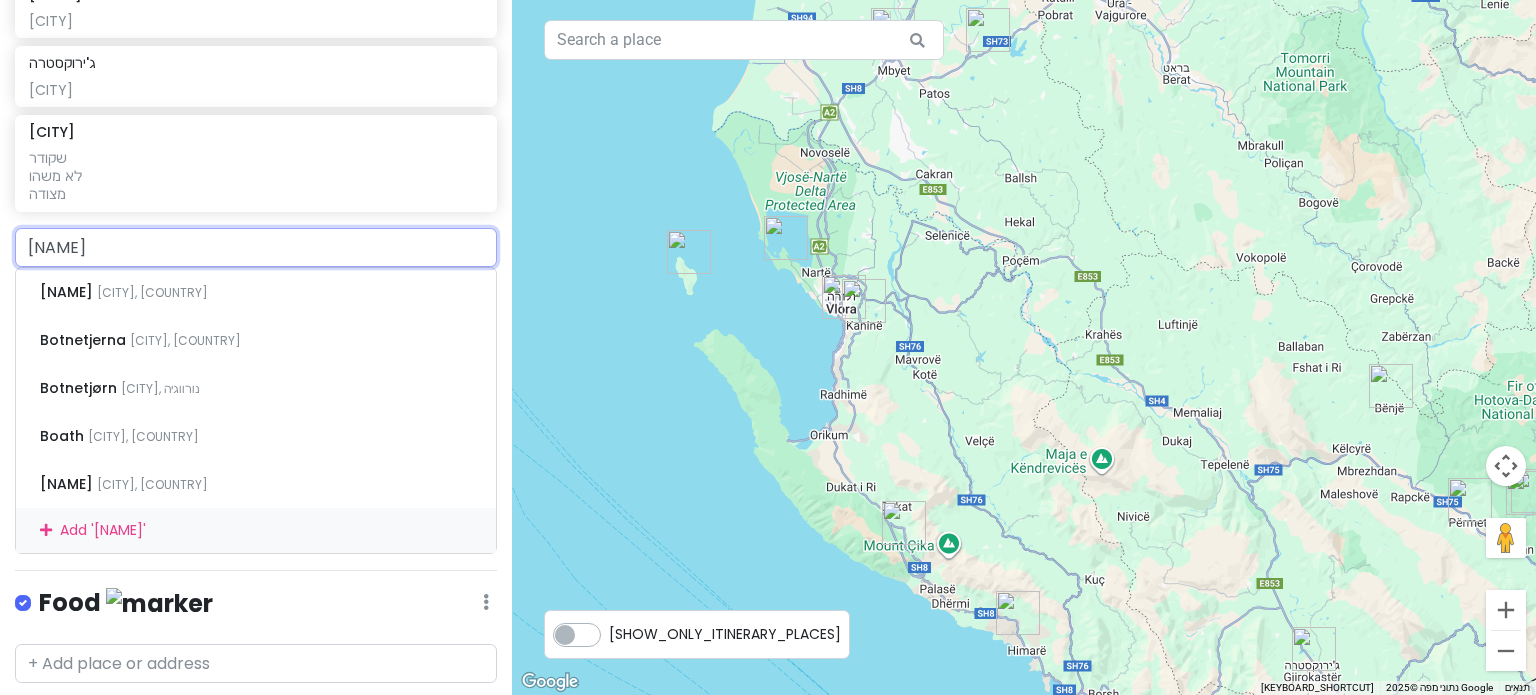 click on "[NAME]" at bounding box center [256, 248] 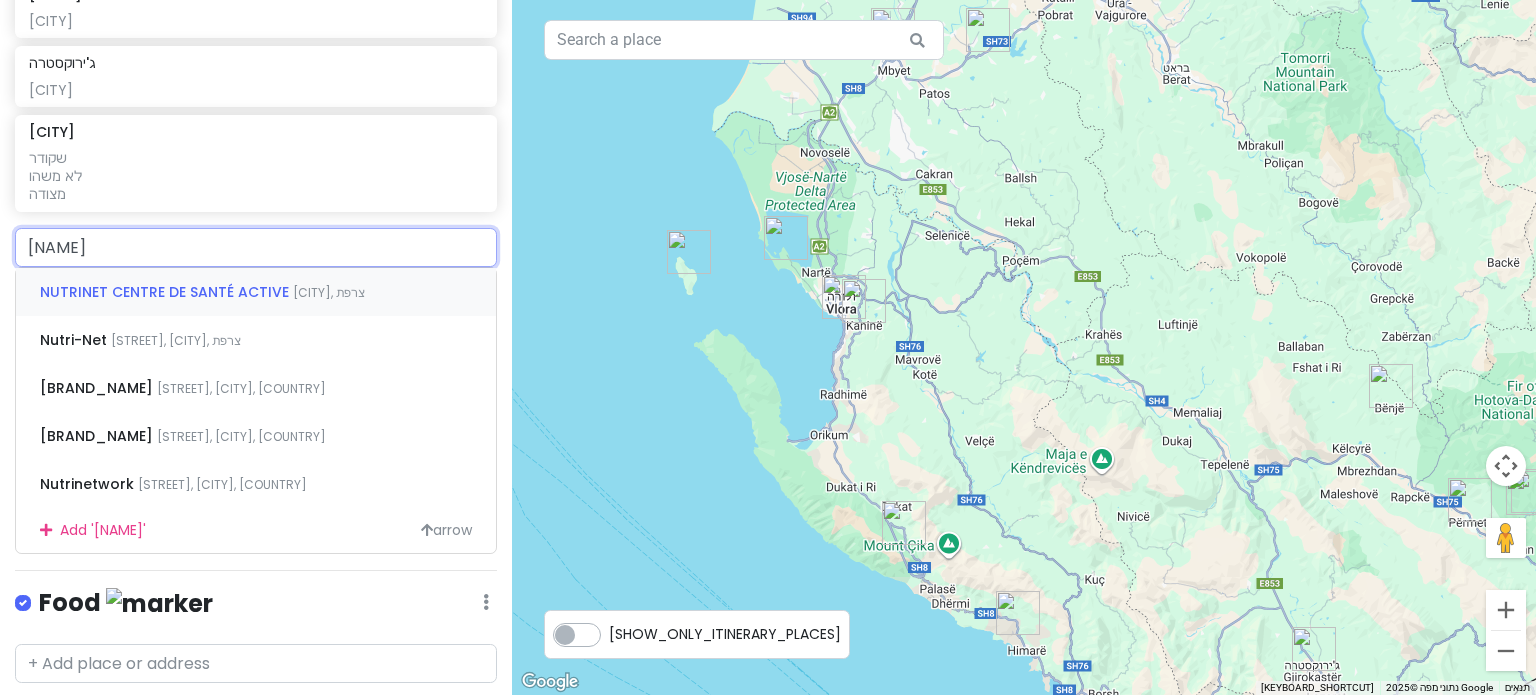 drag, startPoint x: 89, startPoint y: 243, endPoint x: 0, endPoint y: 240, distance: 89.050545 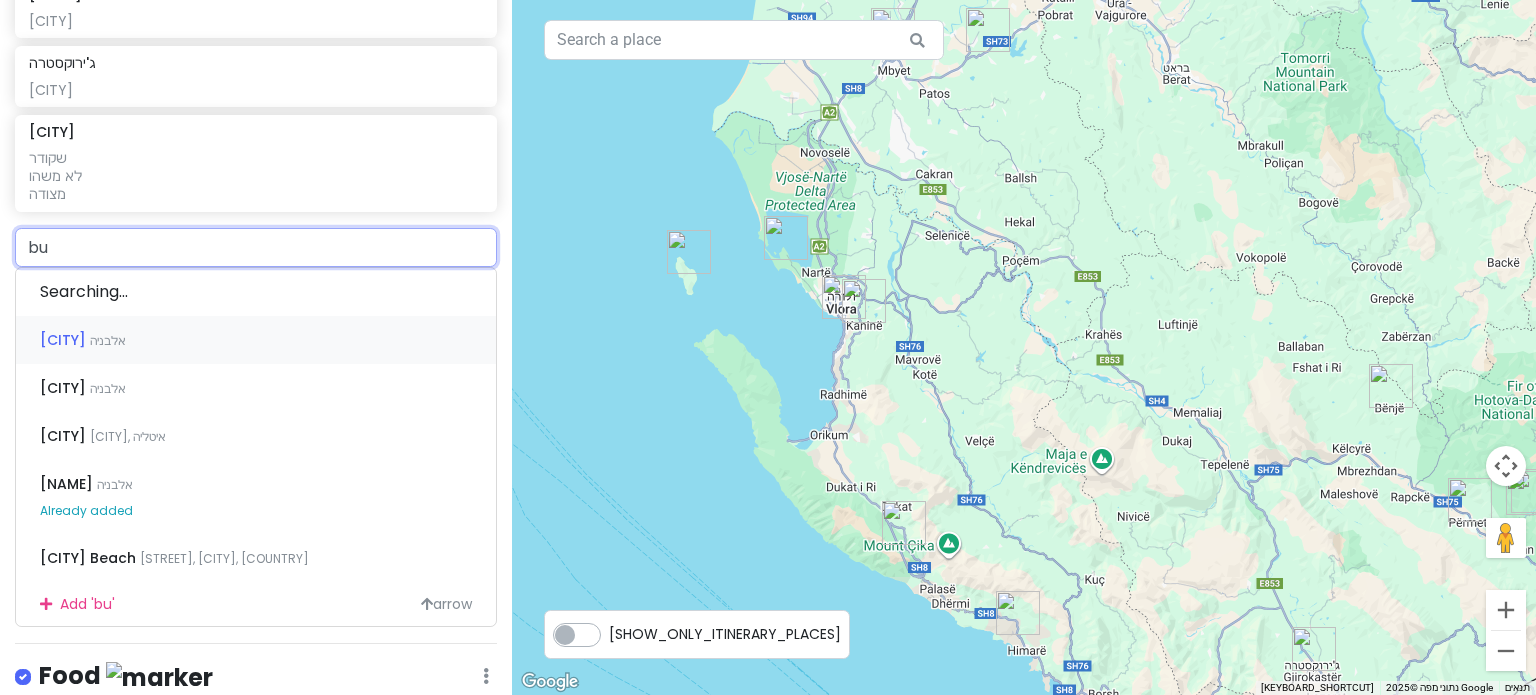 type on "[NAME]" 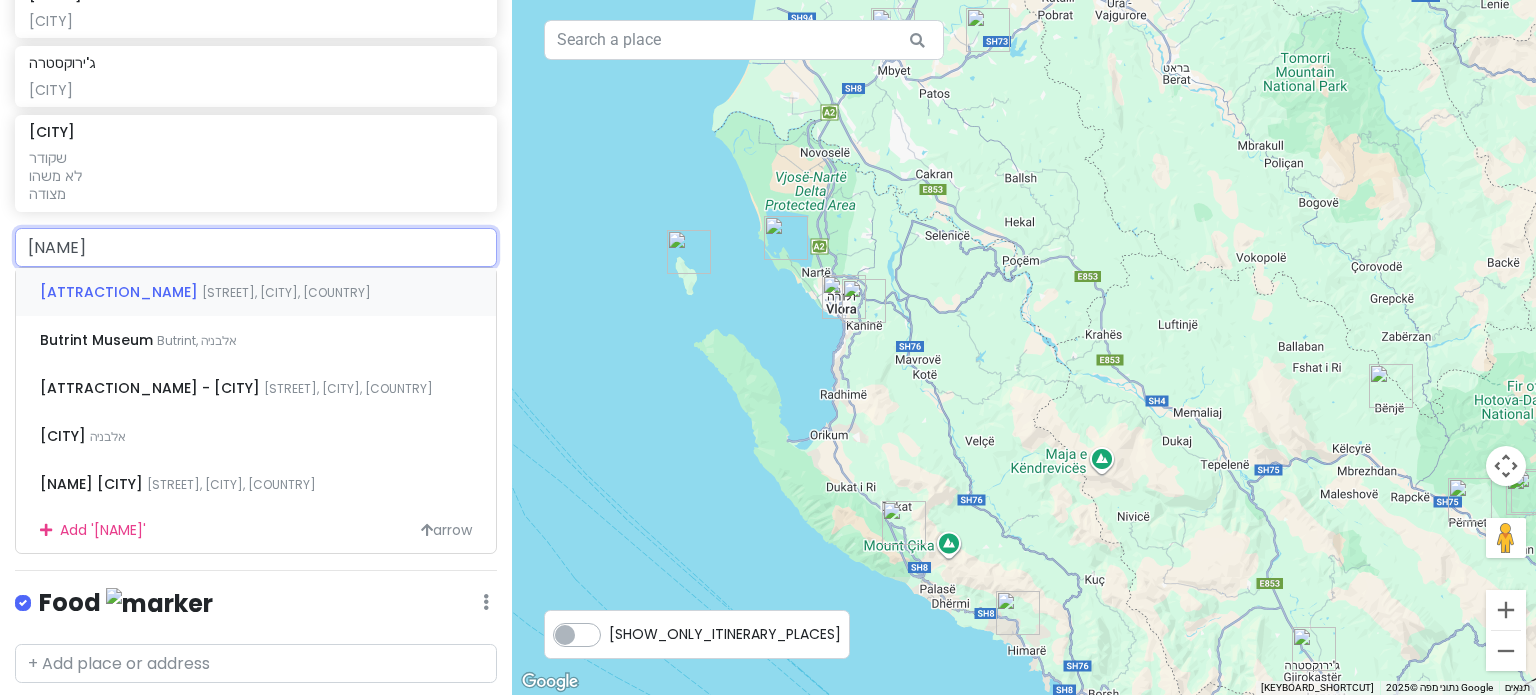 click on "[ATTRACTION_NAME]" at bounding box center (121, 292) 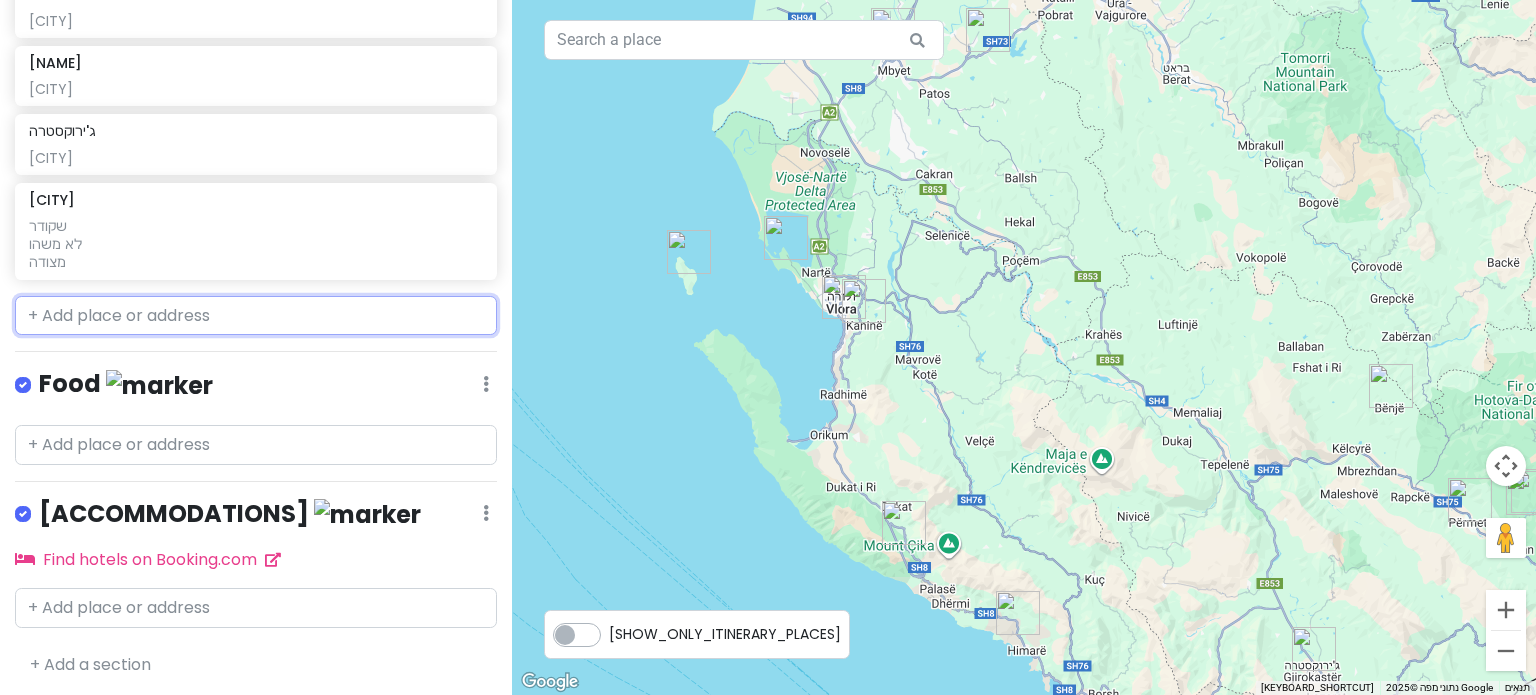 scroll, scrollTop: 1984, scrollLeft: 0, axis: vertical 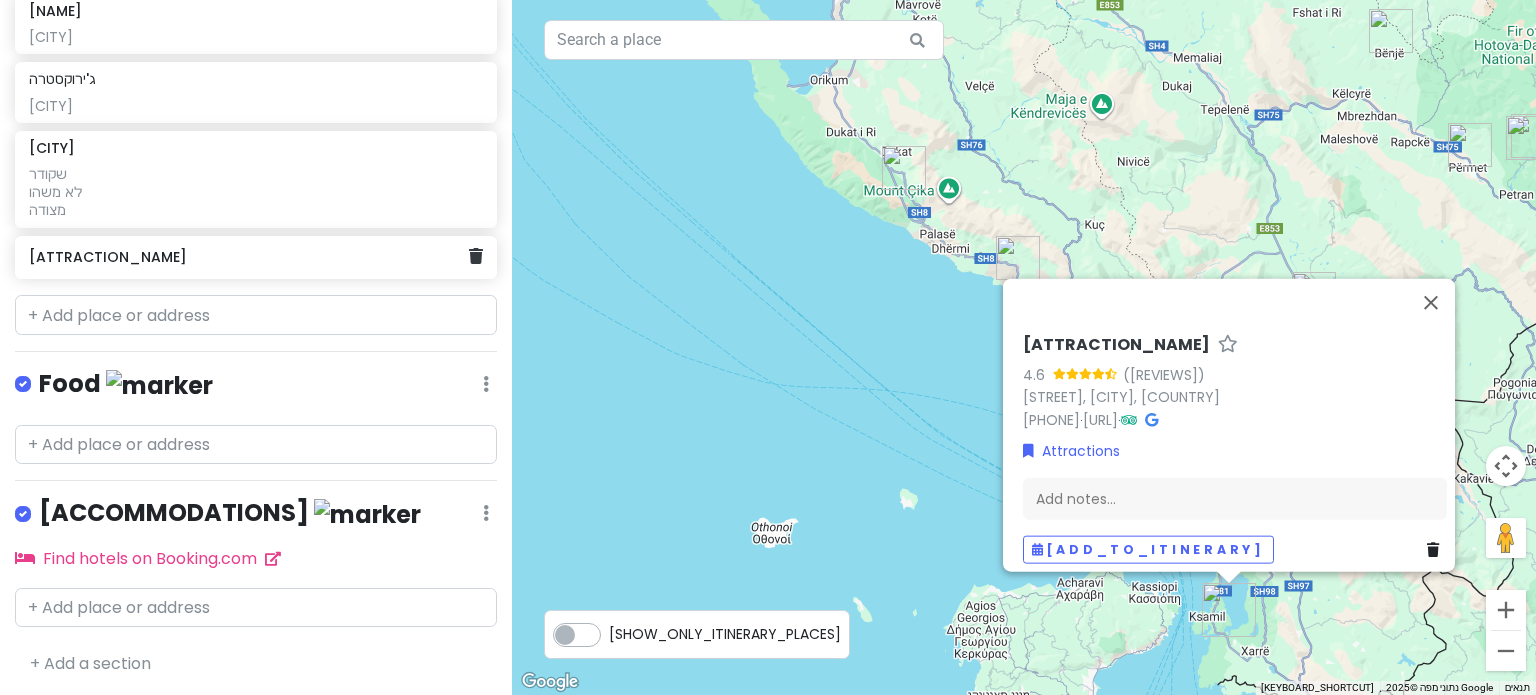 click on "[ATTRACTION_NAME]" at bounding box center (248, 257) 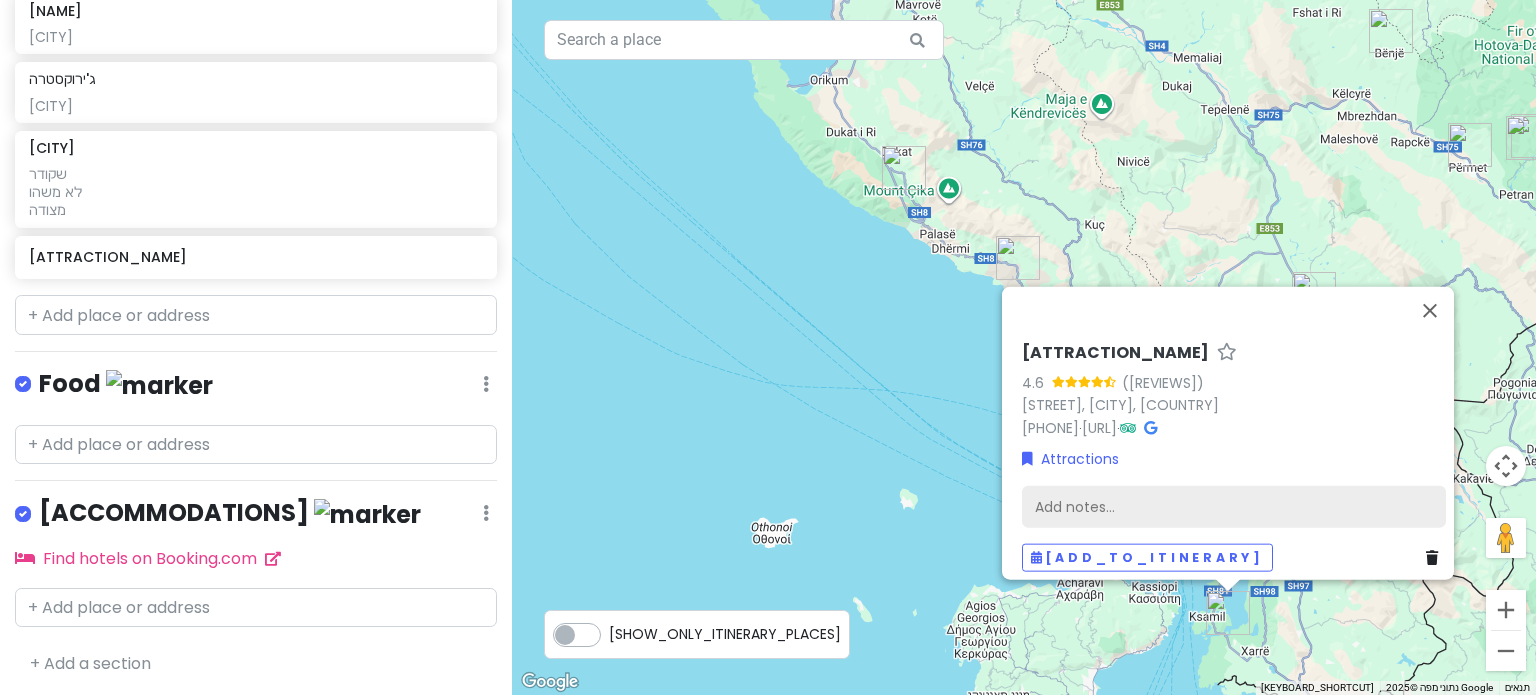 click on "Add notes..." at bounding box center (1234, 506) 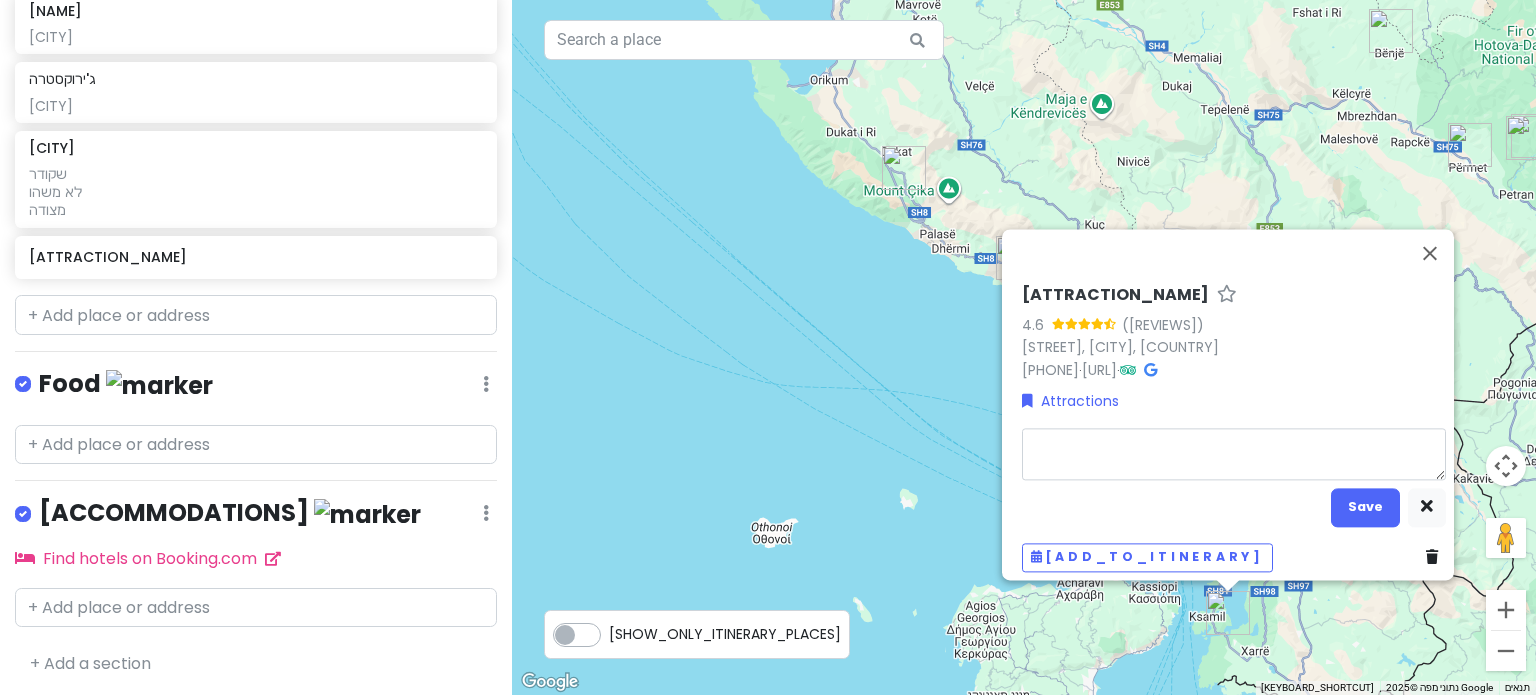 type on "[NAME]" 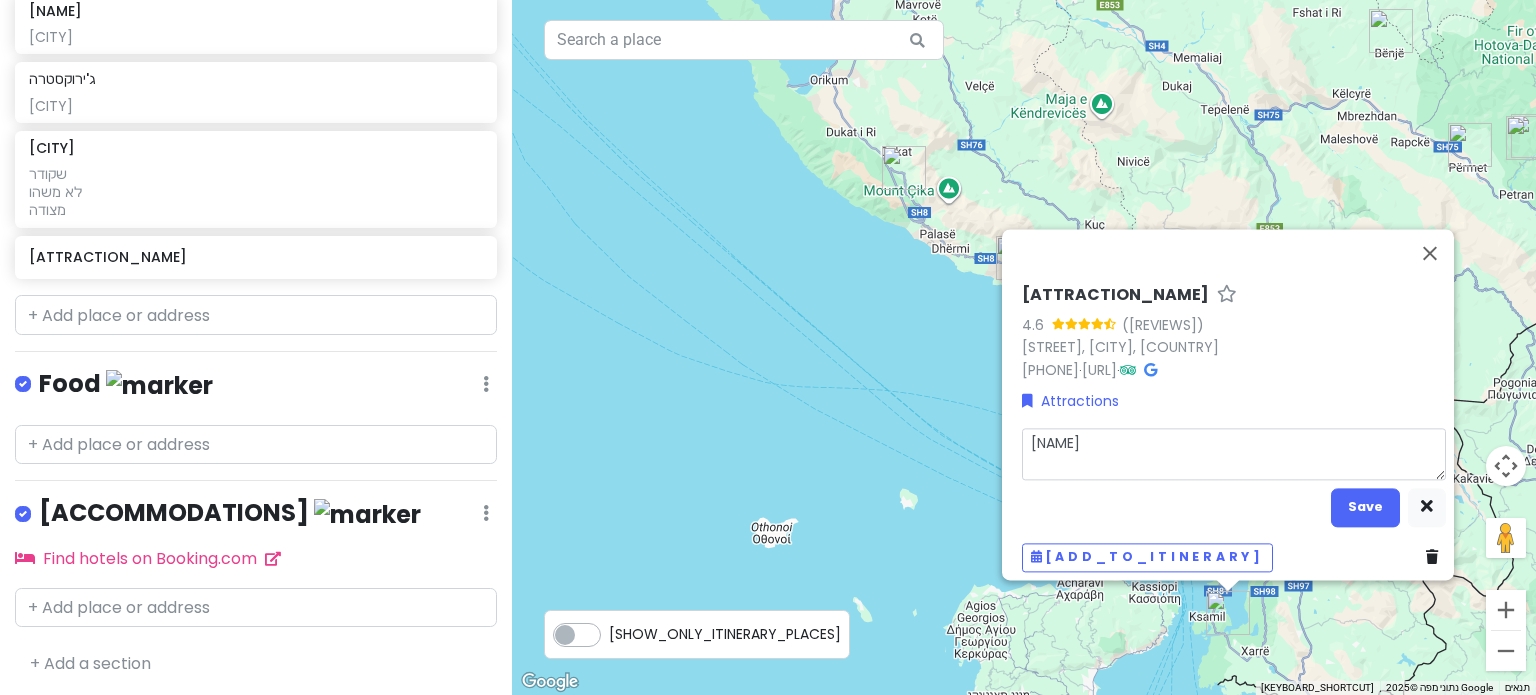 type on "[NAME]" 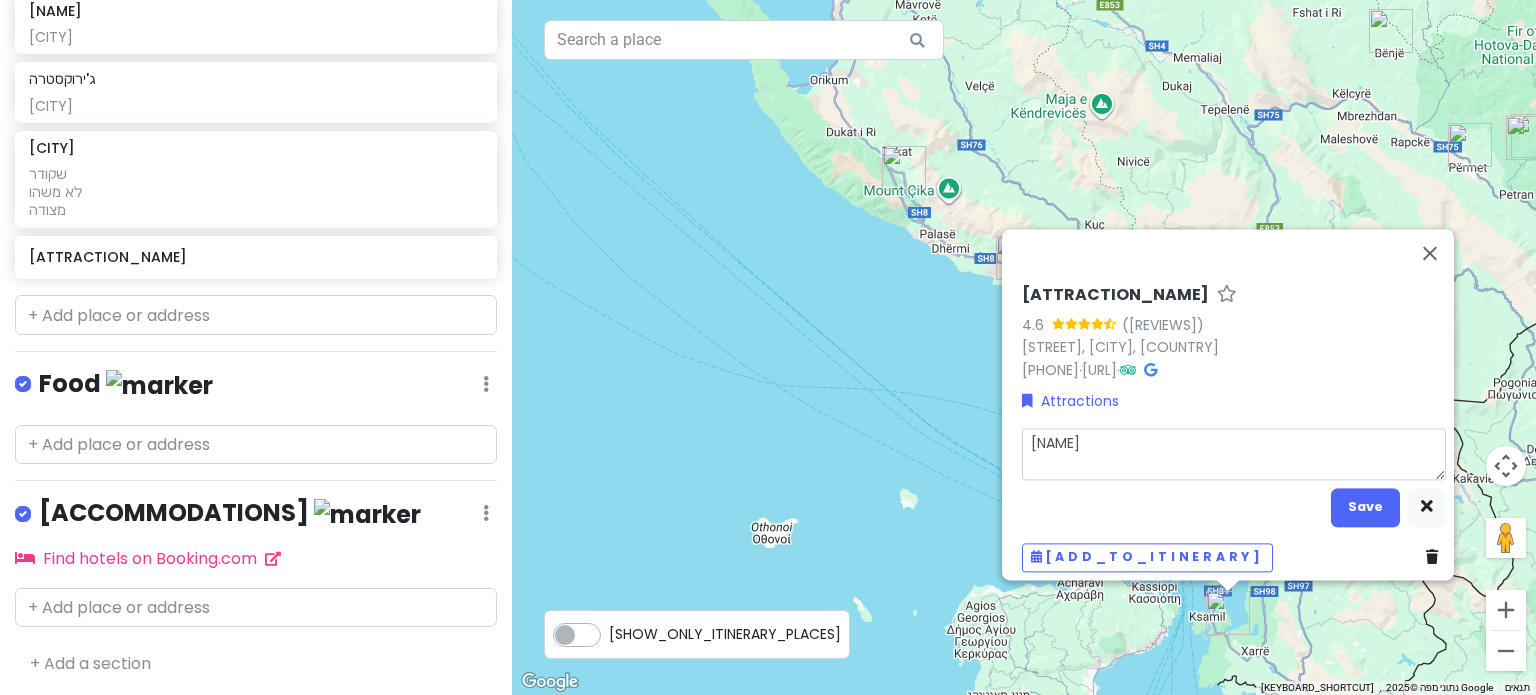 type on "[NAME]" 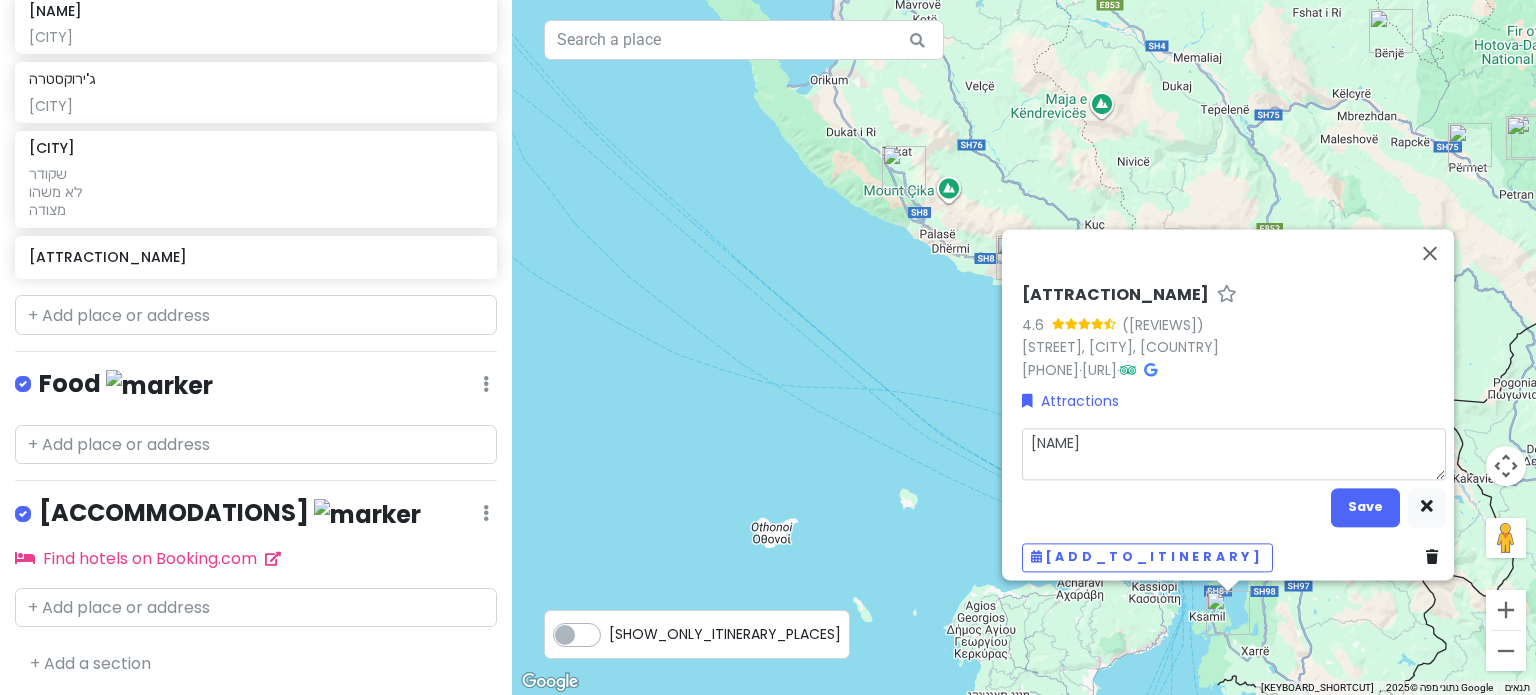type on "[NAME]" 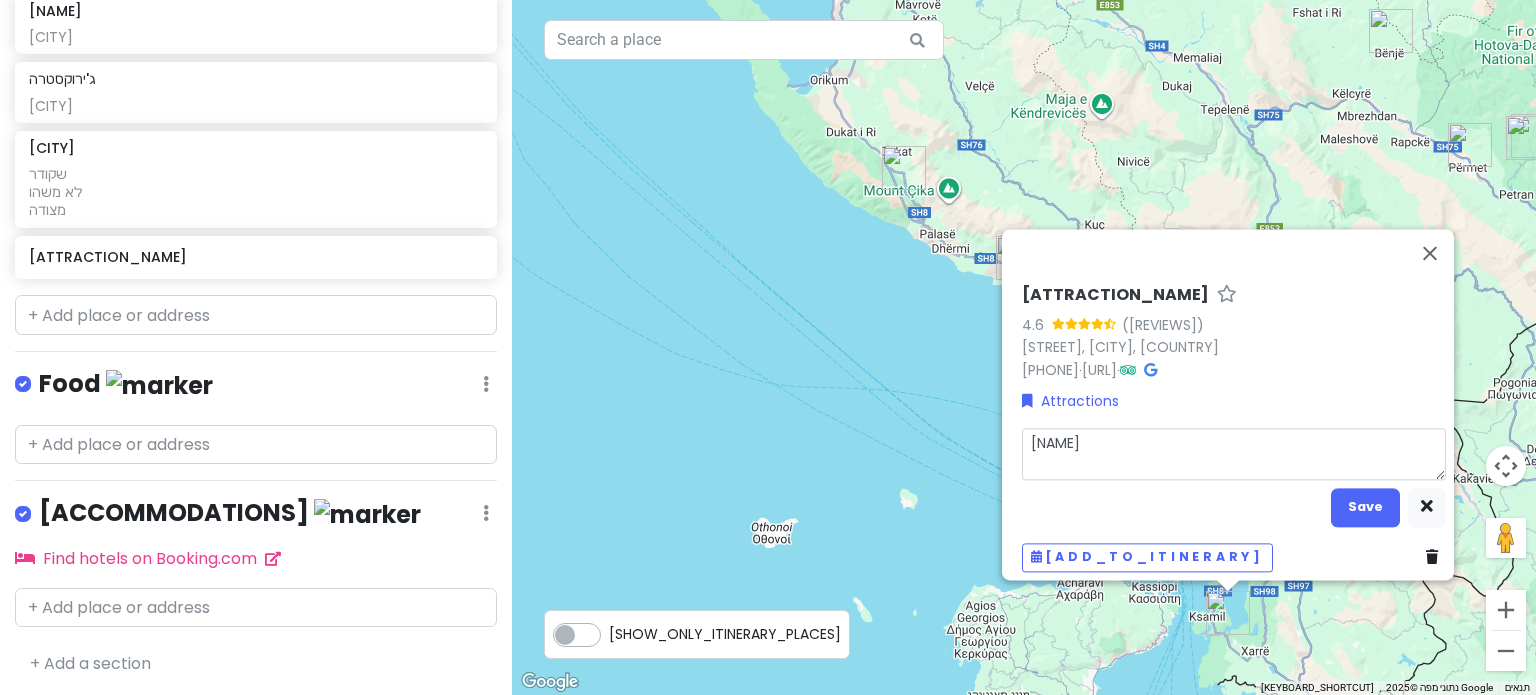 type on "[NAME]" 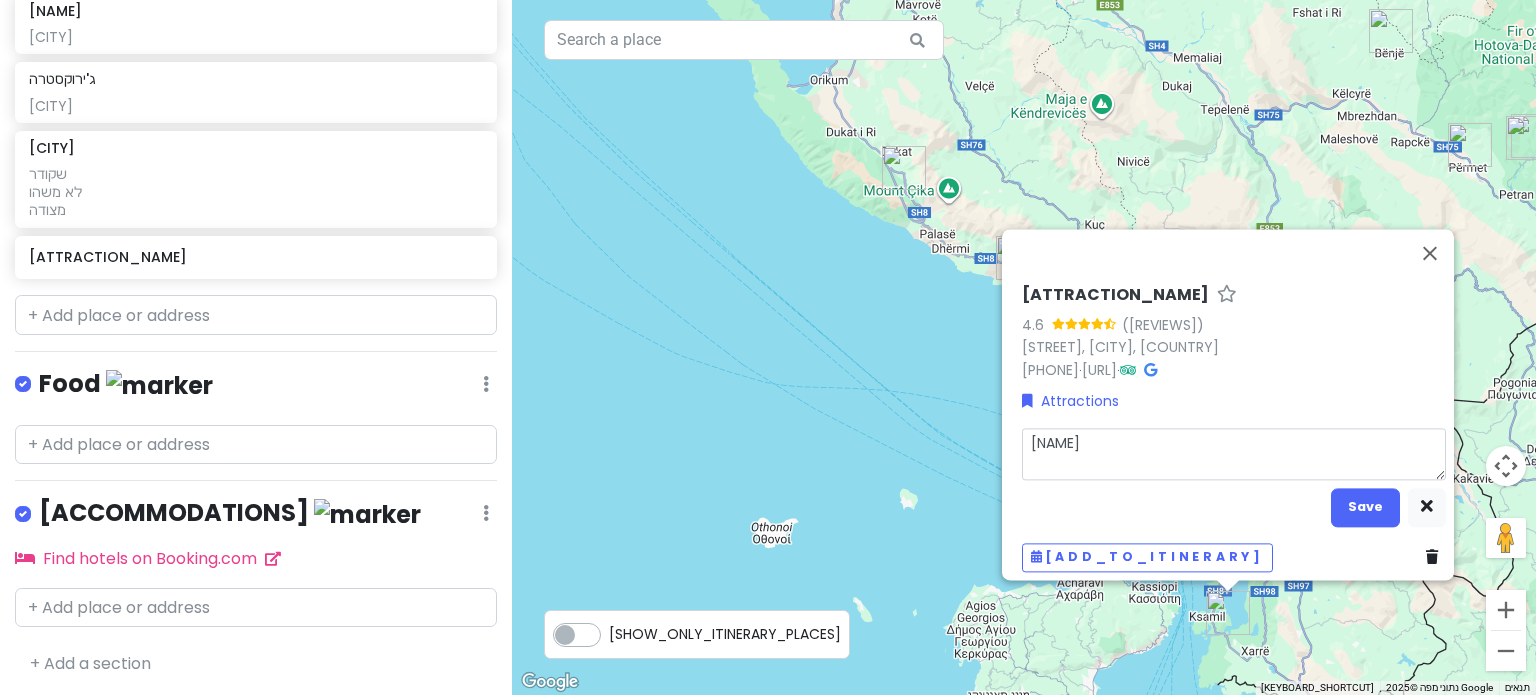 type on "[NAME]" 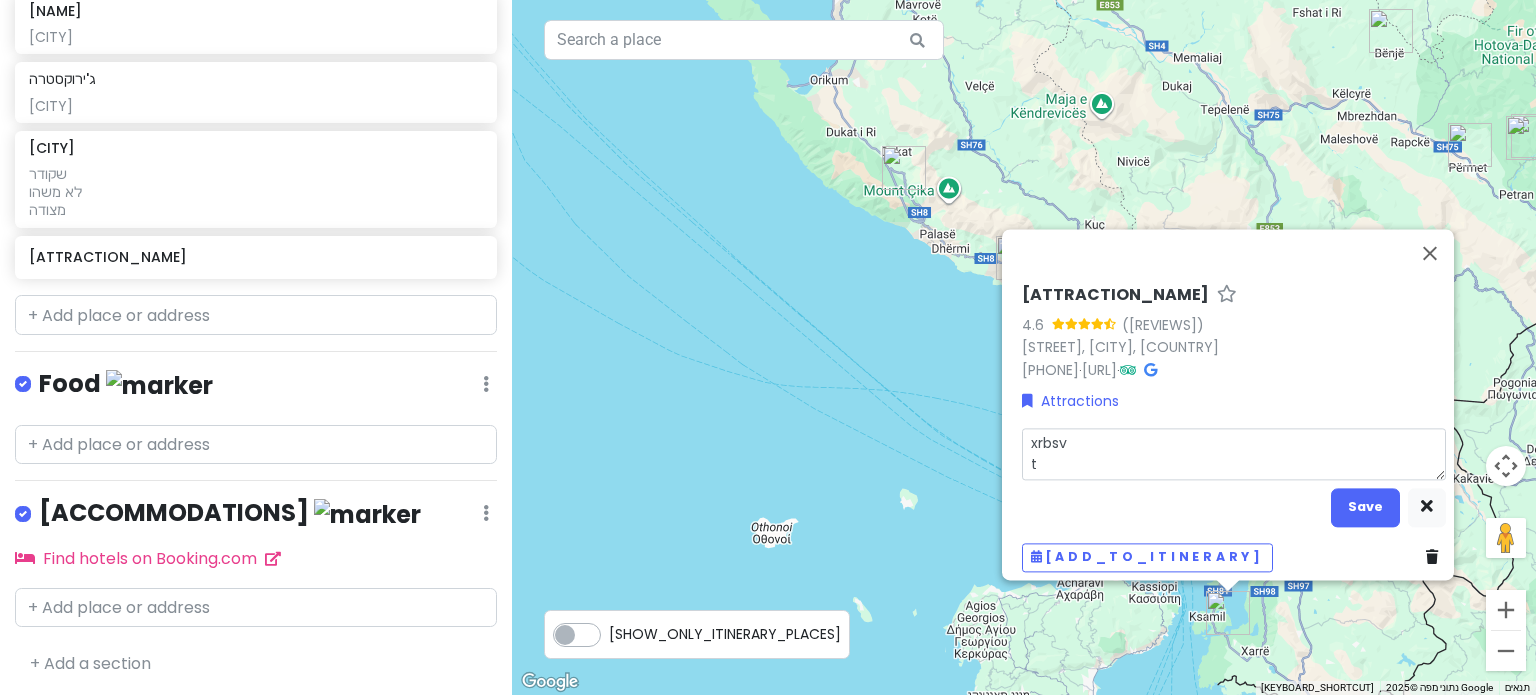 type on "[NAME]" 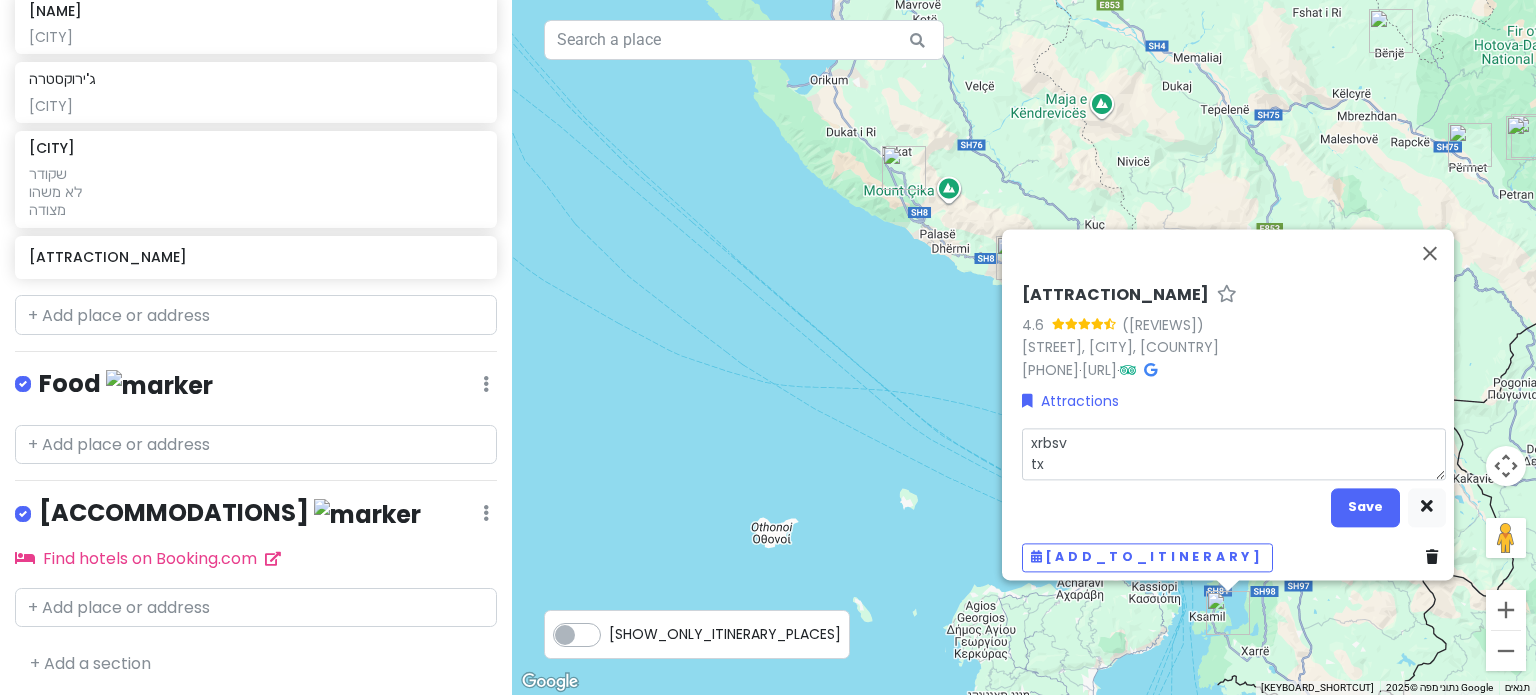 type on "[NAME]" 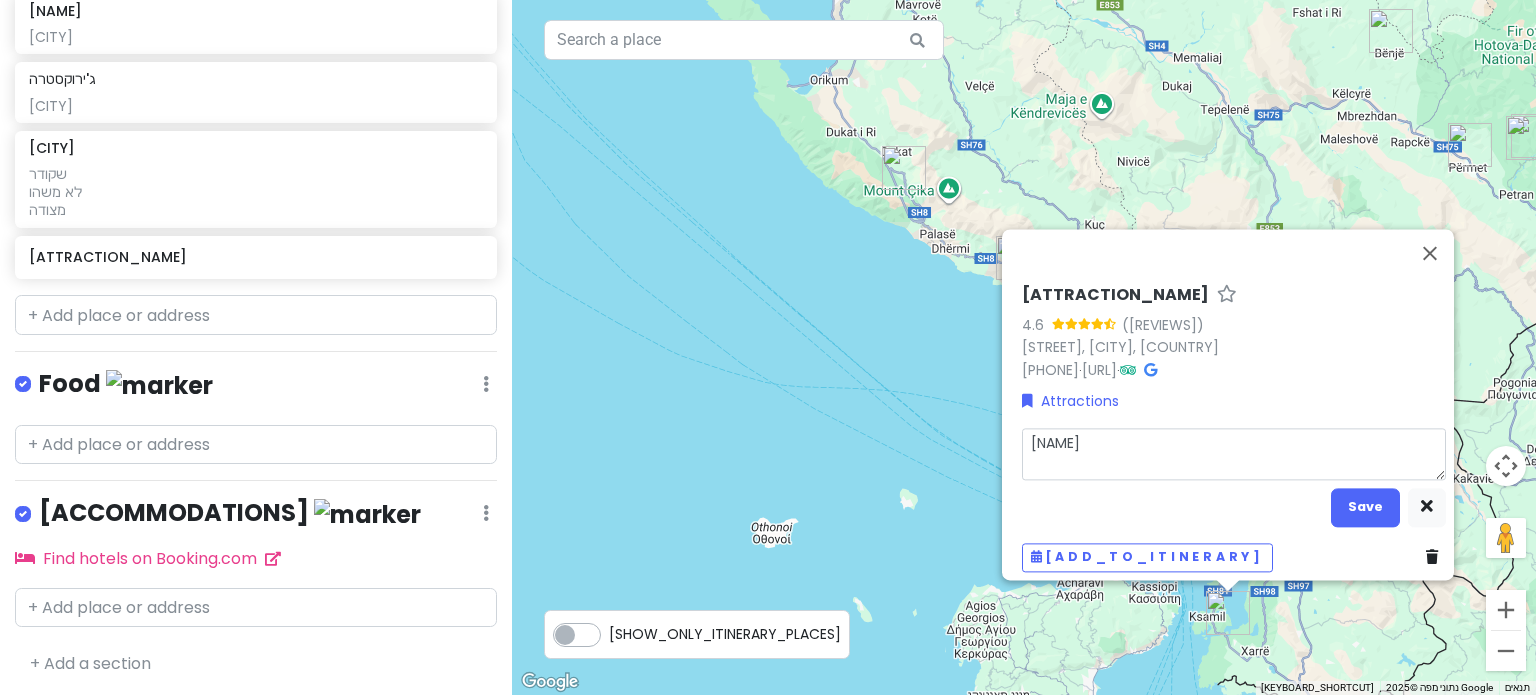 type on "[NAME]" 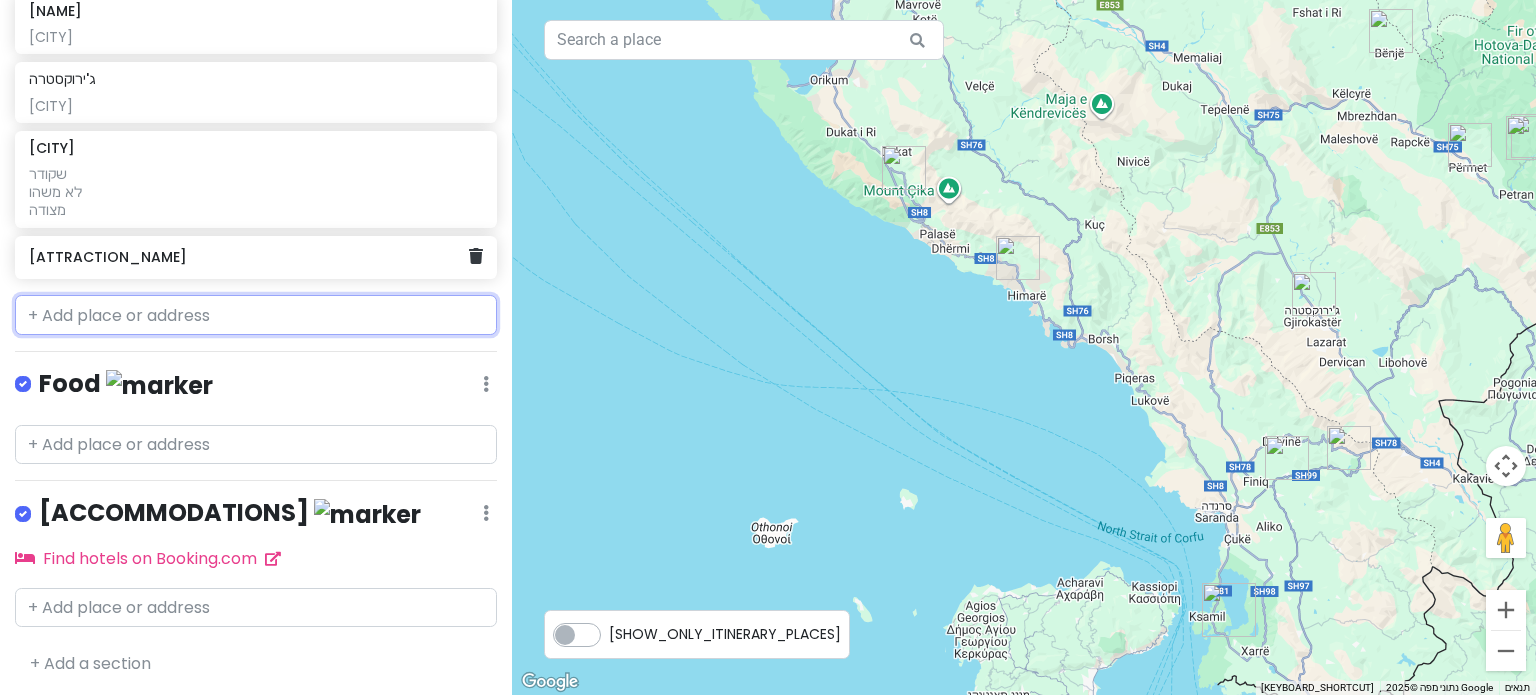 click on "[ATTRACTION_NAME]" at bounding box center [248, 257] 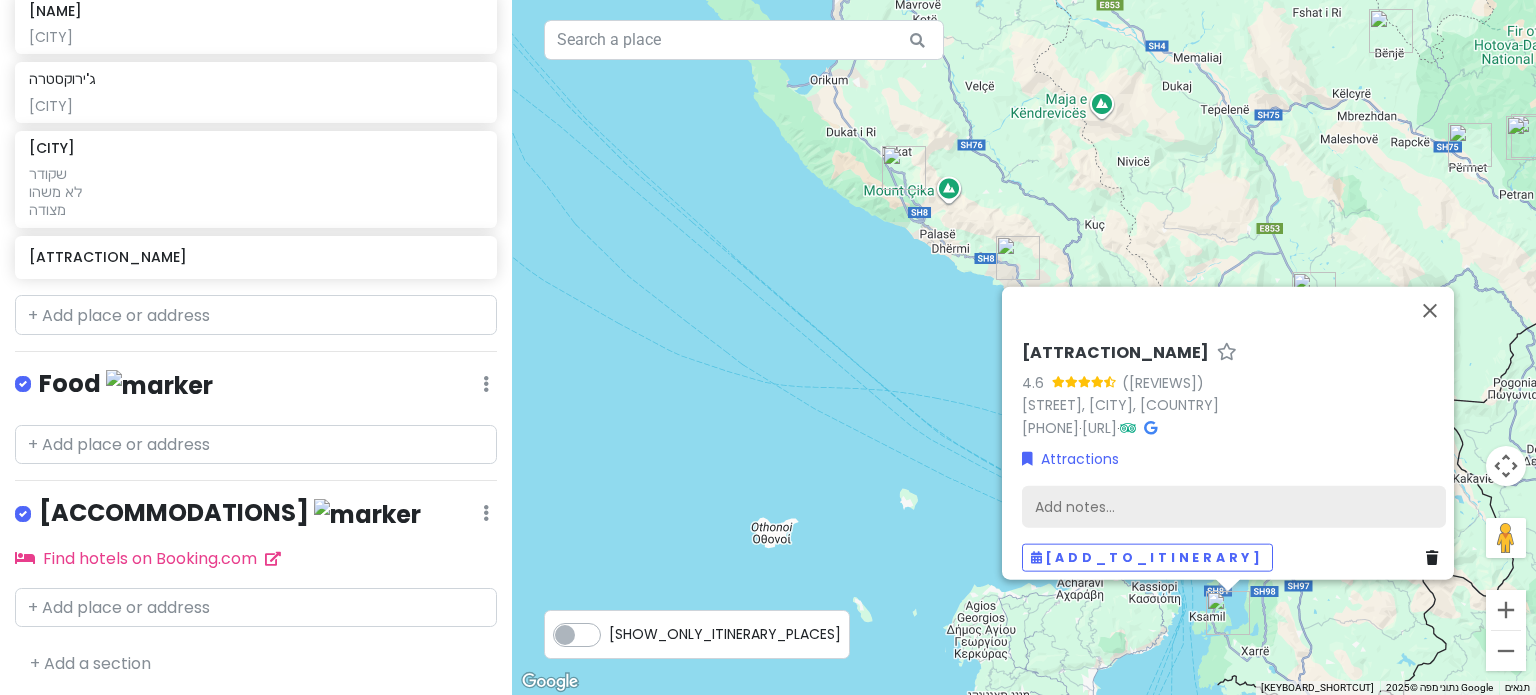 click on "Add notes..." at bounding box center (1234, 506) 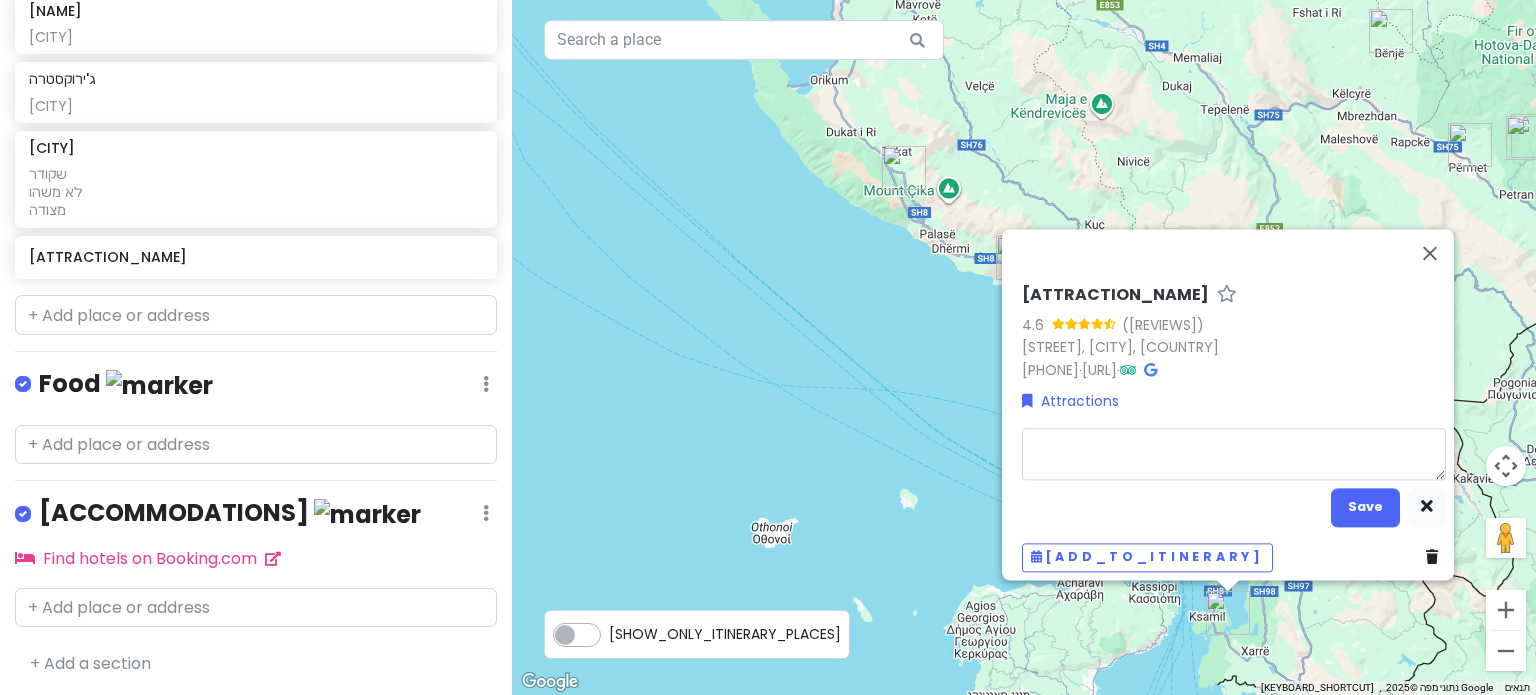 type on "[NAME]" 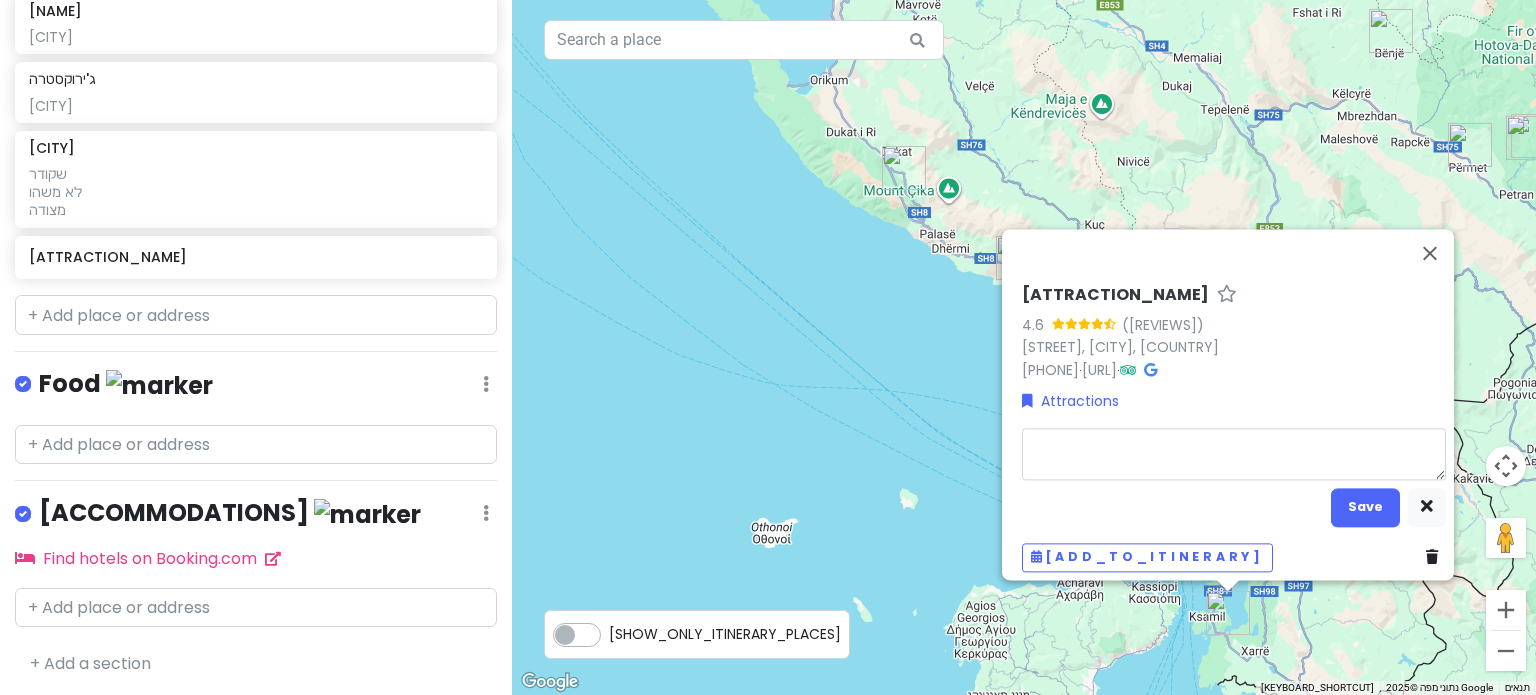 type on "y" 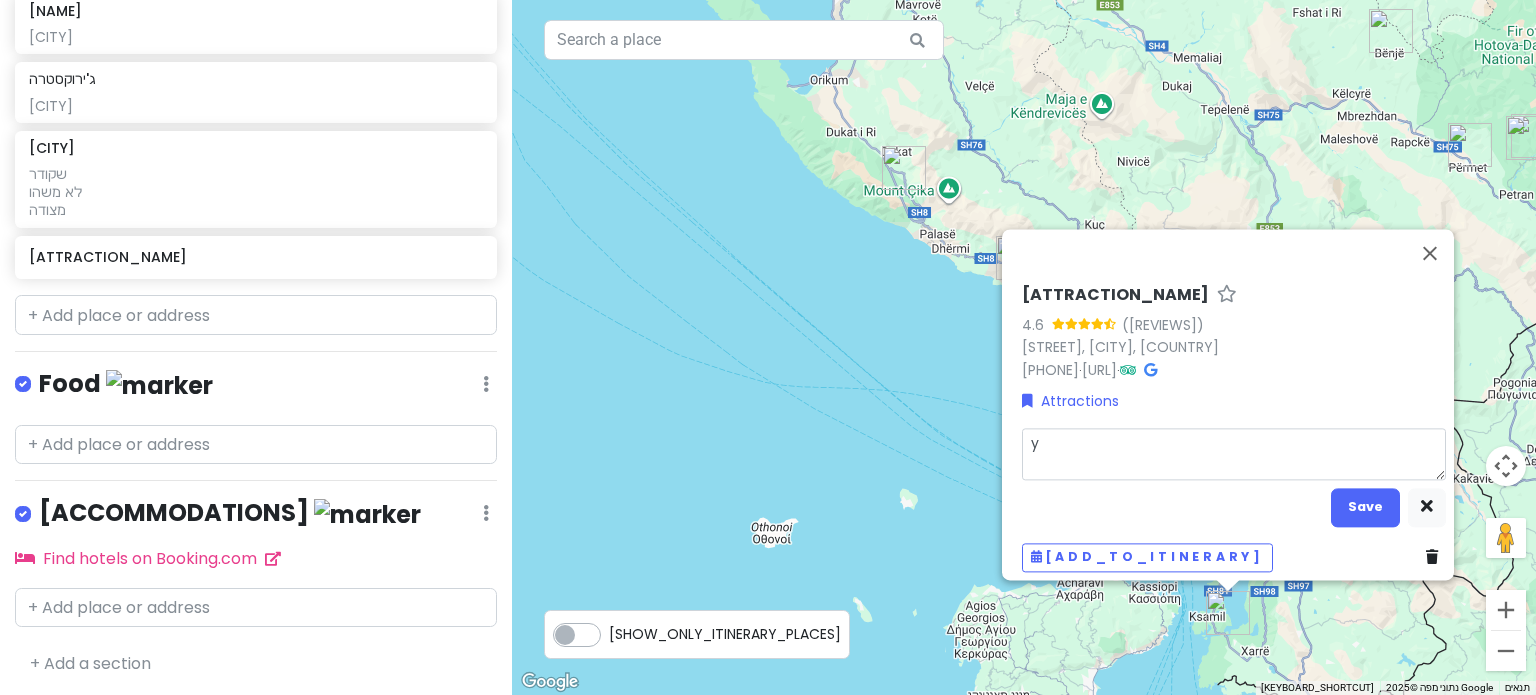 type on "[NAME]" 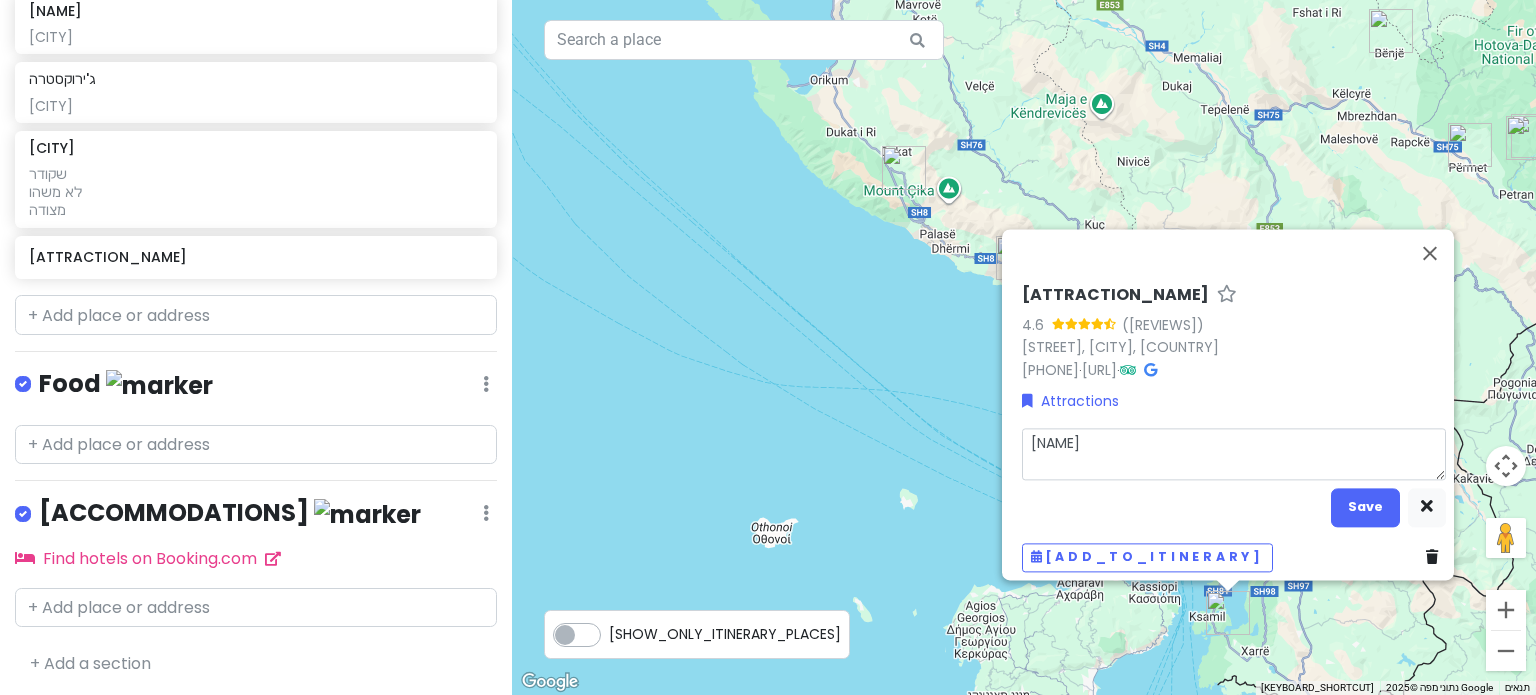 type on "yhu" 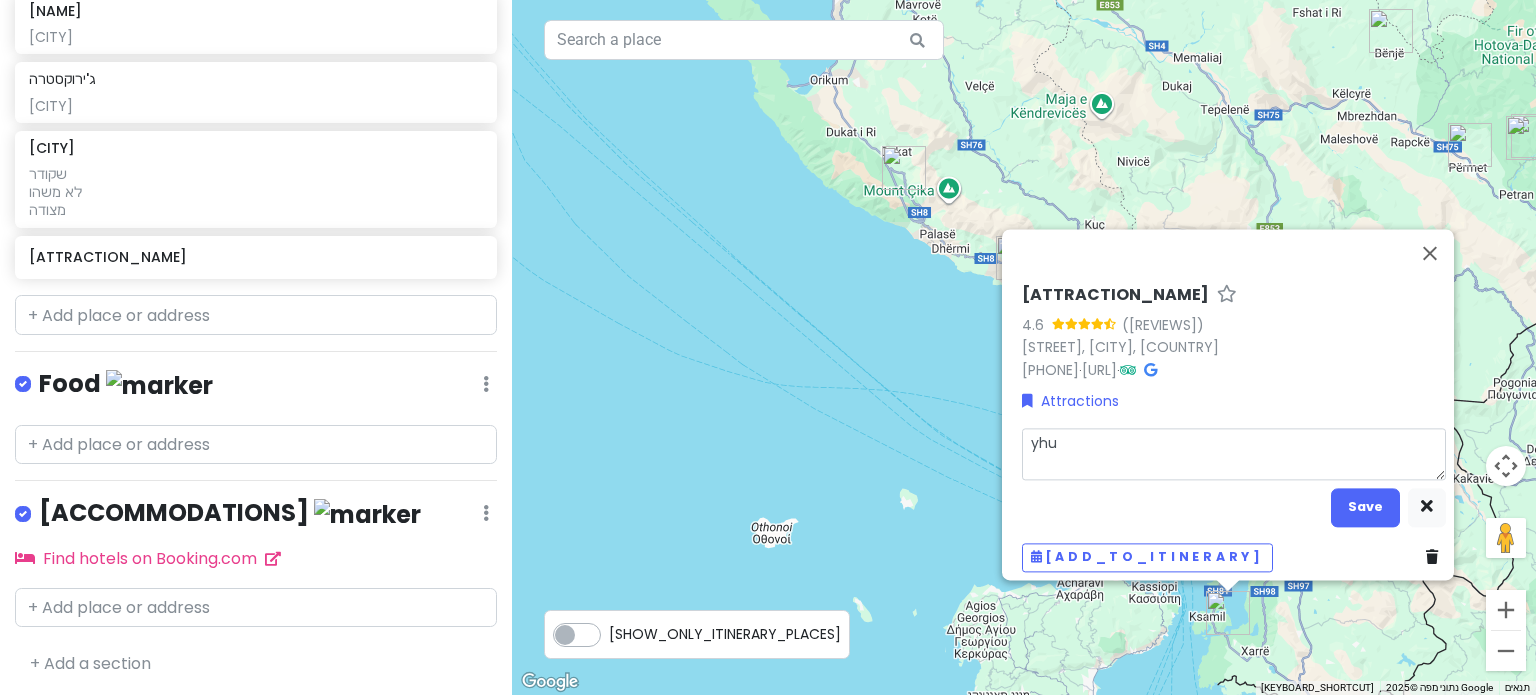 type on "[NAME]" 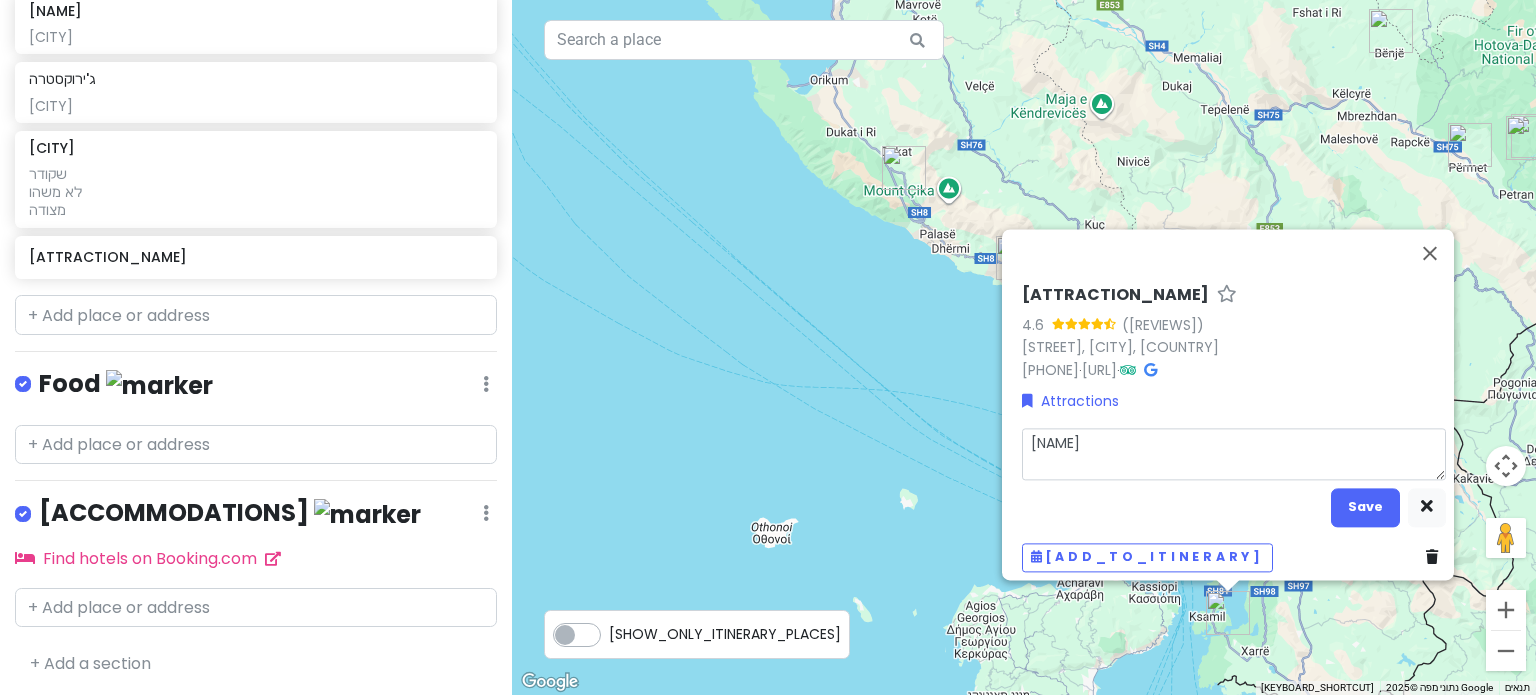 type on "[NAME]" 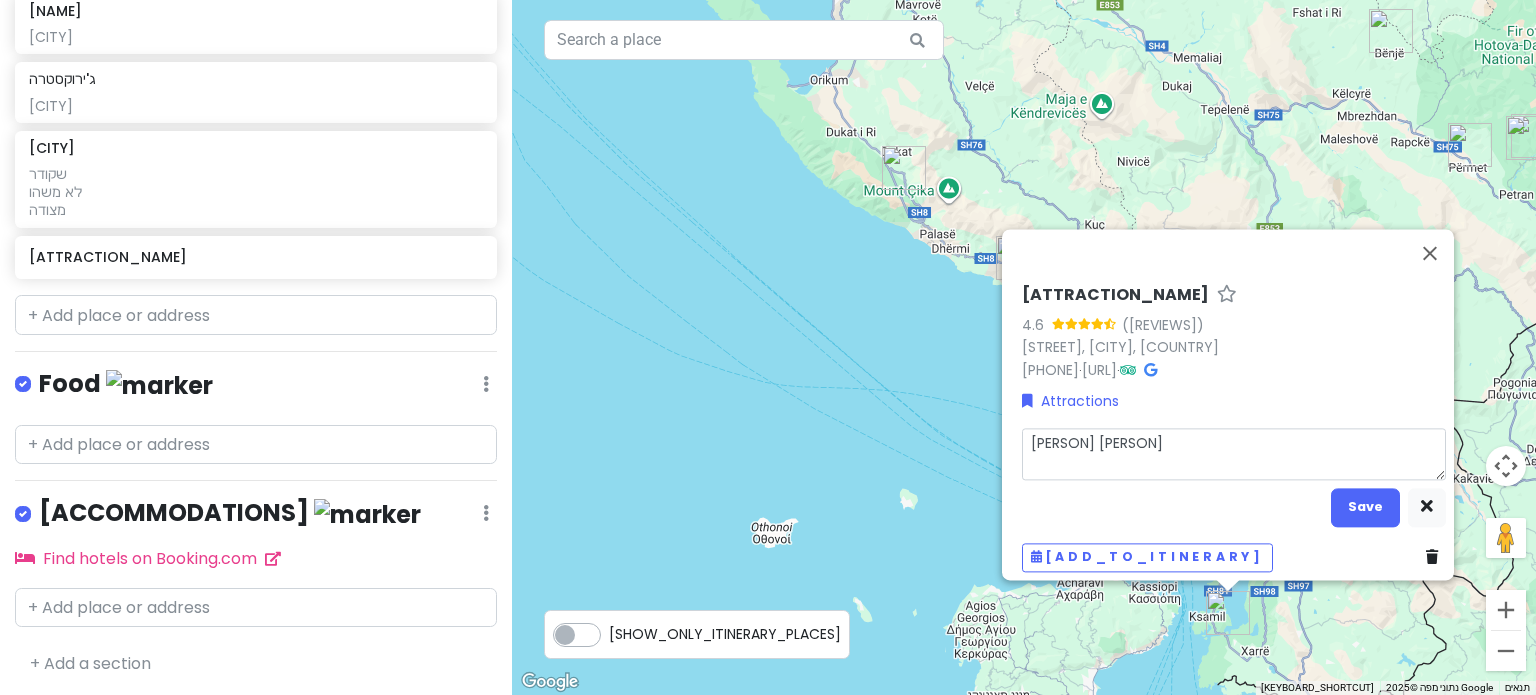 type on "[NAME]" 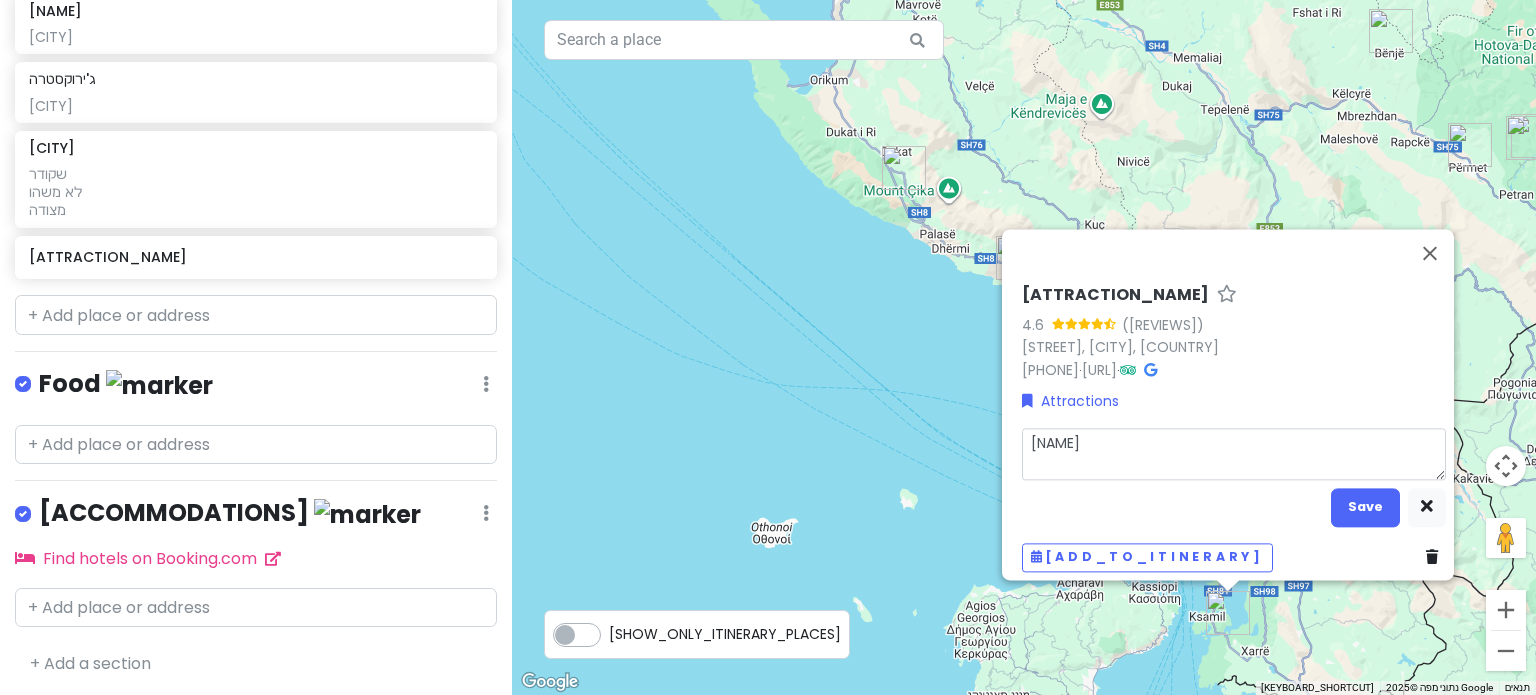 type on "[NAME]" 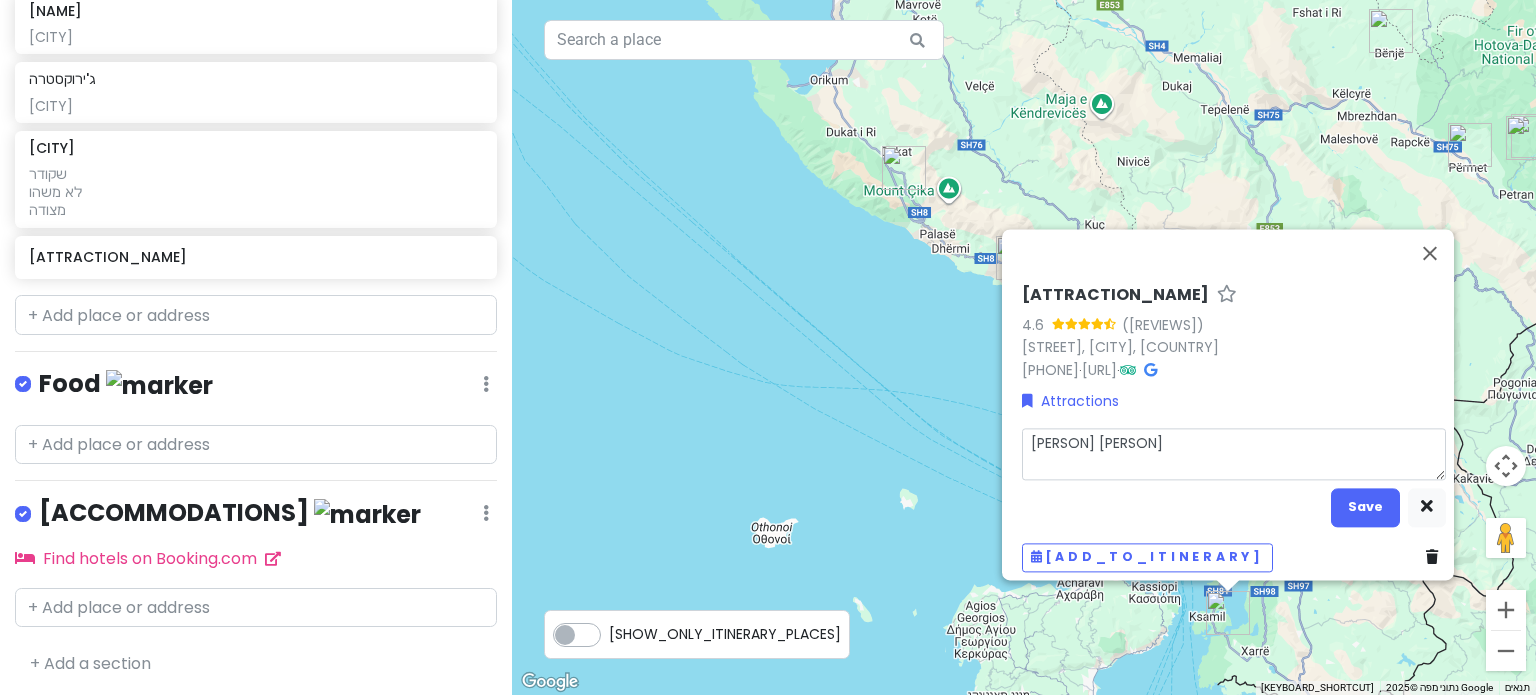 type on "[NAME]" 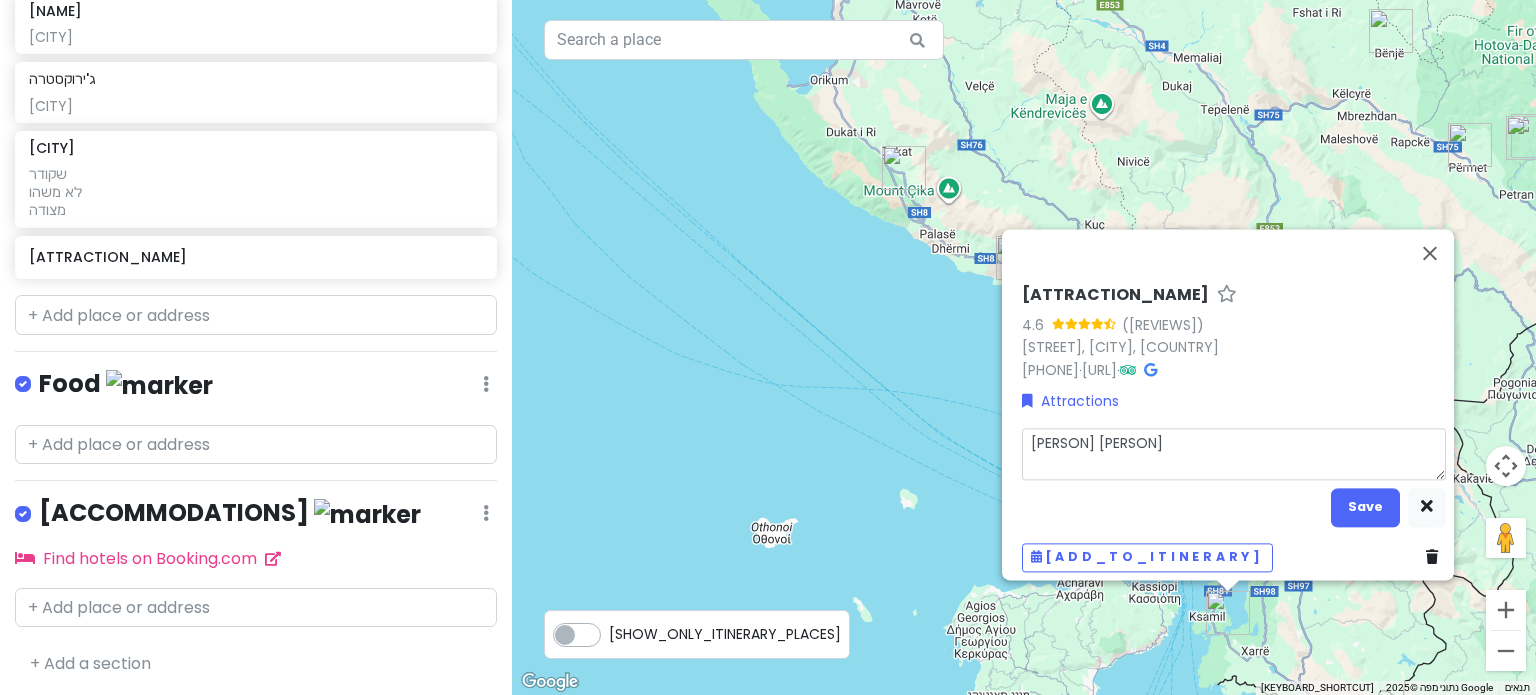 type on "[PERSON] [PERSON]" 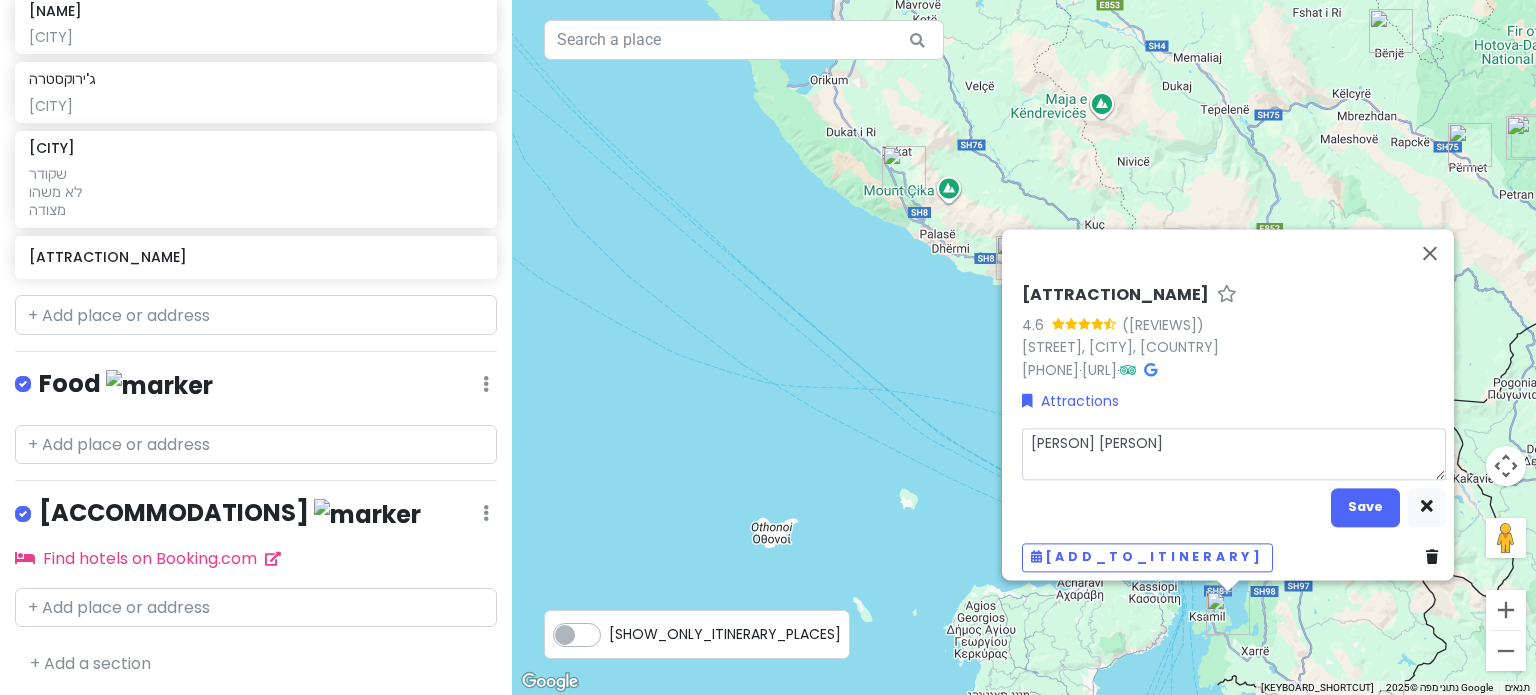 type on "[NAME]" 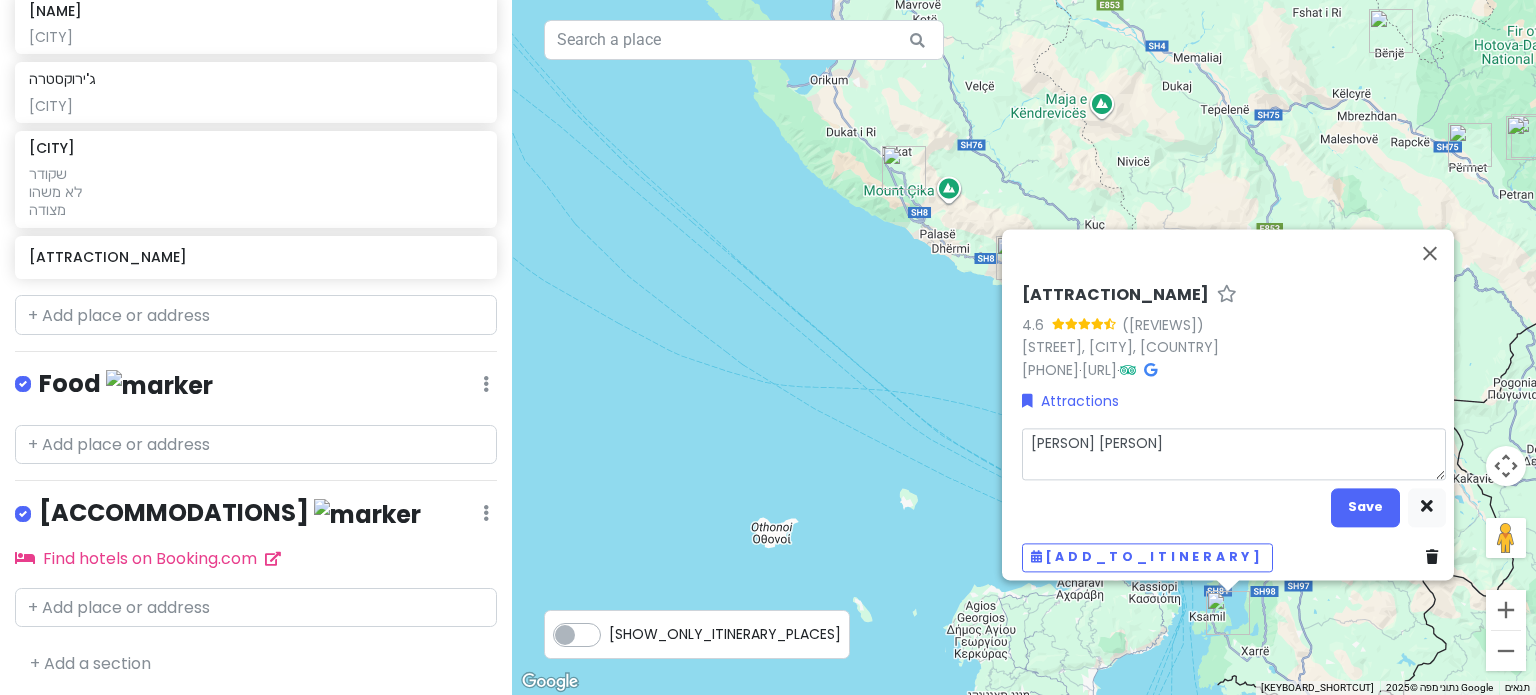 type on "[PERSON] [PERSON]" 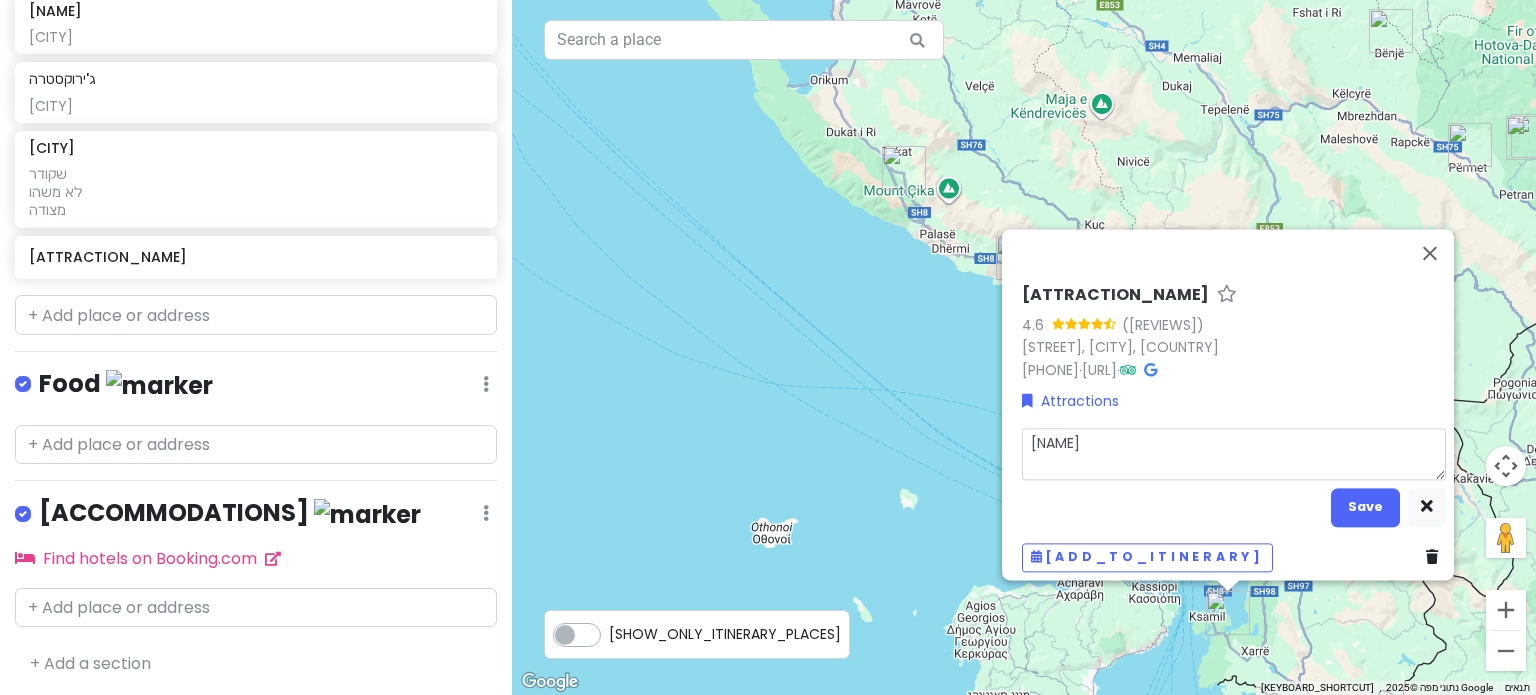 type on "[NAME]" 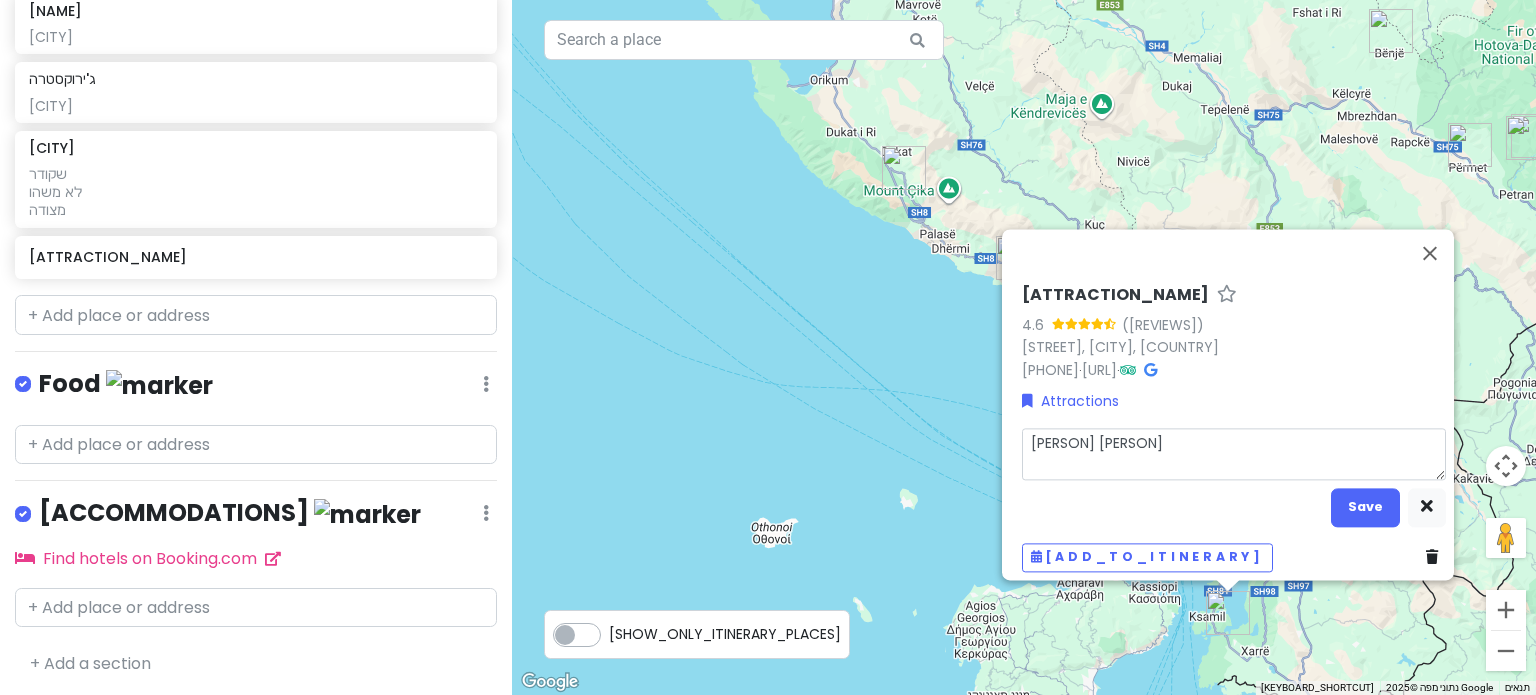 type on "[NAME]" 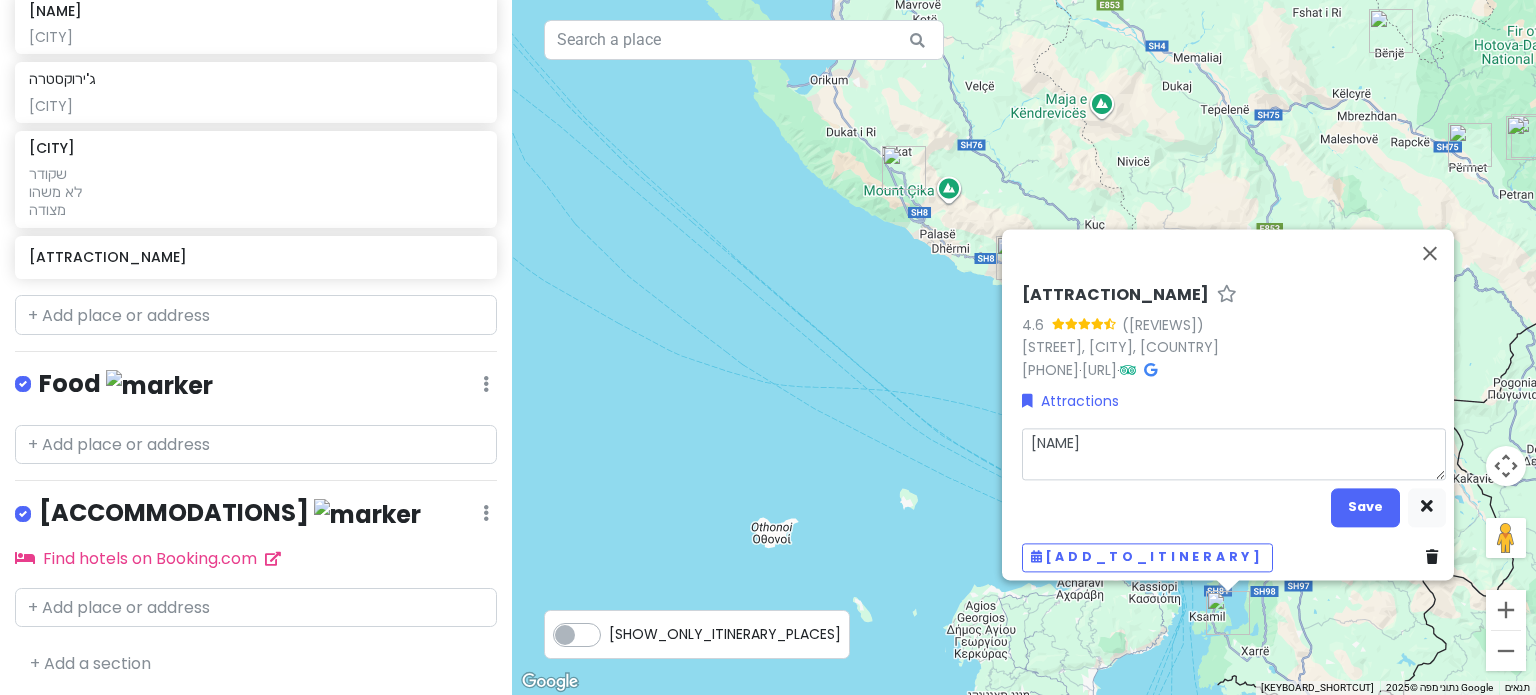 type on "[NAME]" 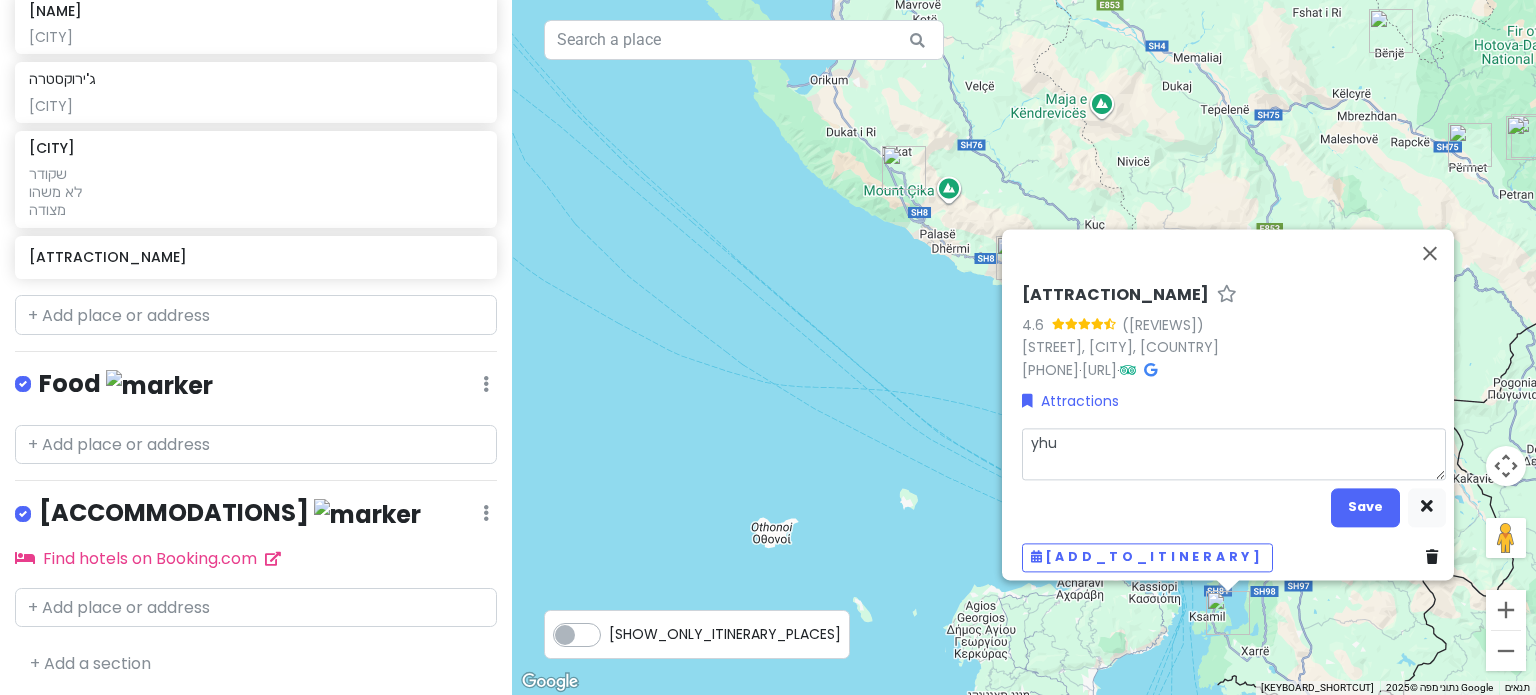 type on "[NAME]" 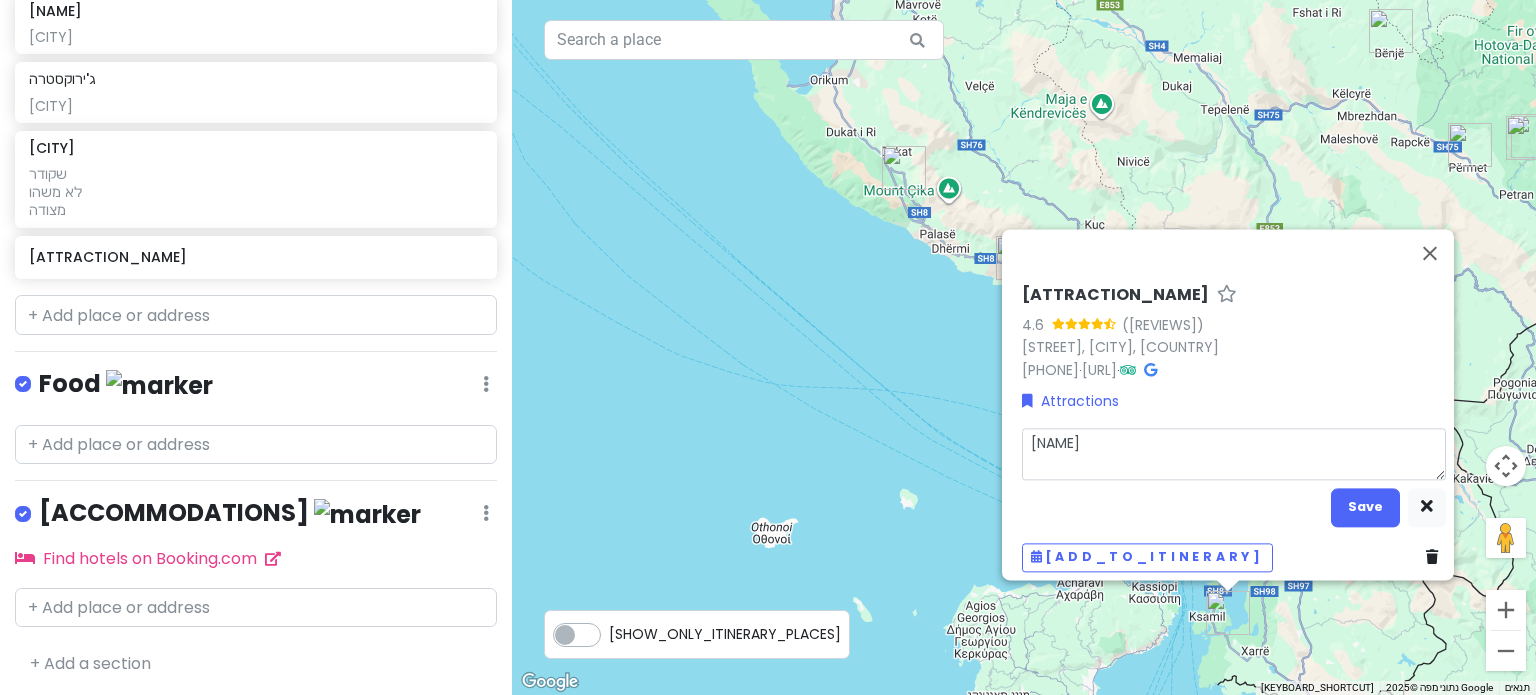 type on "[NAME]" 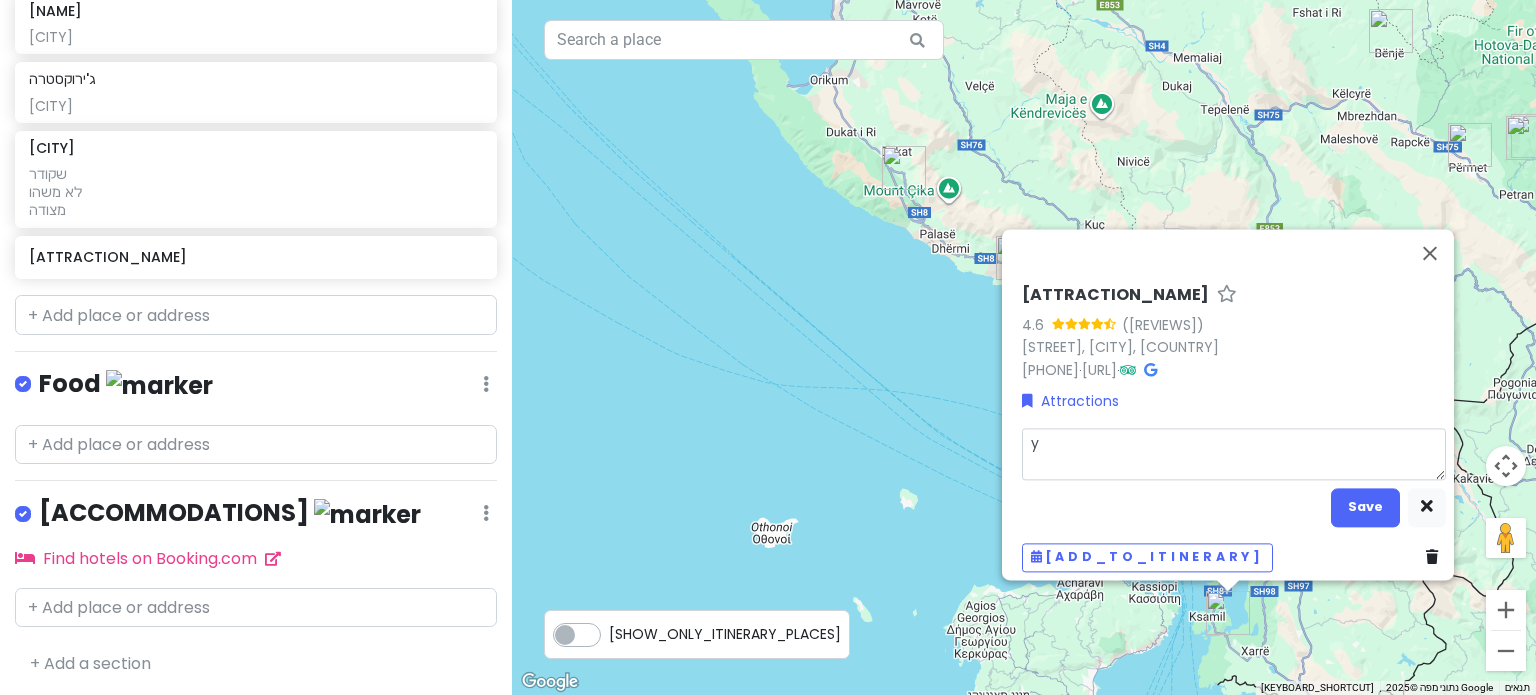 type 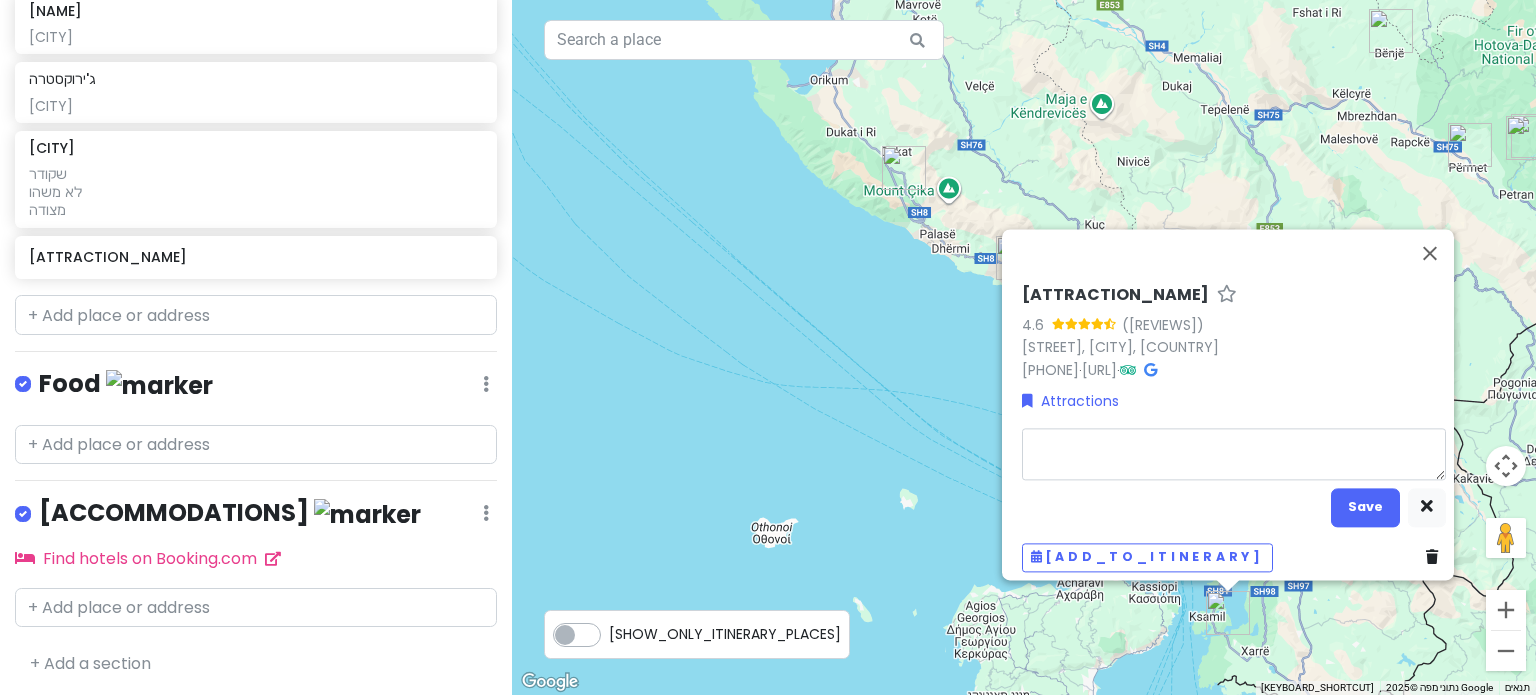 type on "[NAME]" 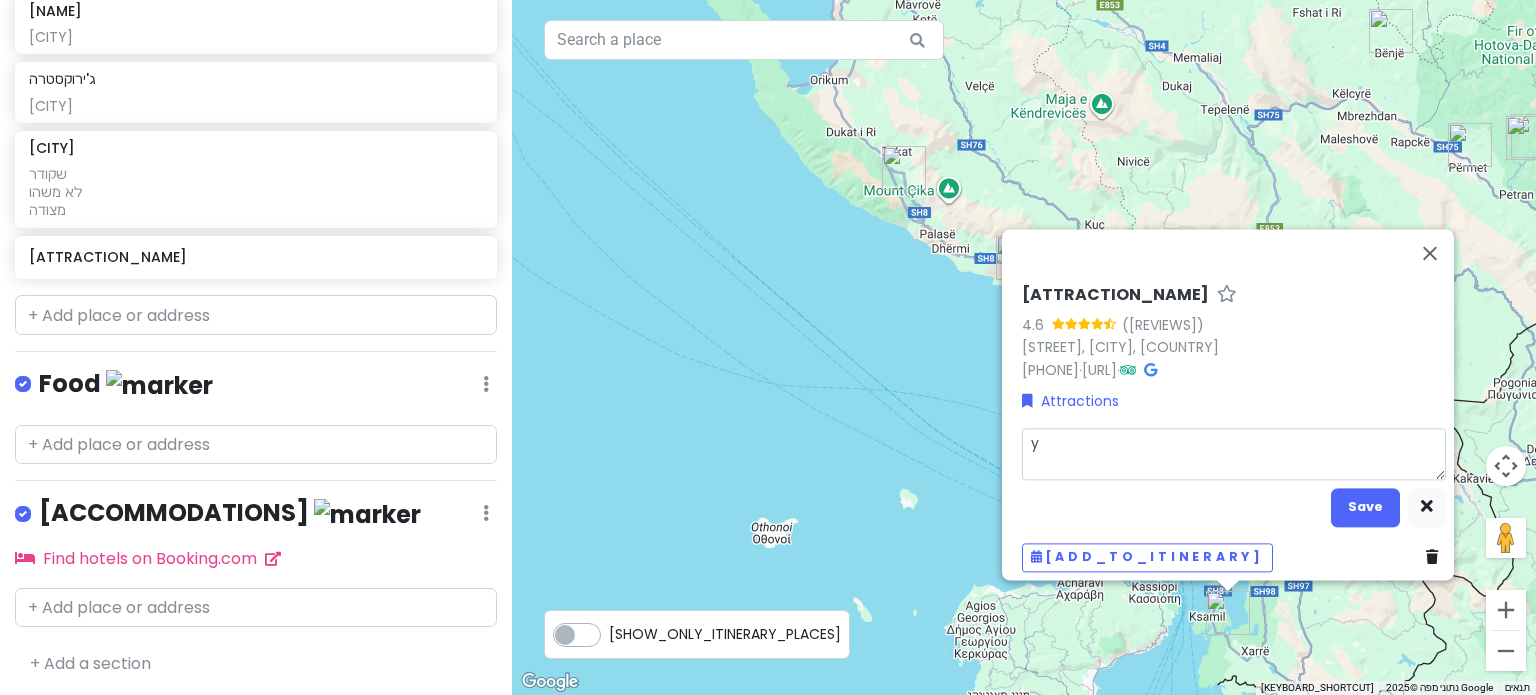 type 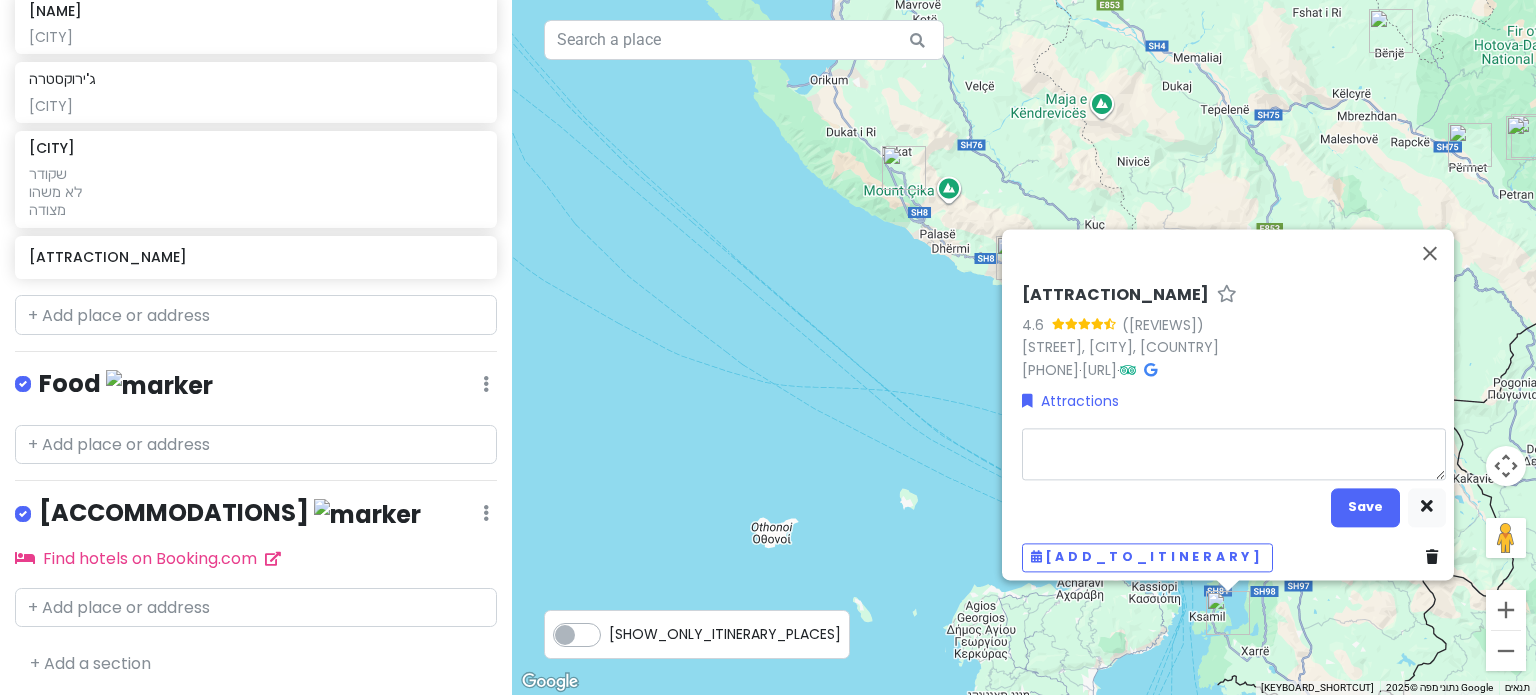 type on "[NAME]" 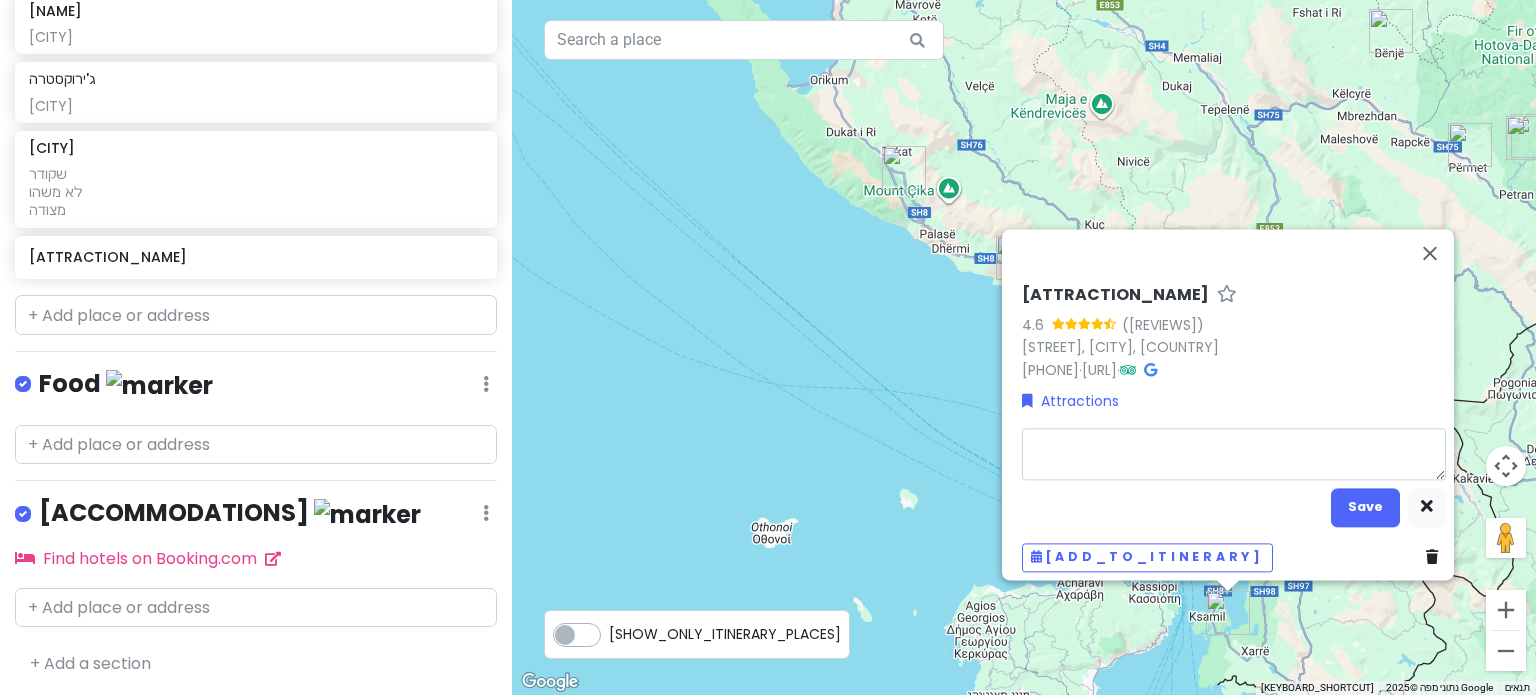 type on "ט" 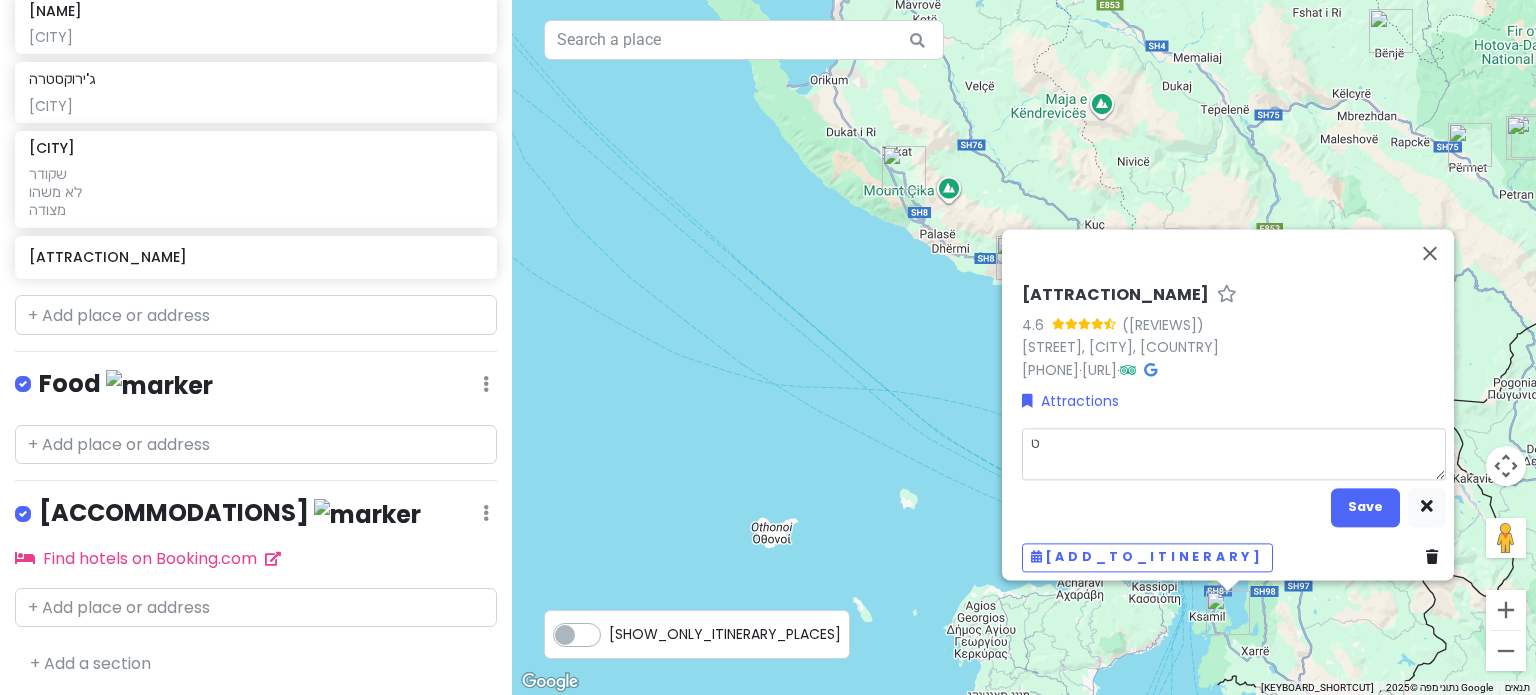 type on "[NAME]" 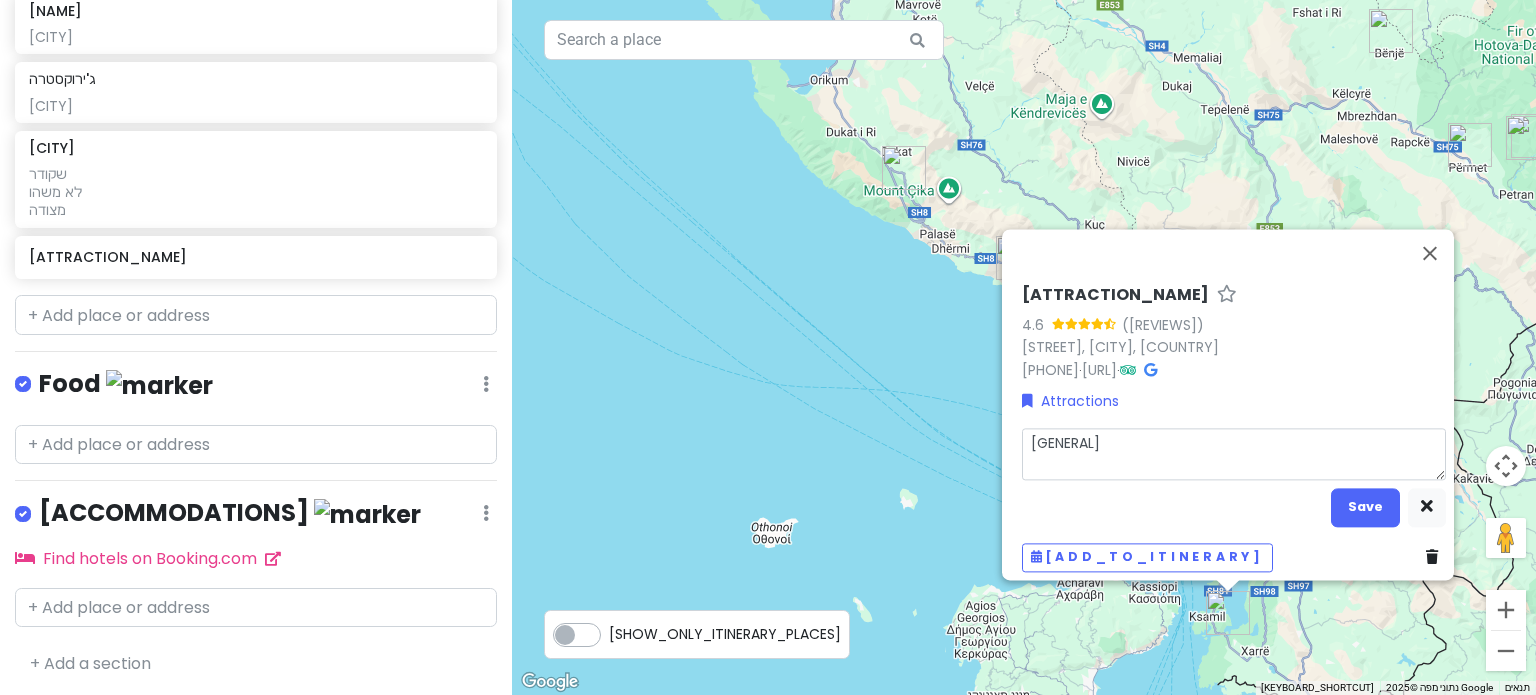 type on "[NAME]" 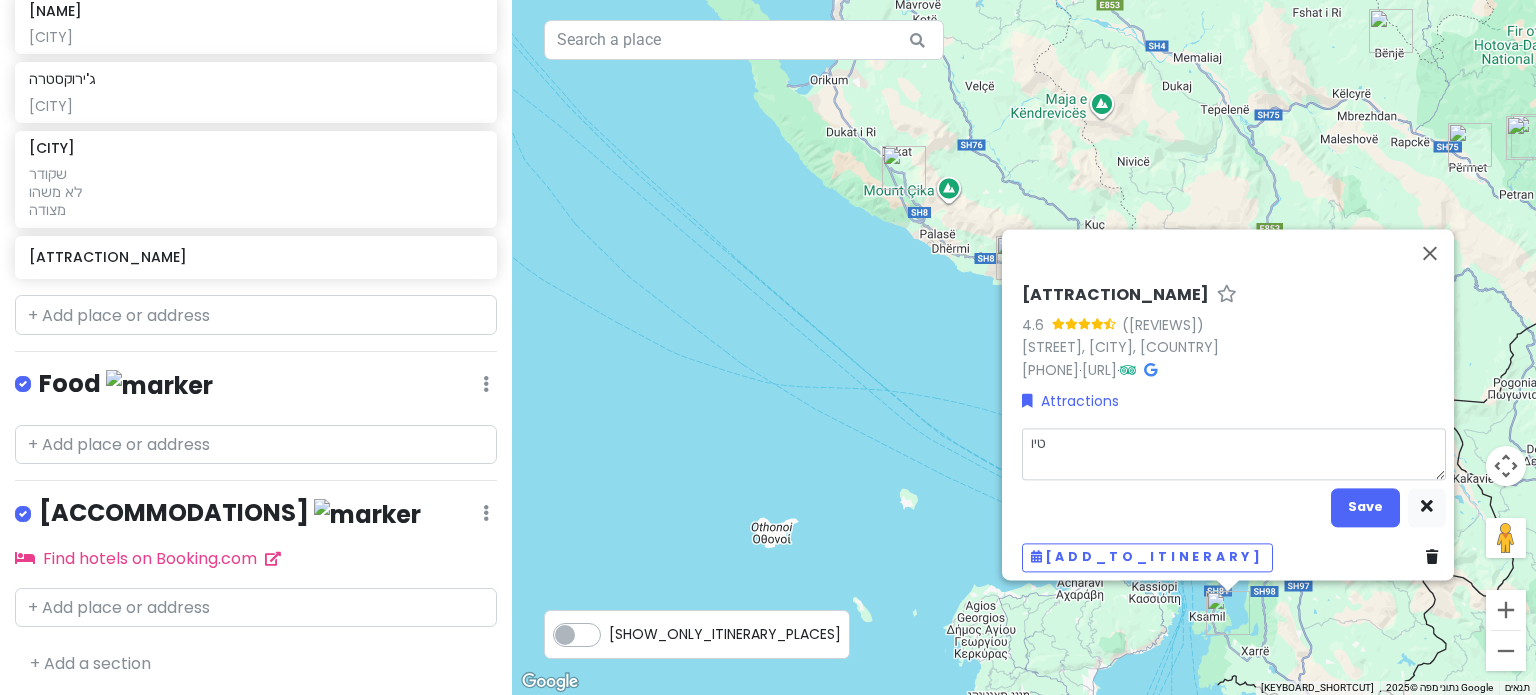 type on "[NAME]" 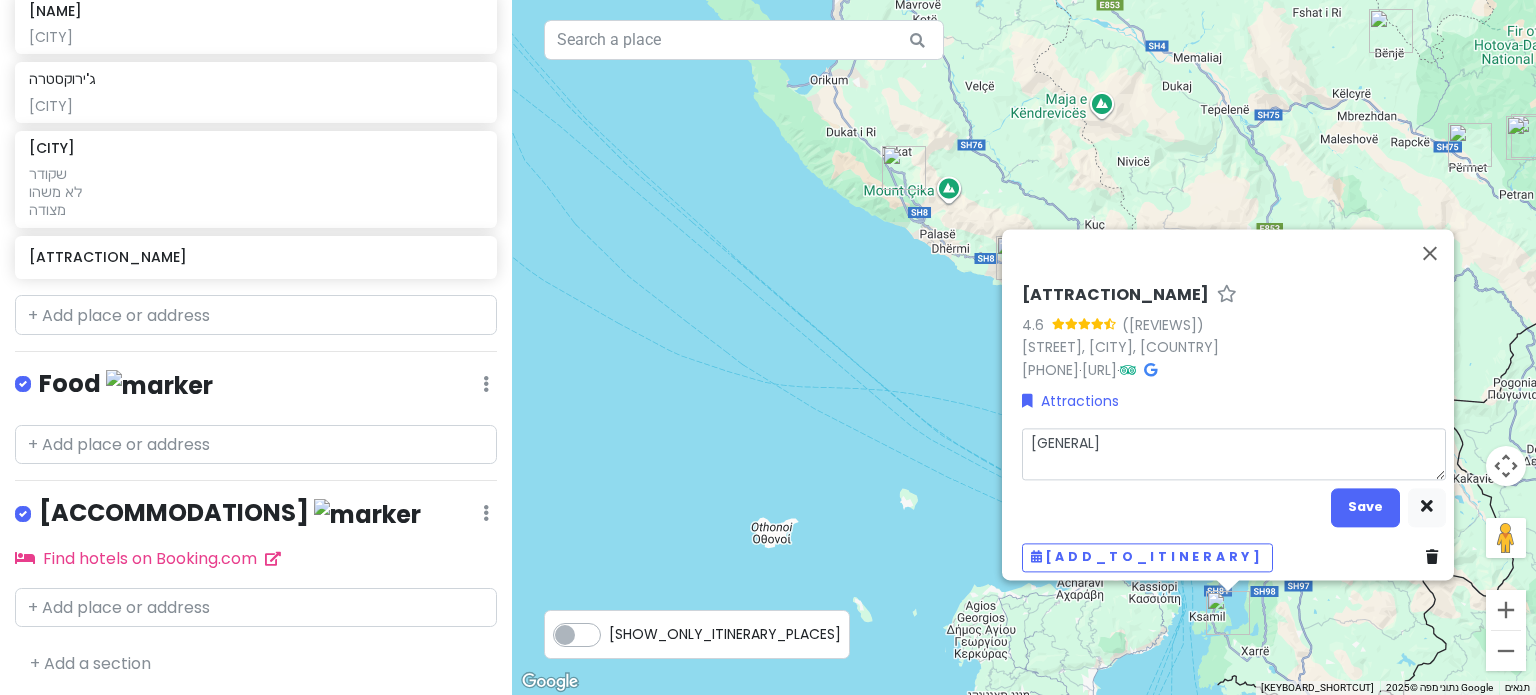 type on "[NAME]" 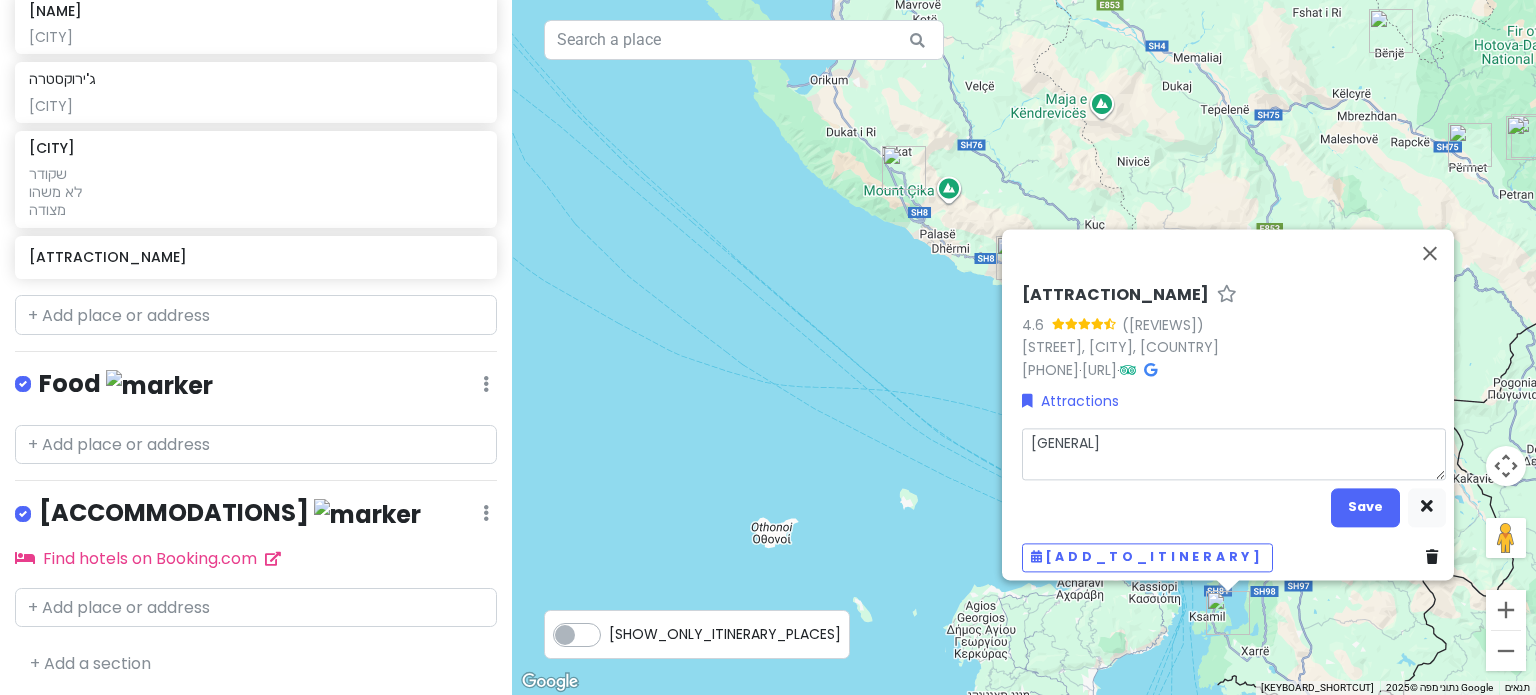 type on "[NAME]" 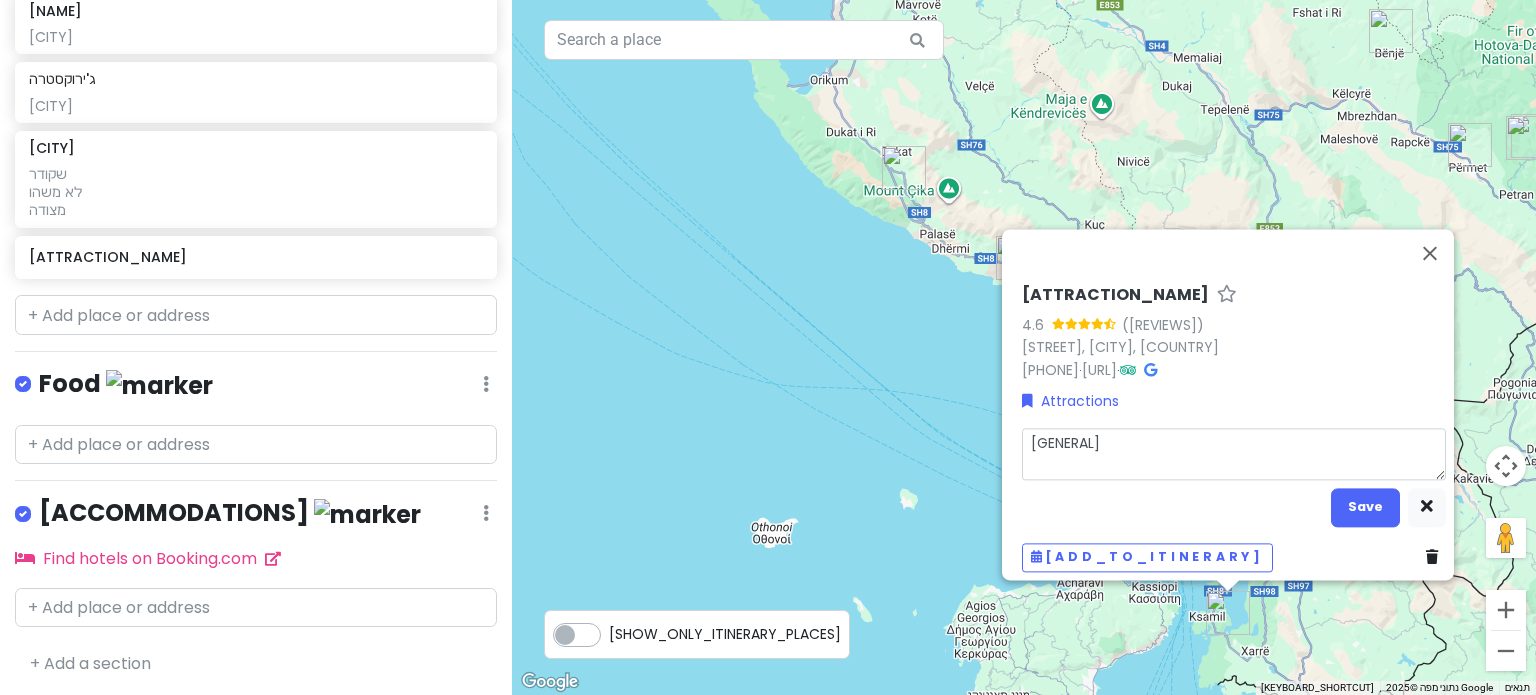 type on "טיול נ" 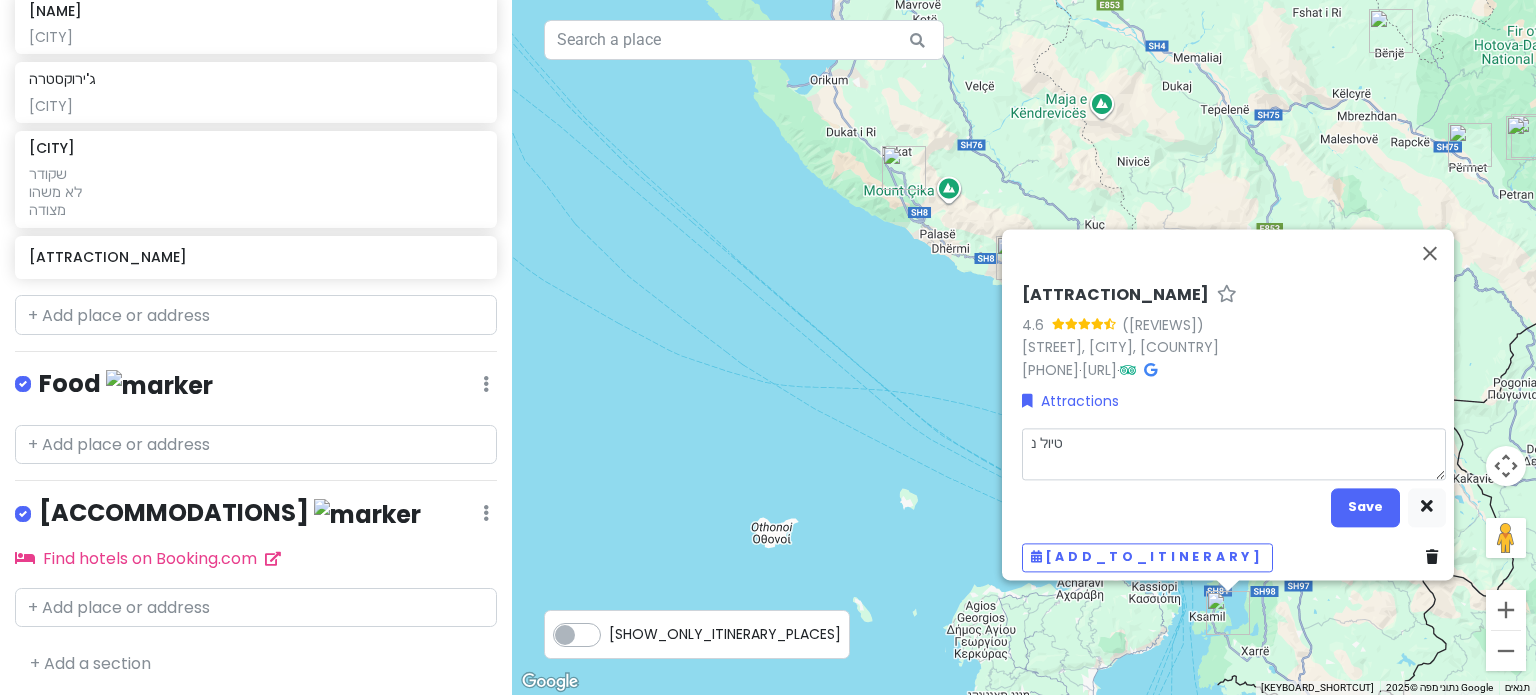 type on "[NAME]" 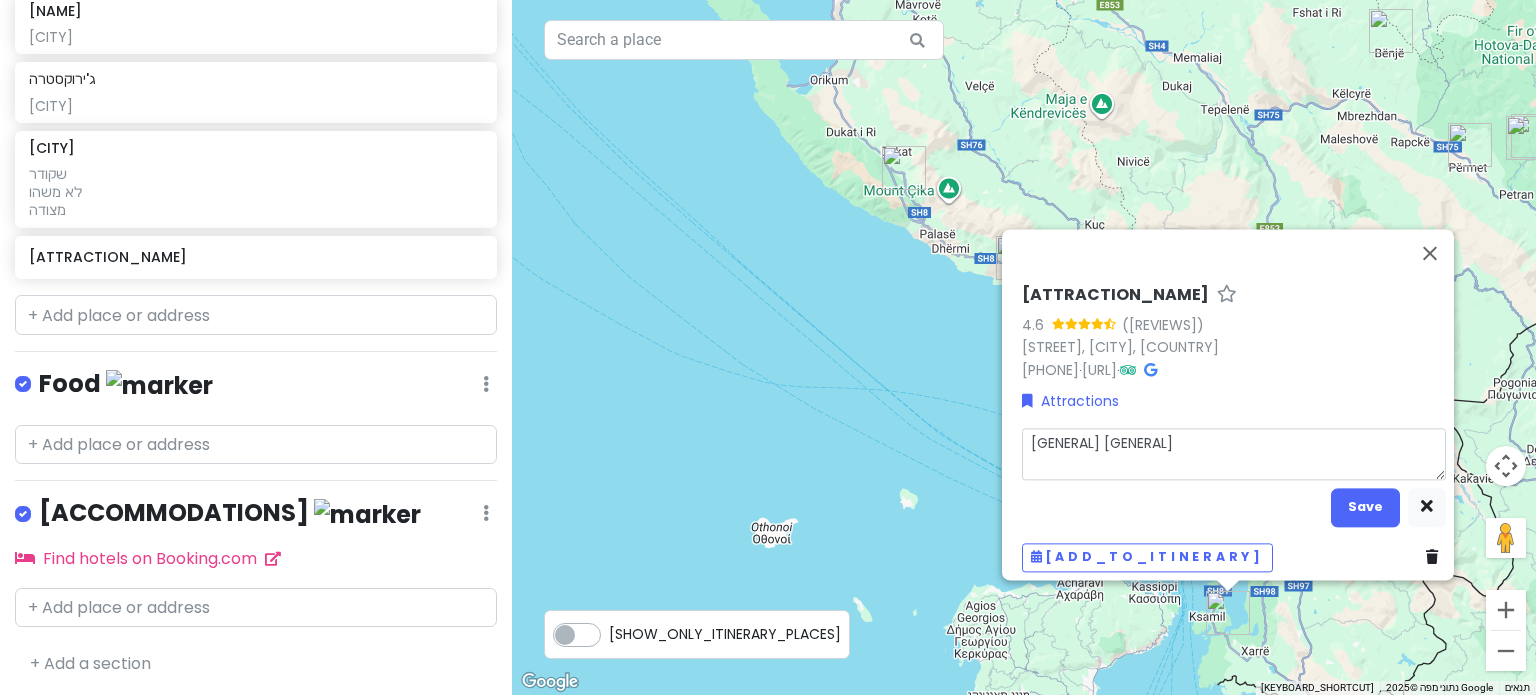 type on "[NAME]" 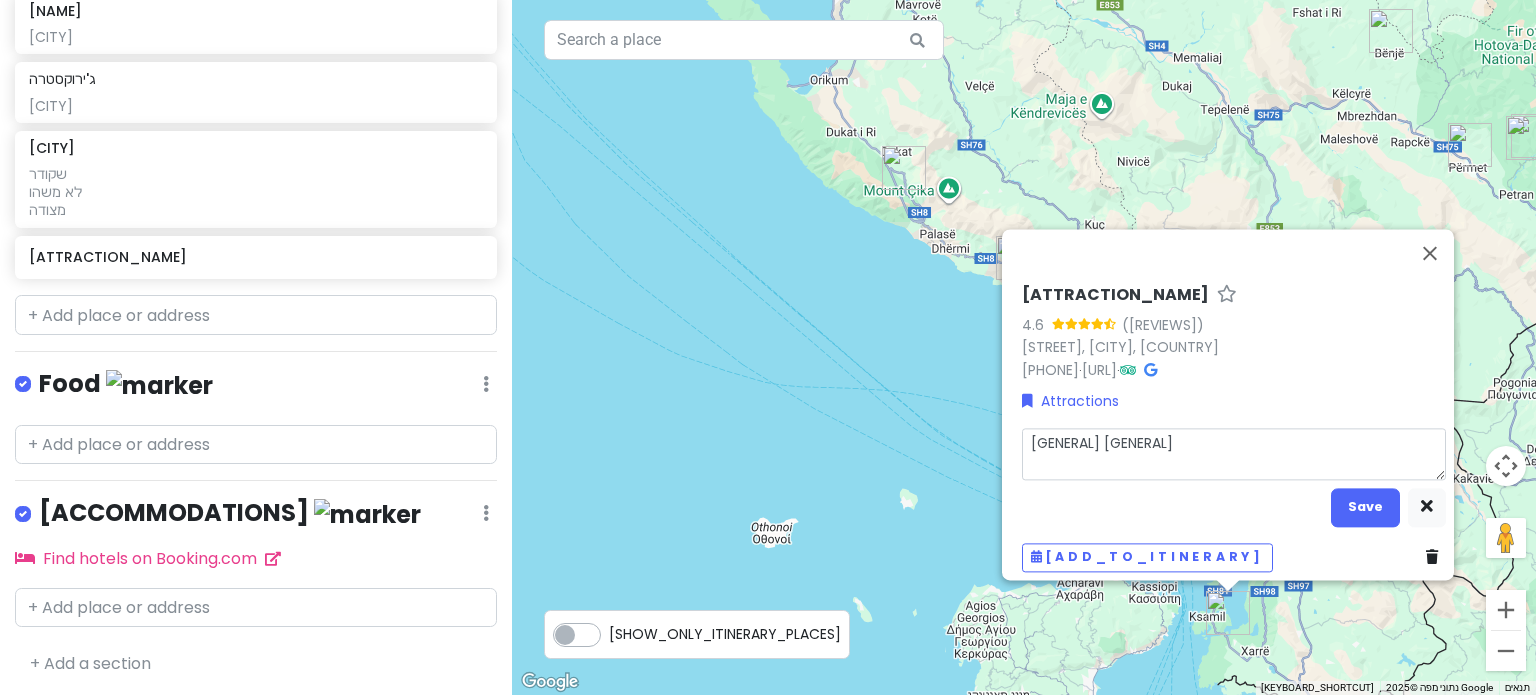 type on "טיול נחמ" 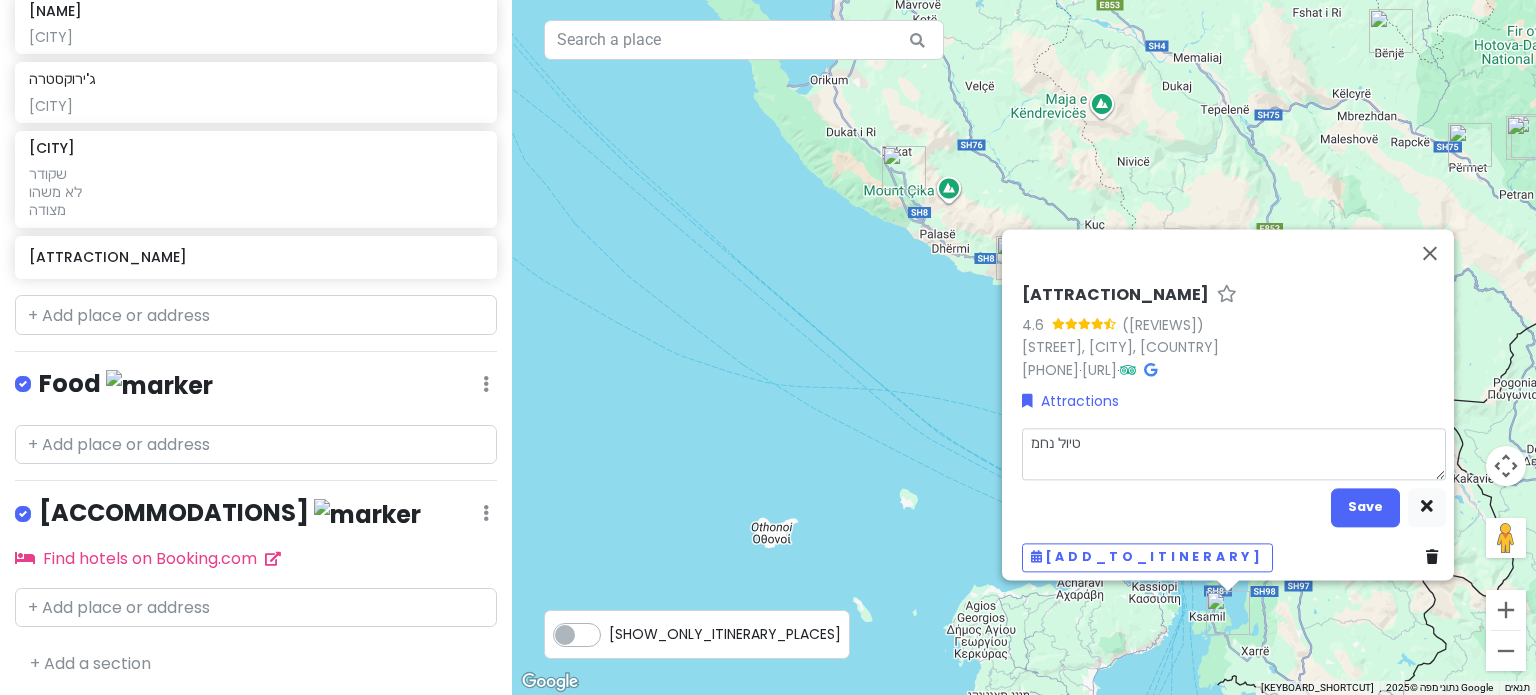 type on "[NAME]" 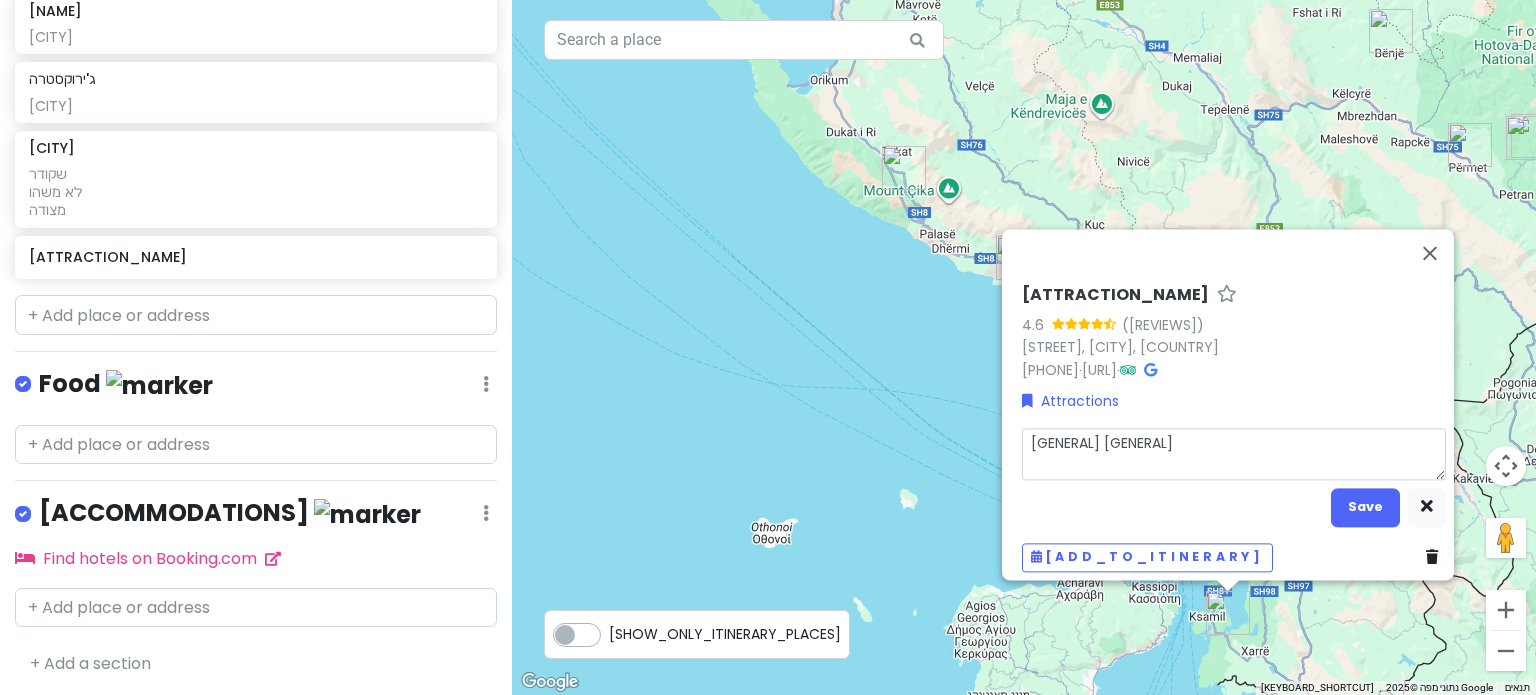 type on "[NAME]" 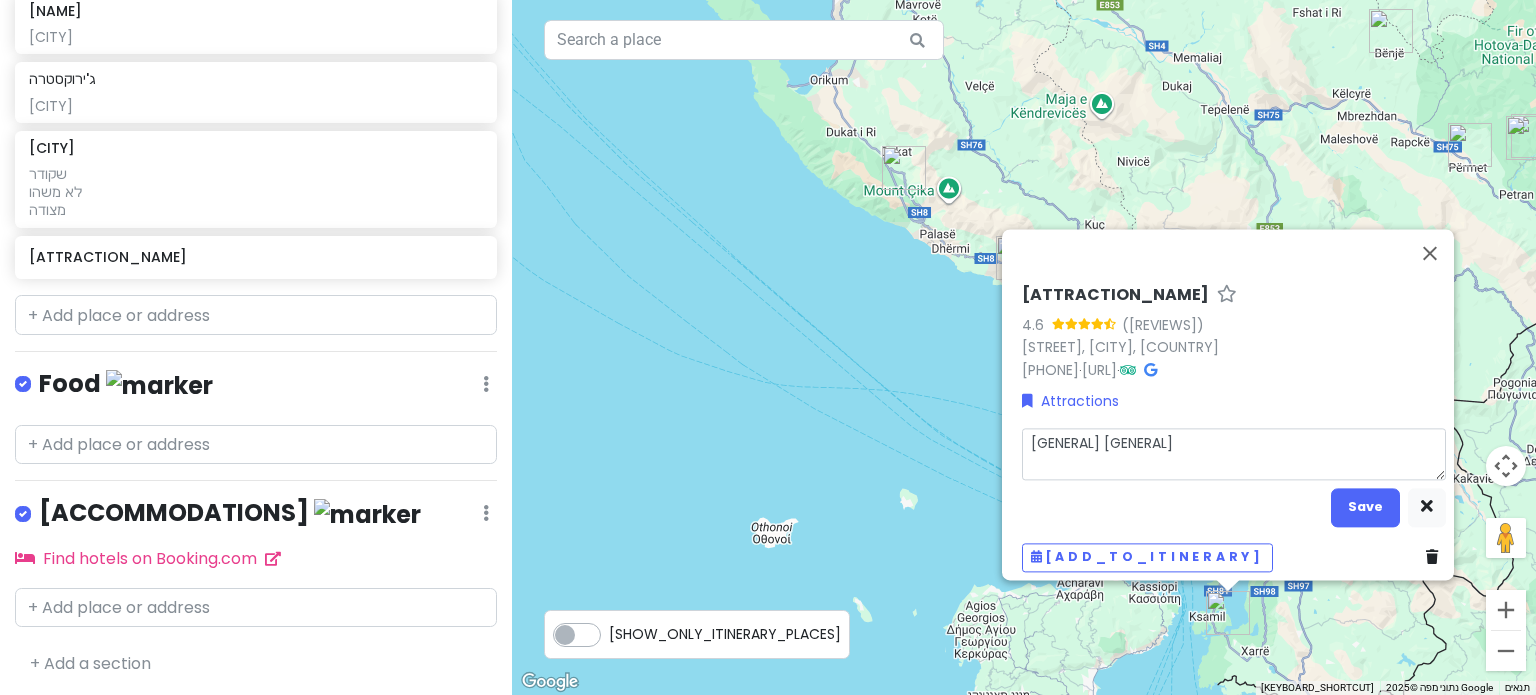 type on "[NAME]" 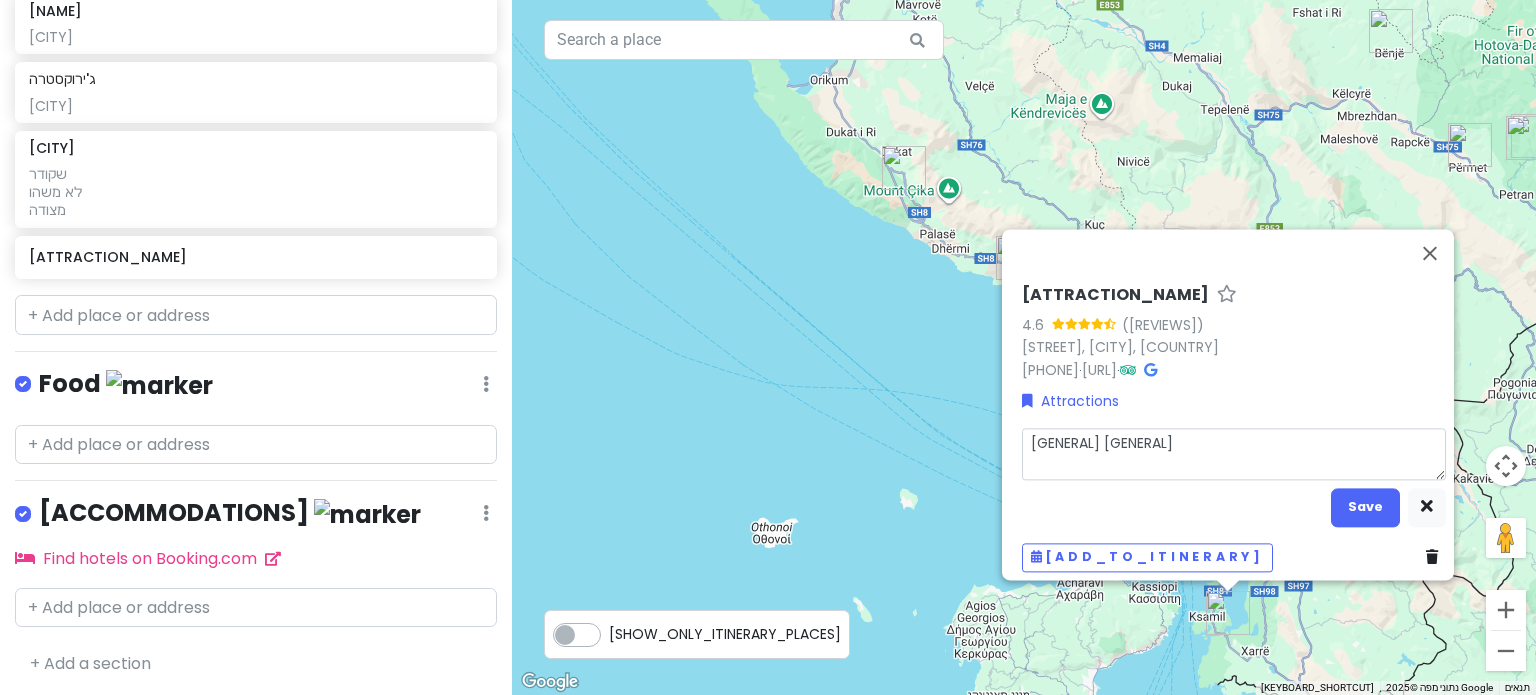 type on "[GENERAL]
[NAME]" 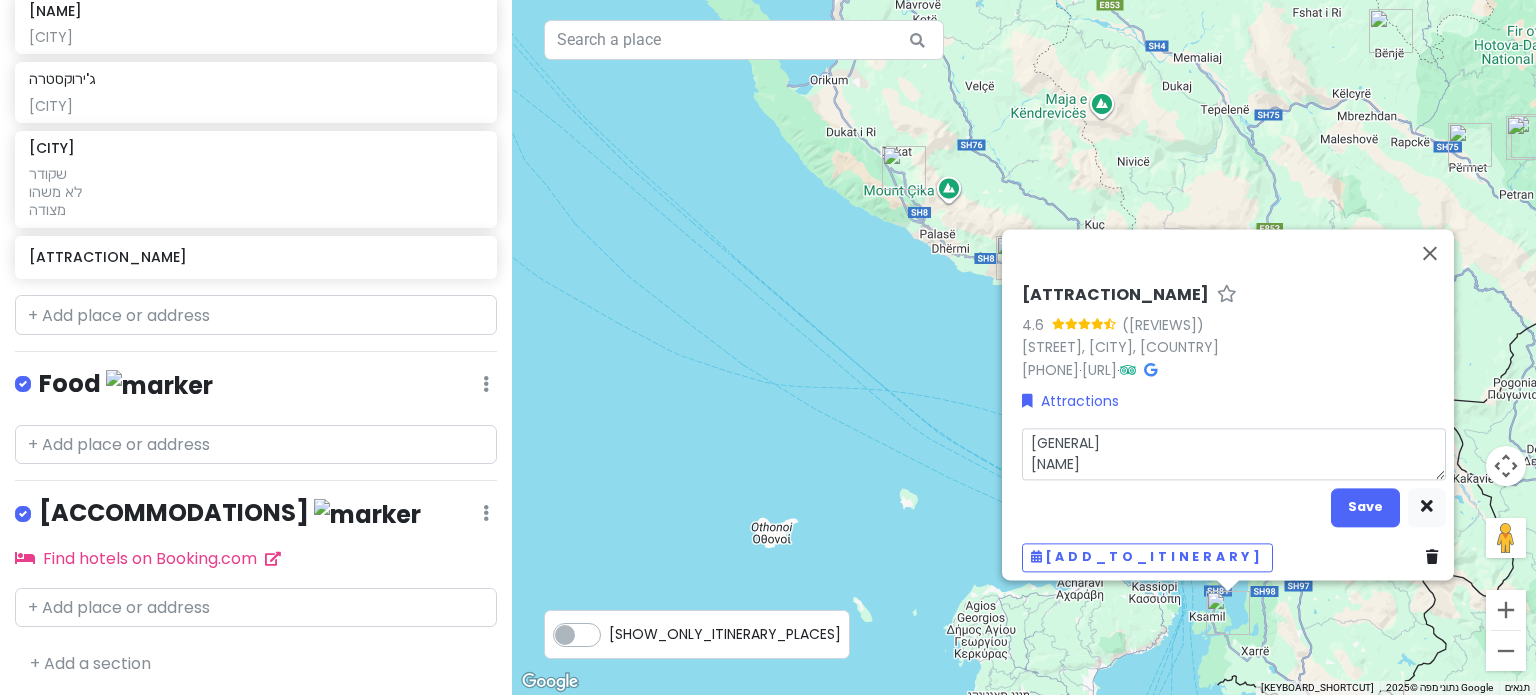type on "[NAME]" 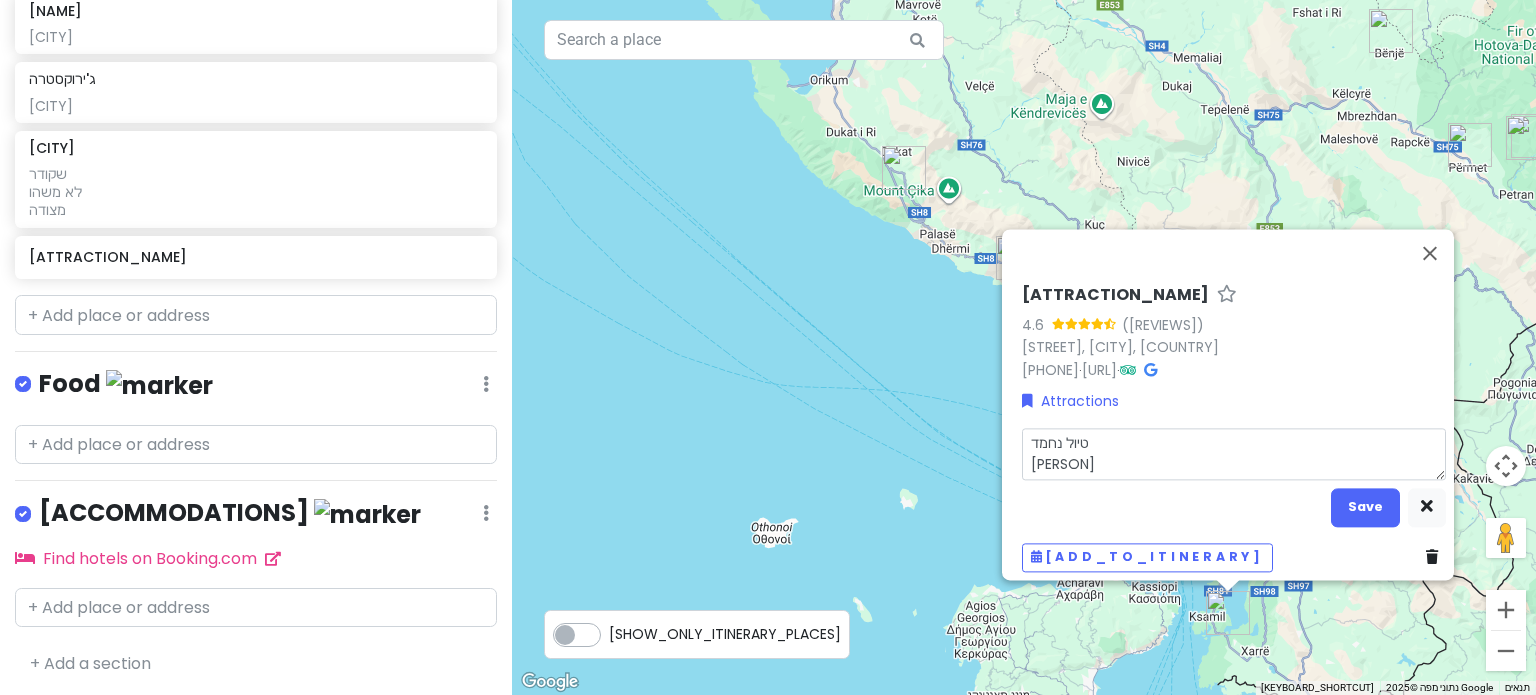 type on "[NAME]" 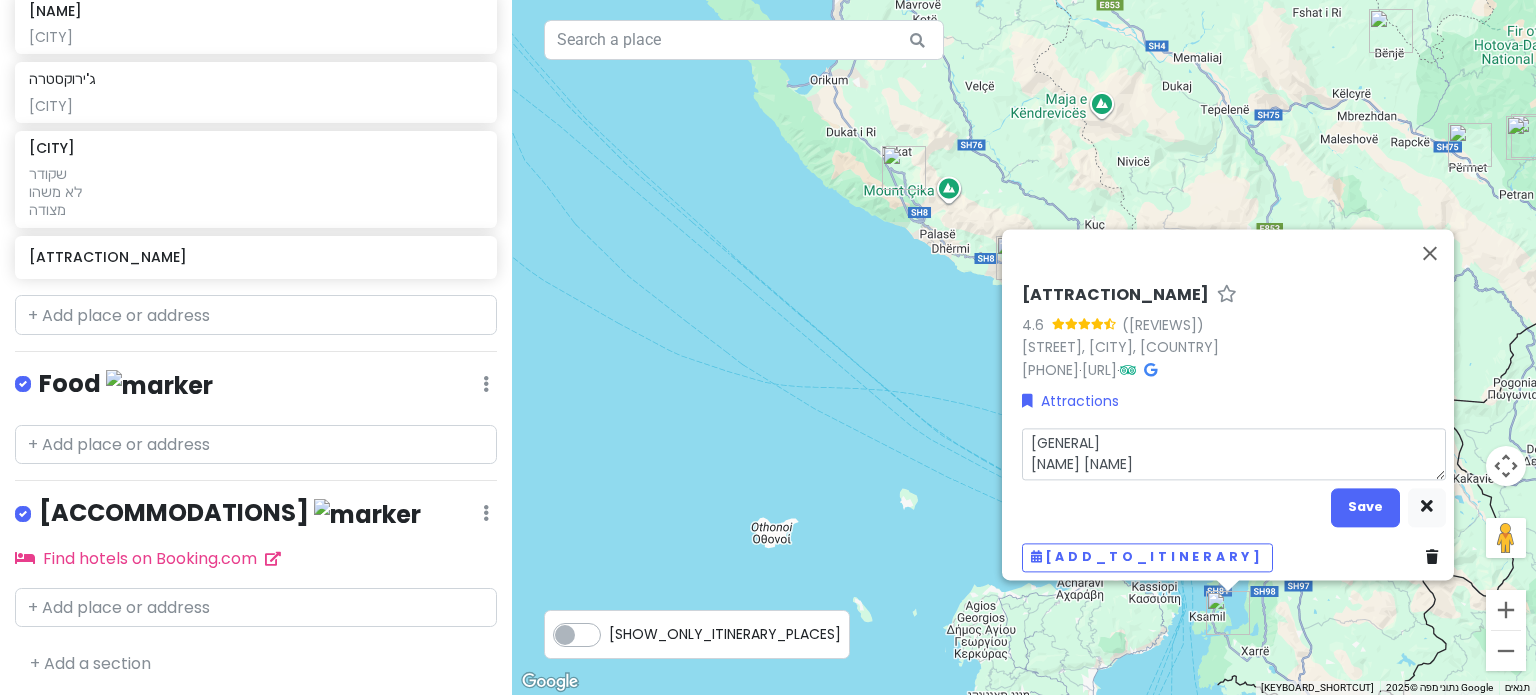 type on "[NAME]" 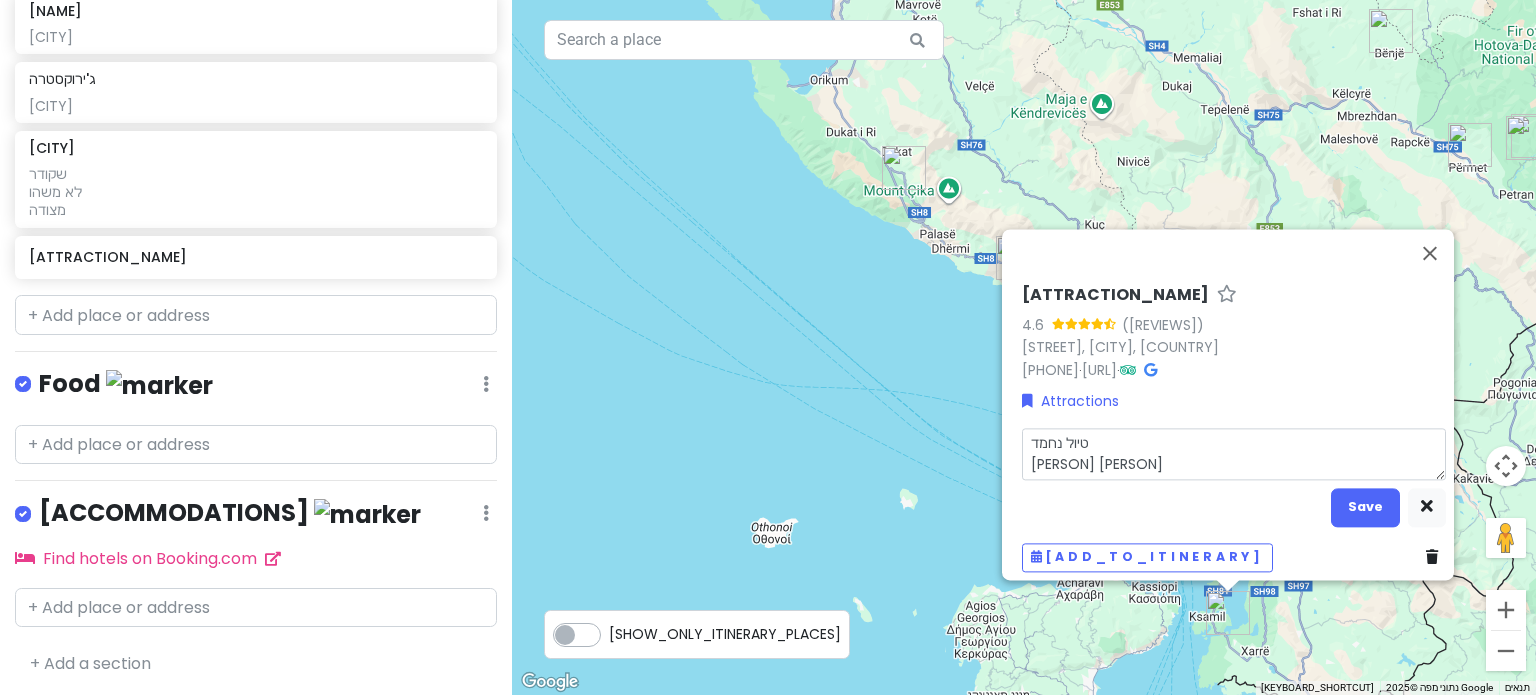 type on "[NAME]" 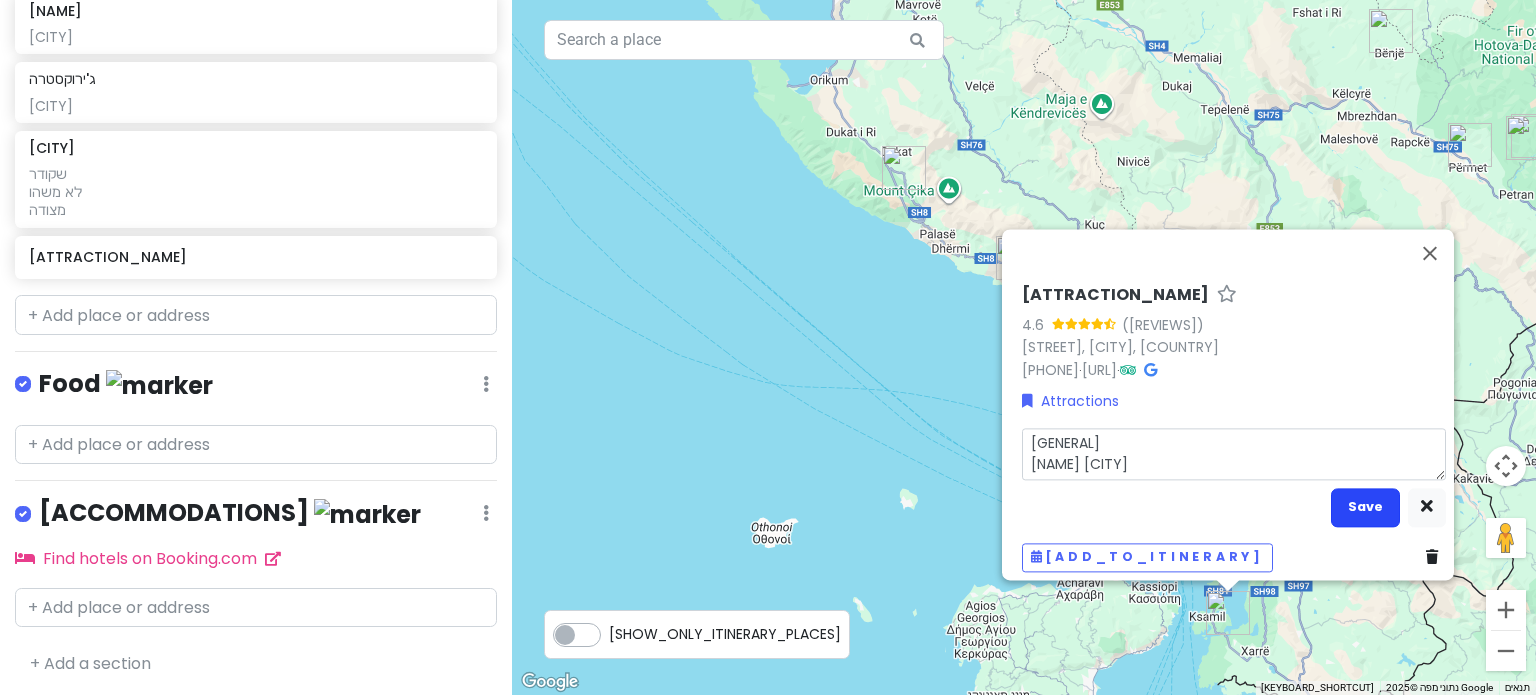 type on "[GENERAL]
[NAME] [CITY]" 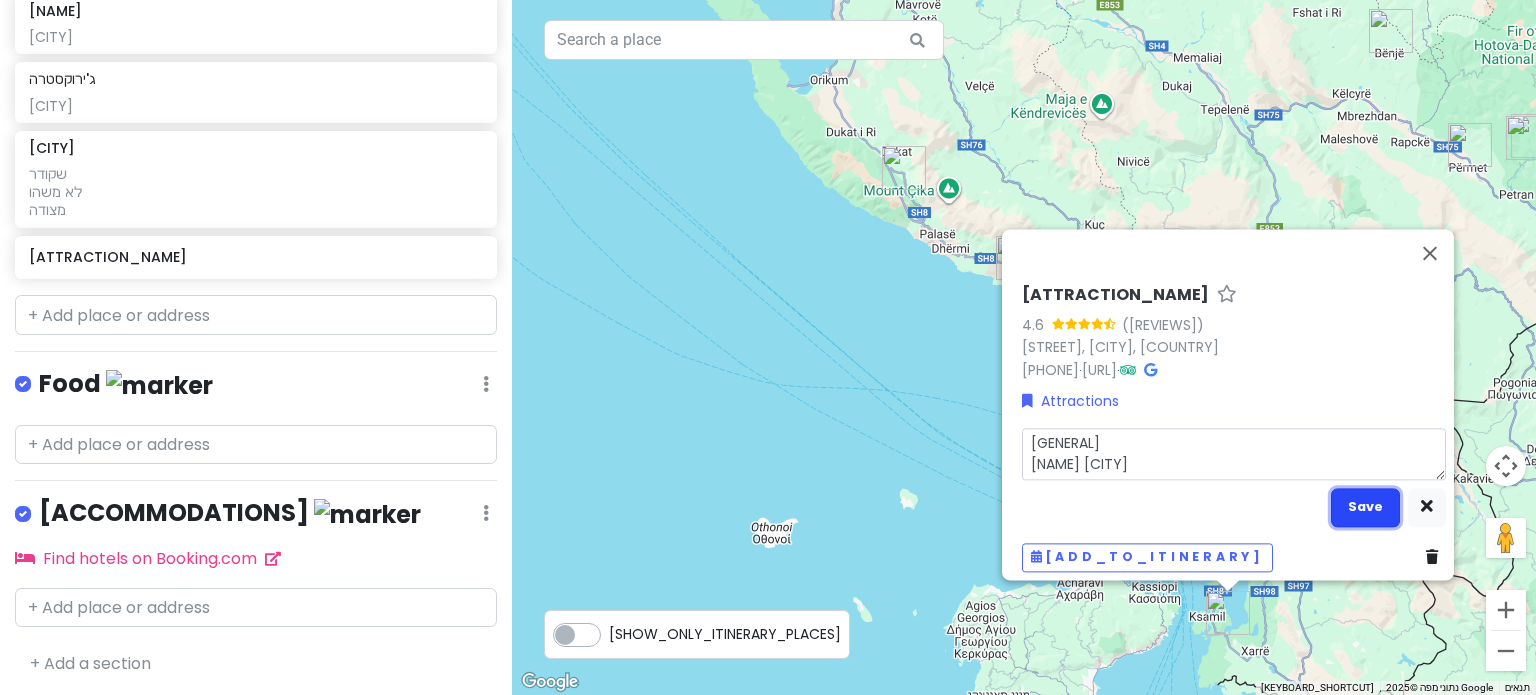 click on "Save" at bounding box center [1365, 507] 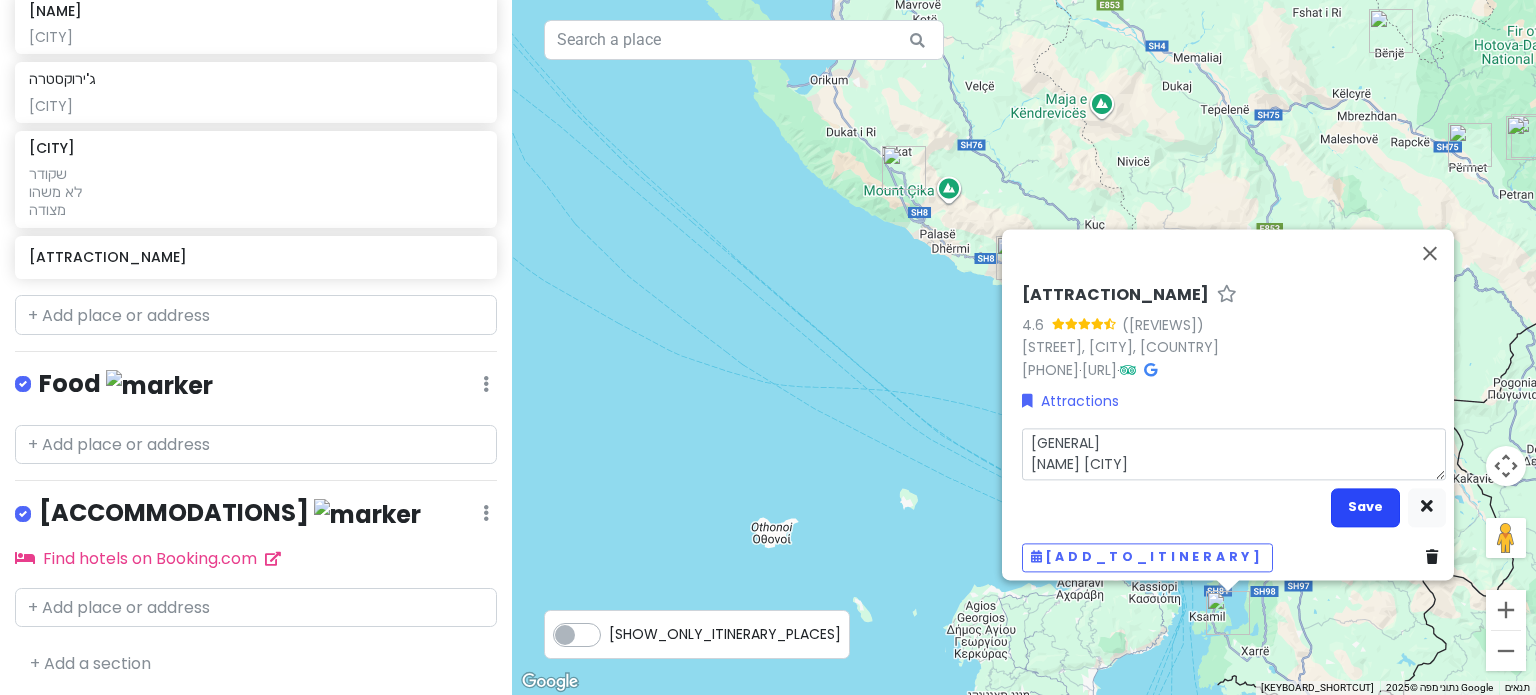 scroll, scrollTop: 2018, scrollLeft: 0, axis: vertical 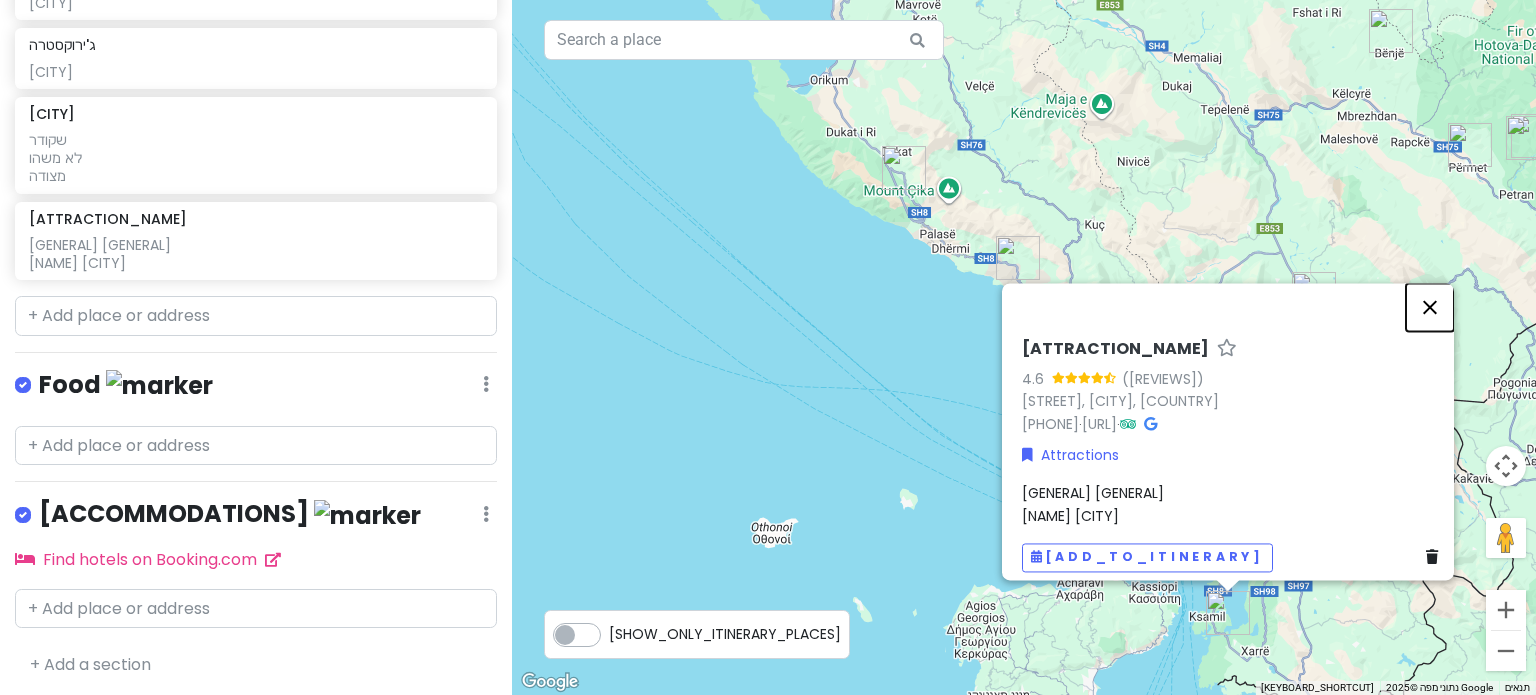 click at bounding box center (1430, 307) 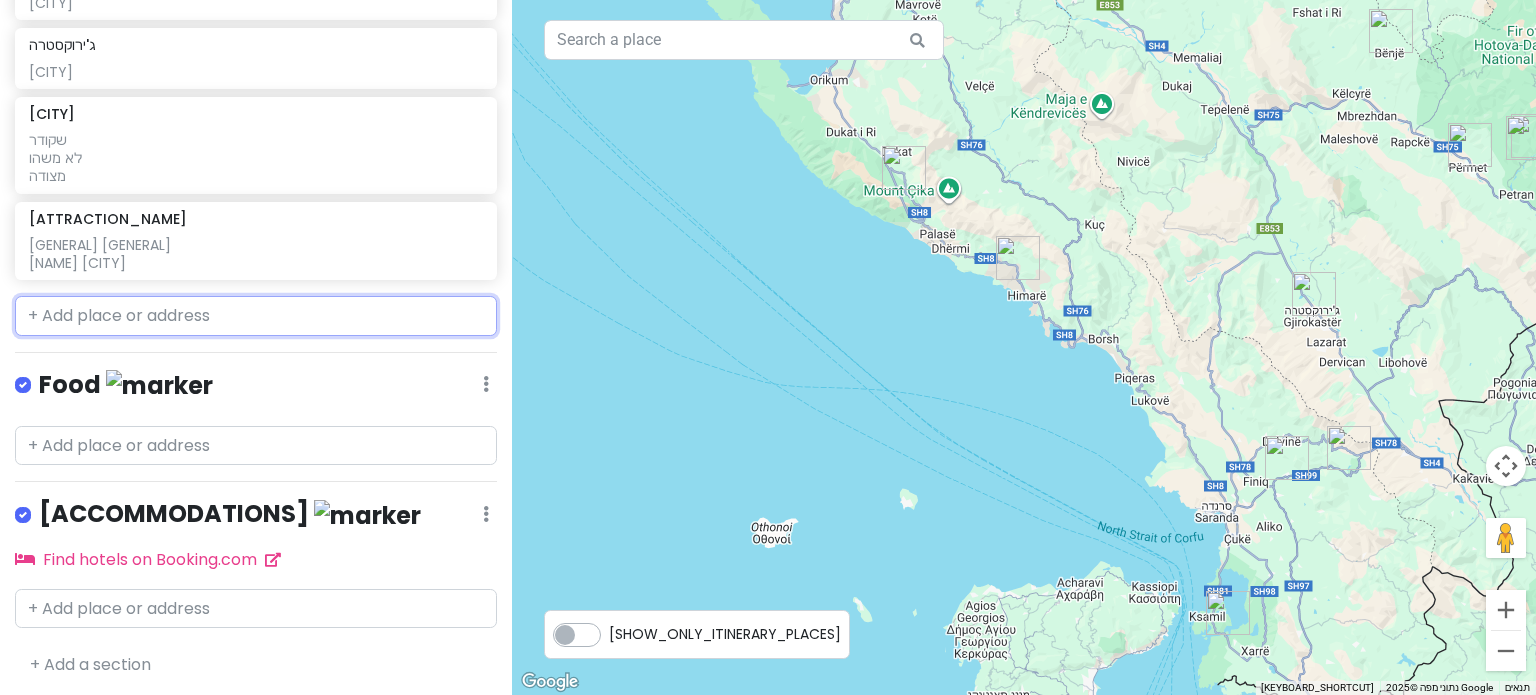 click at bounding box center (256, 316) 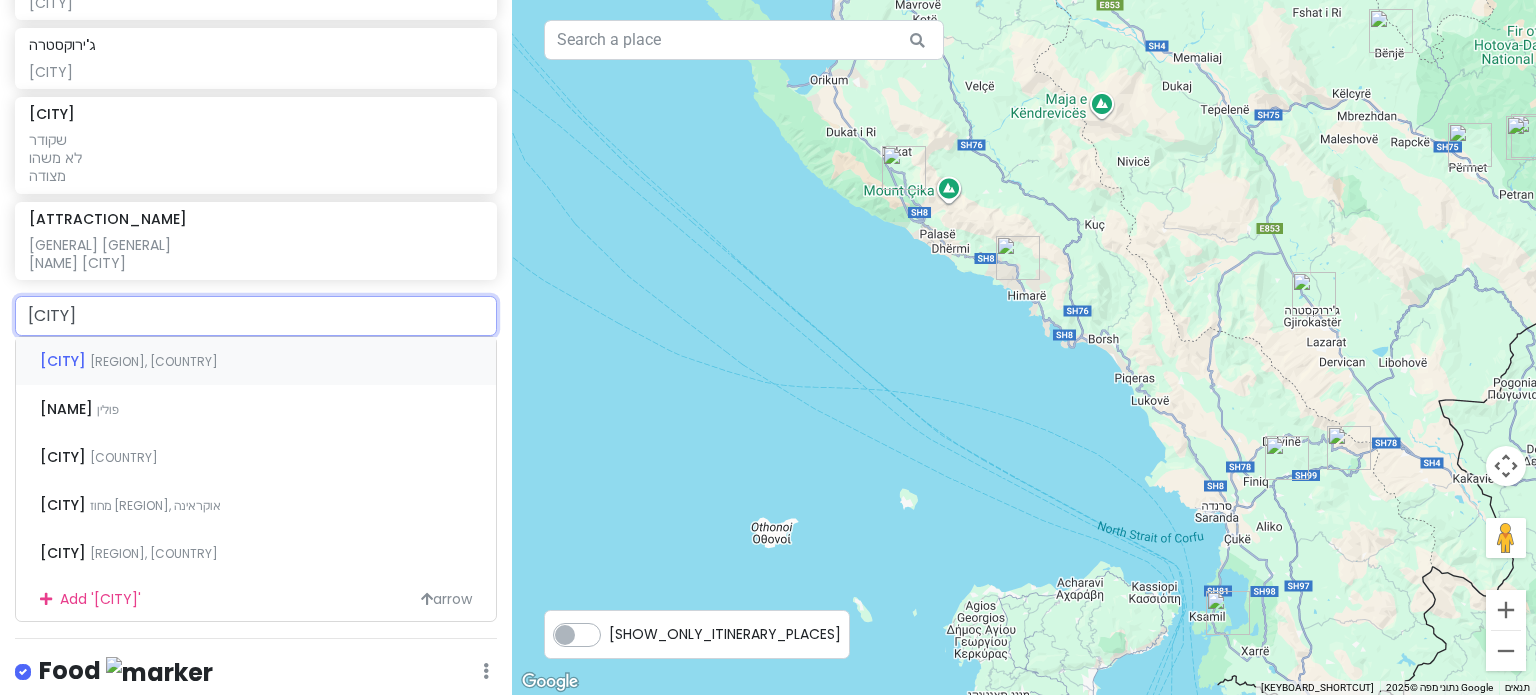 type on "ק" 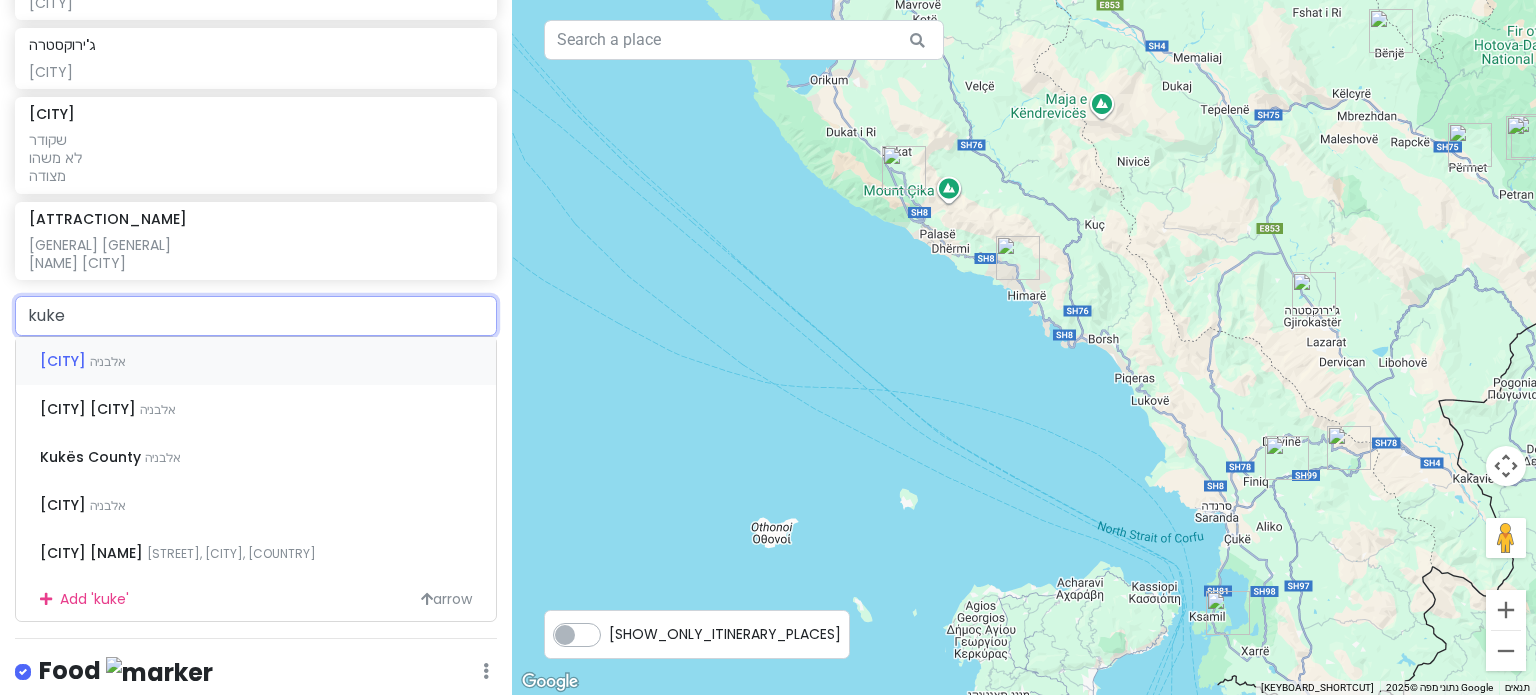 type on "kukes" 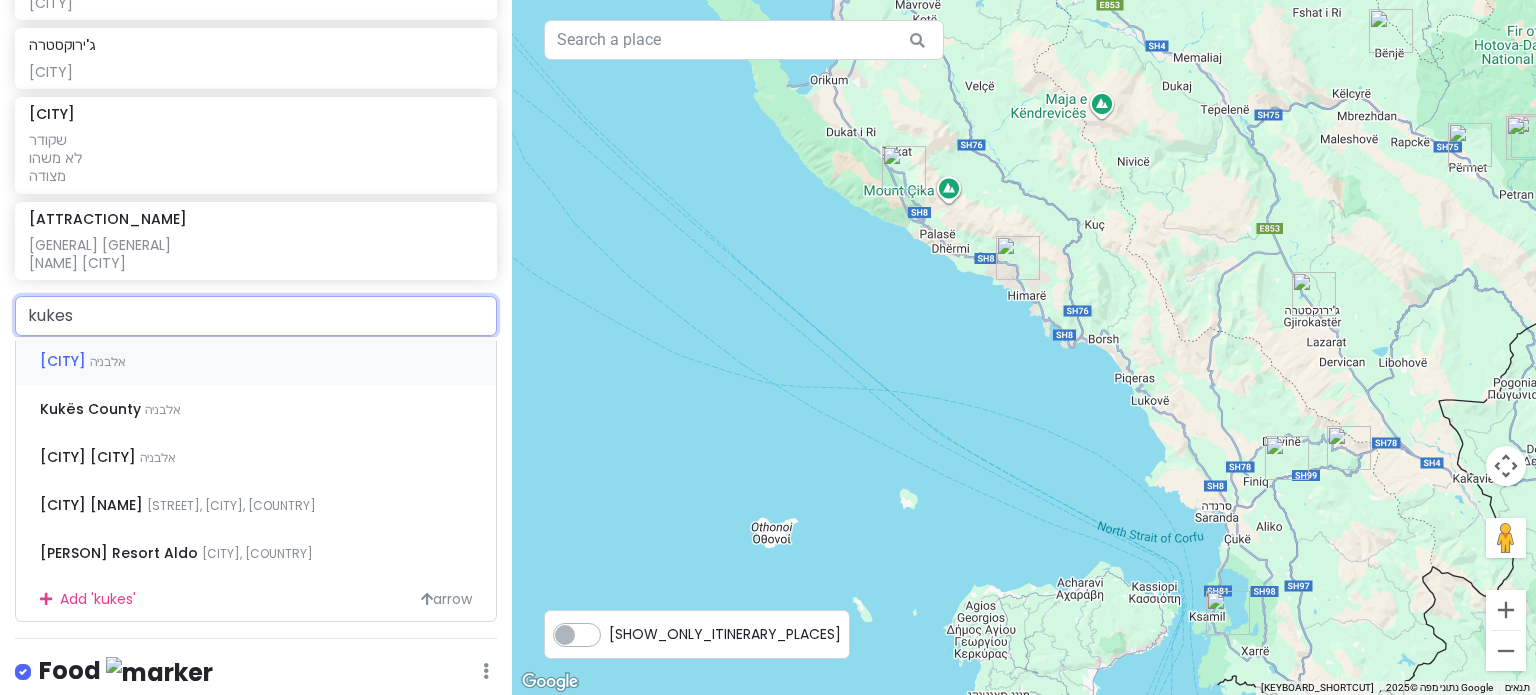 click on "[CITY]" at bounding box center [65, 361] 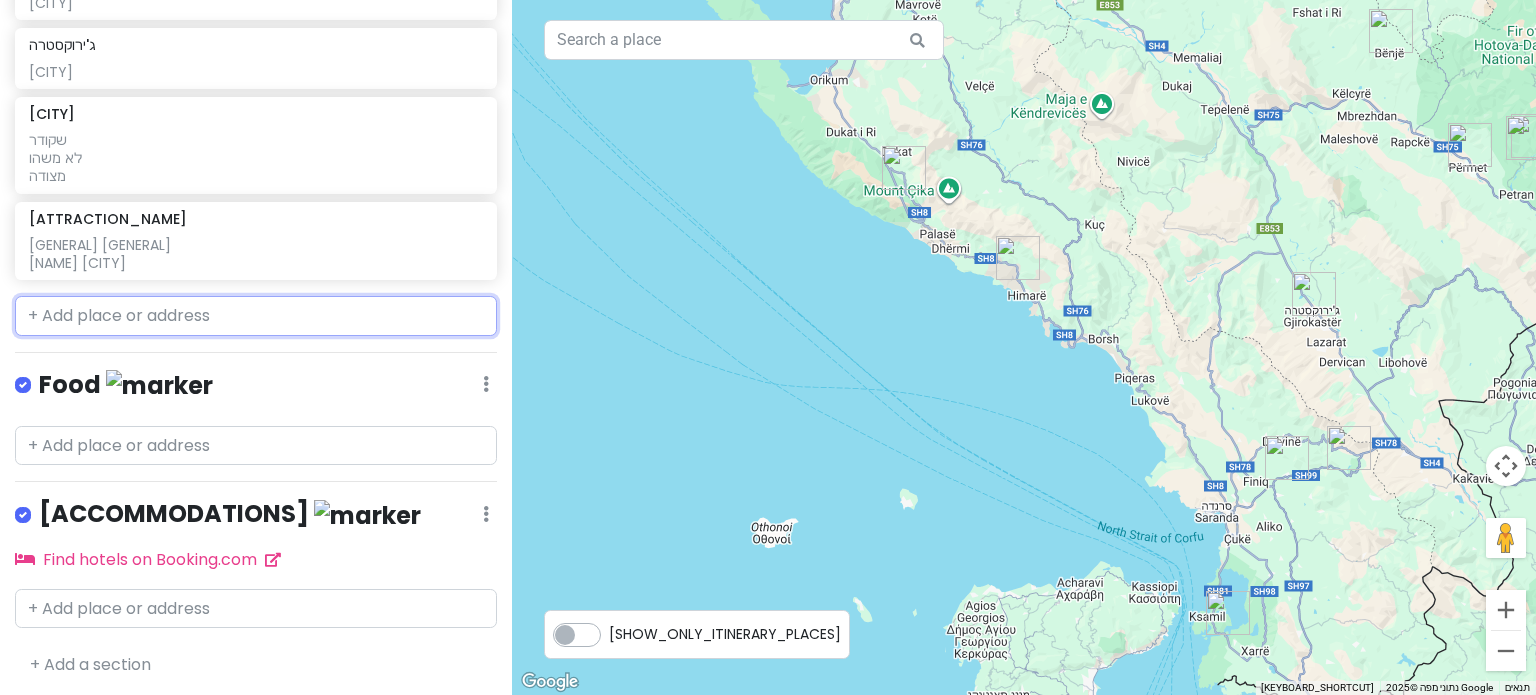 scroll, scrollTop: 2070, scrollLeft: 0, axis: vertical 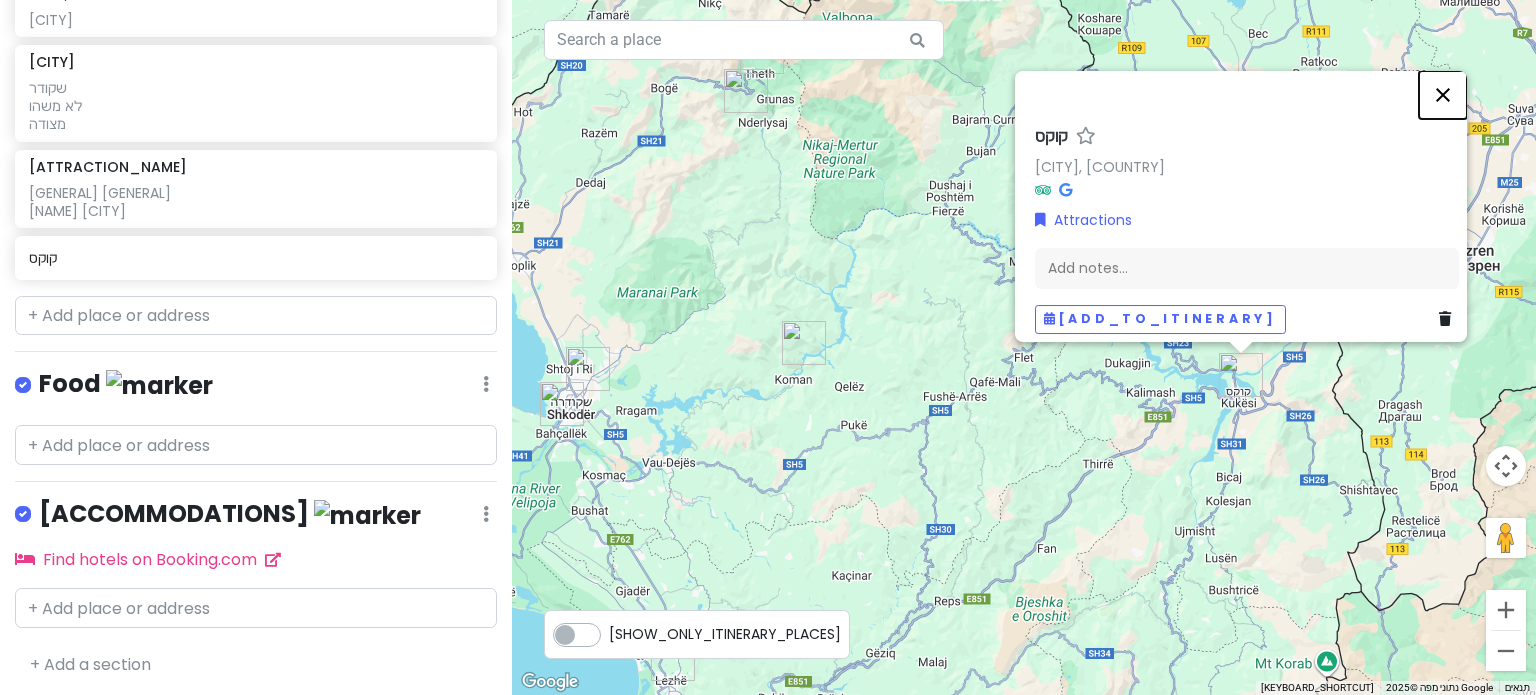 click at bounding box center (1443, 95) 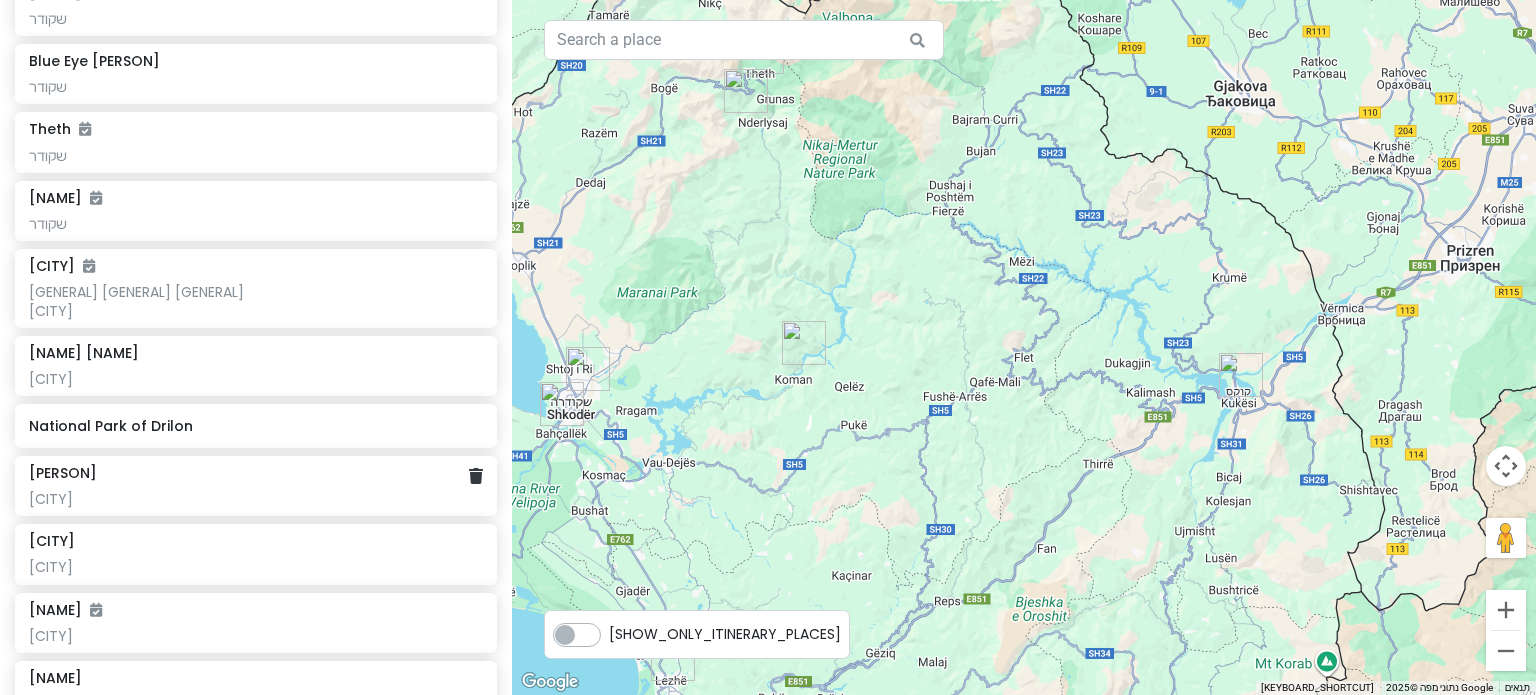 scroll, scrollTop: 870, scrollLeft: 0, axis: vertical 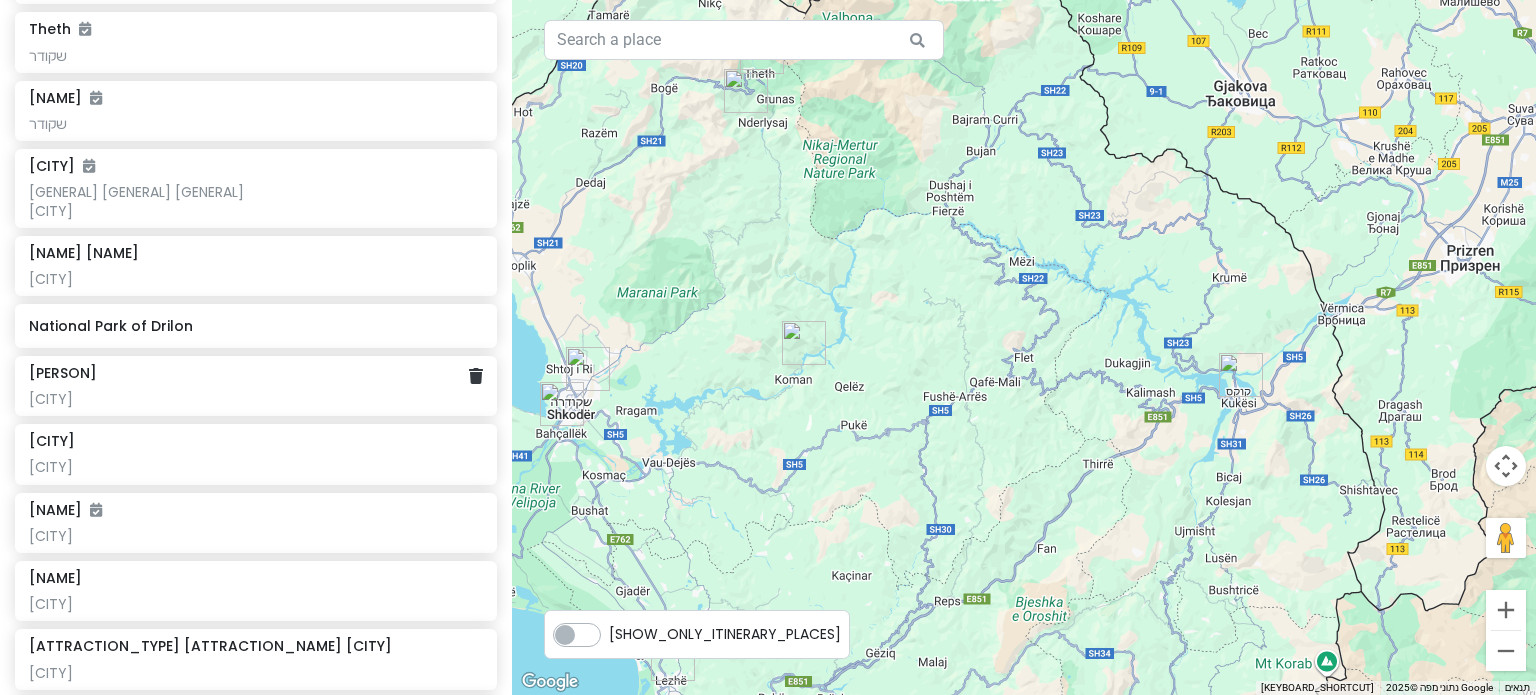 click on "[CITY]" at bounding box center [255, -469] 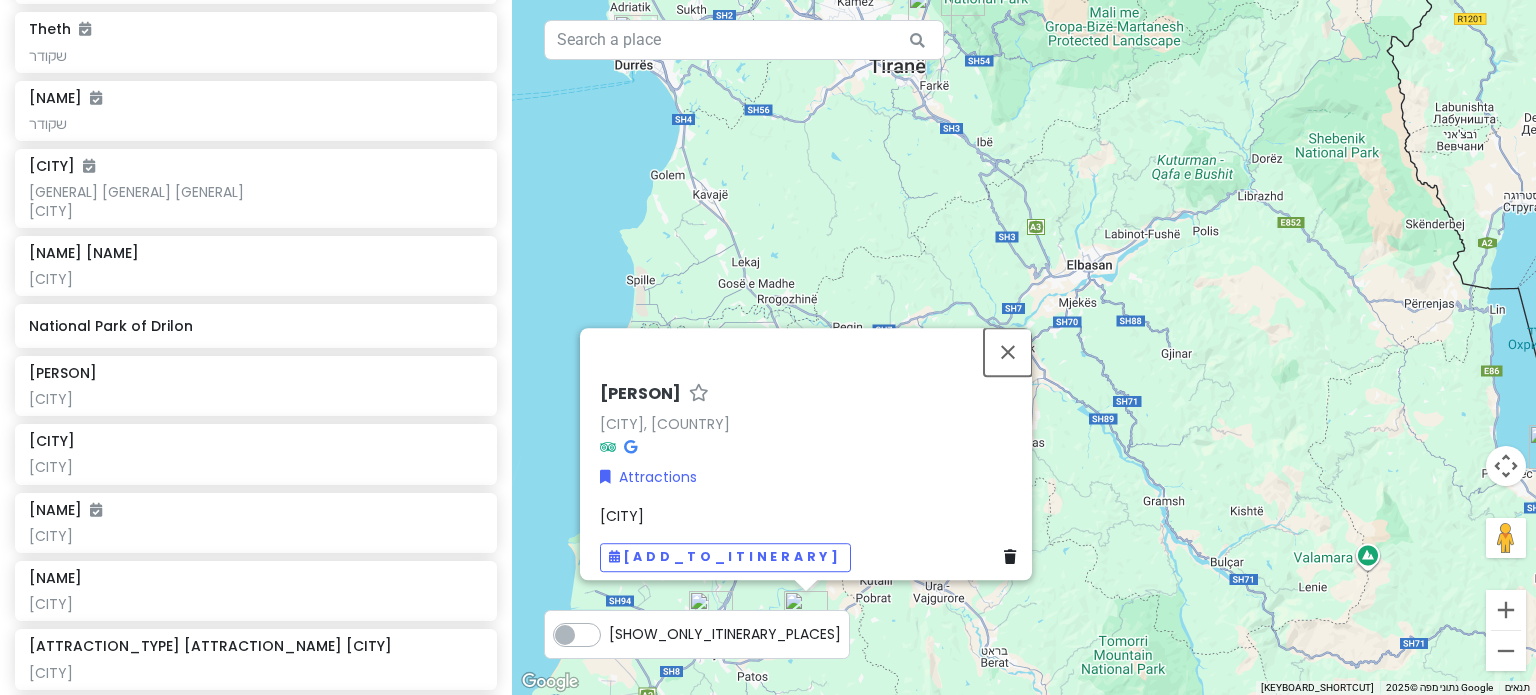 click at bounding box center (1008, 352) 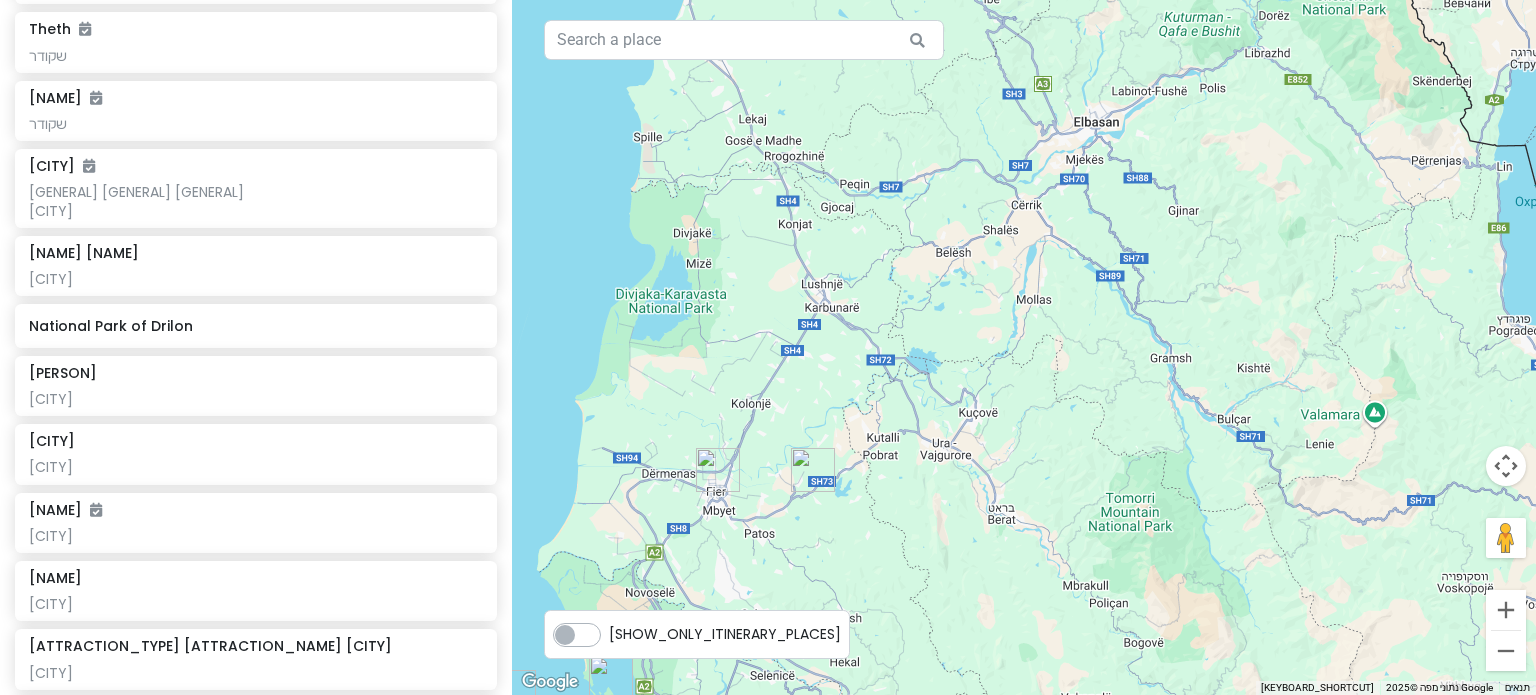 drag, startPoint x: 1002, startPoint y: 435, endPoint x: 1008, endPoint y: 119, distance: 316.05695 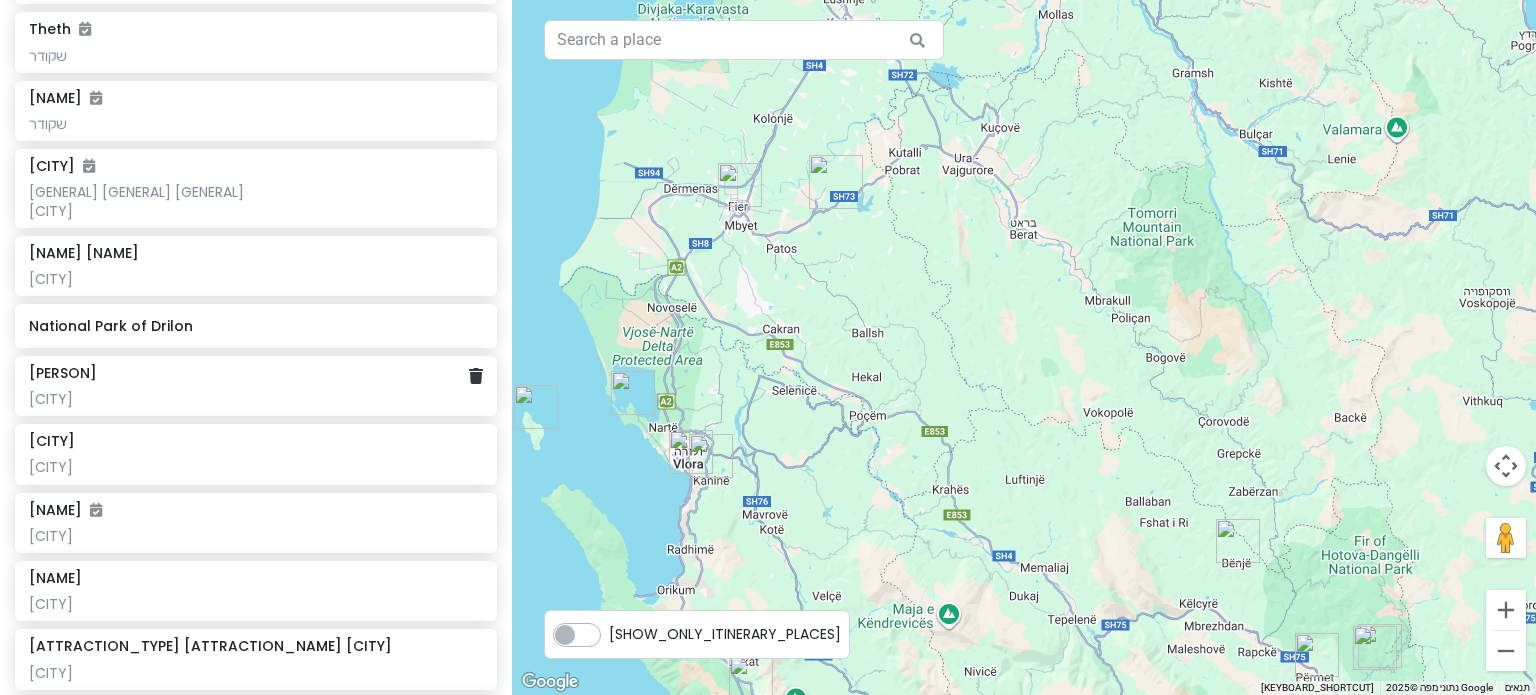 click on "[CITY]" at bounding box center (255, -469) 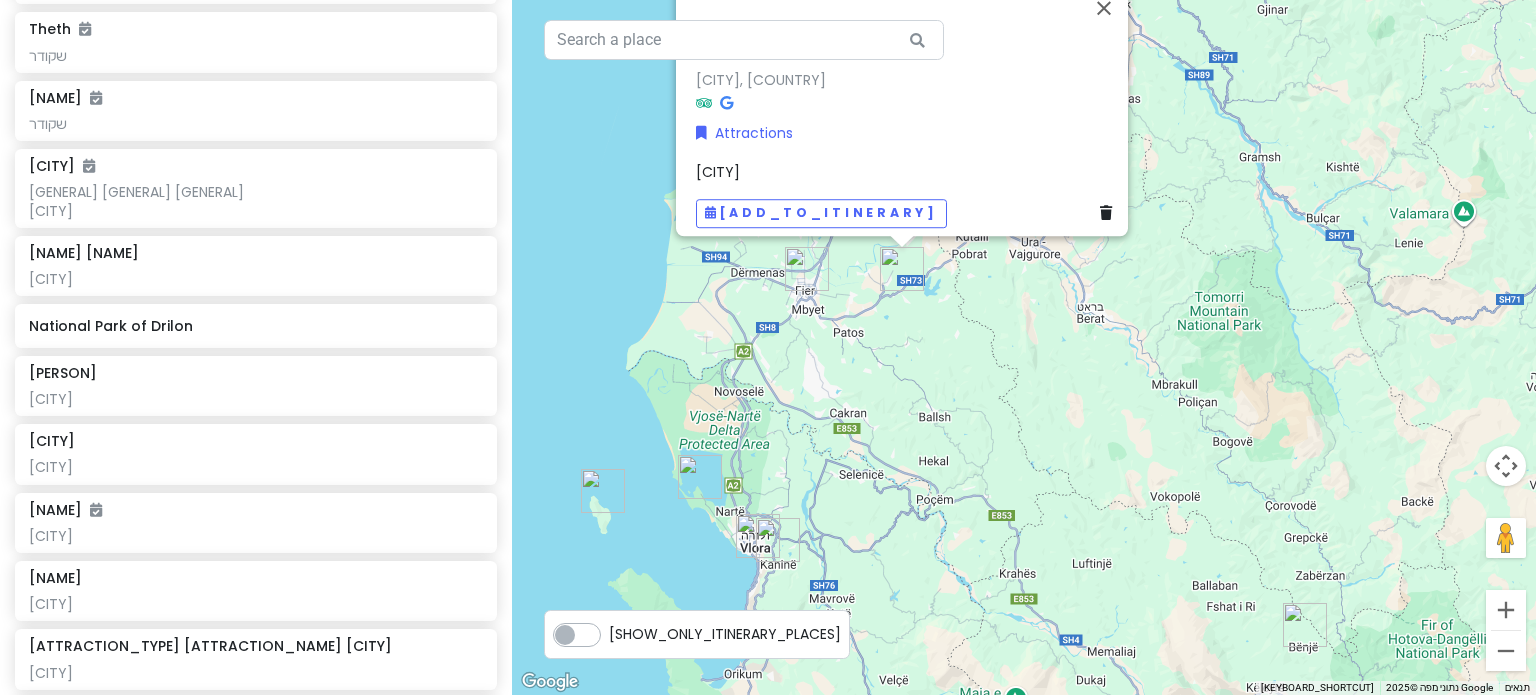drag, startPoint x: 975, startPoint y: 504, endPoint x: 1046, endPoint y: 403, distance: 123.458496 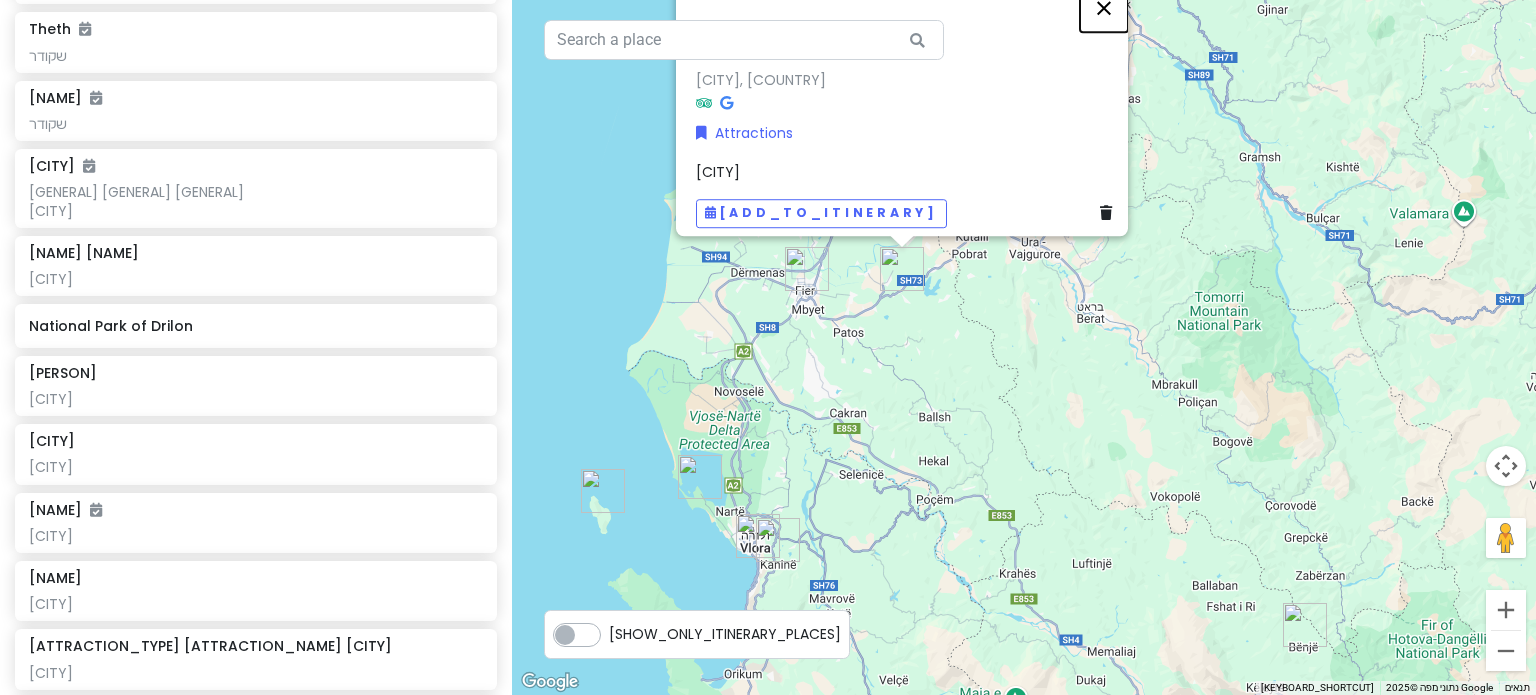 click at bounding box center [1104, 8] 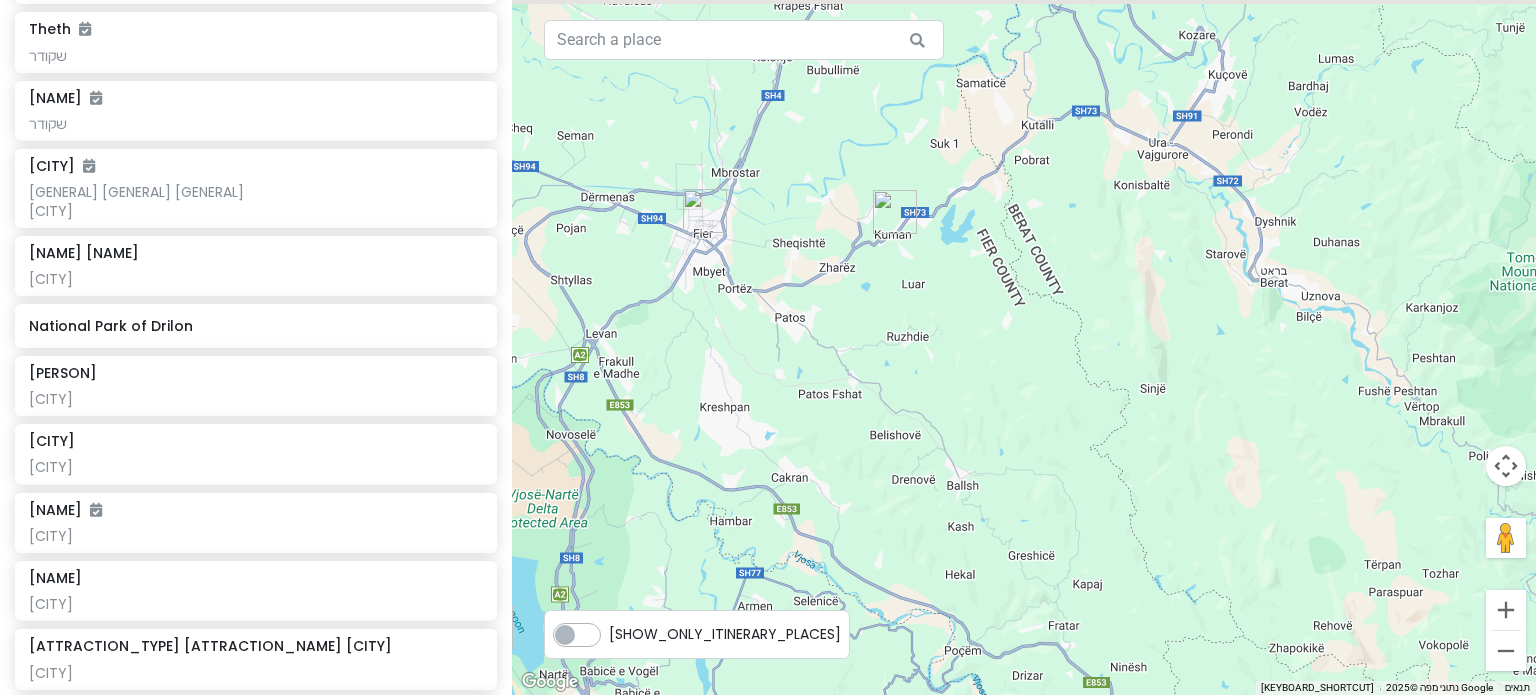 drag, startPoint x: 858, startPoint y: 282, endPoint x: 934, endPoint y: 385, distance: 128.0039 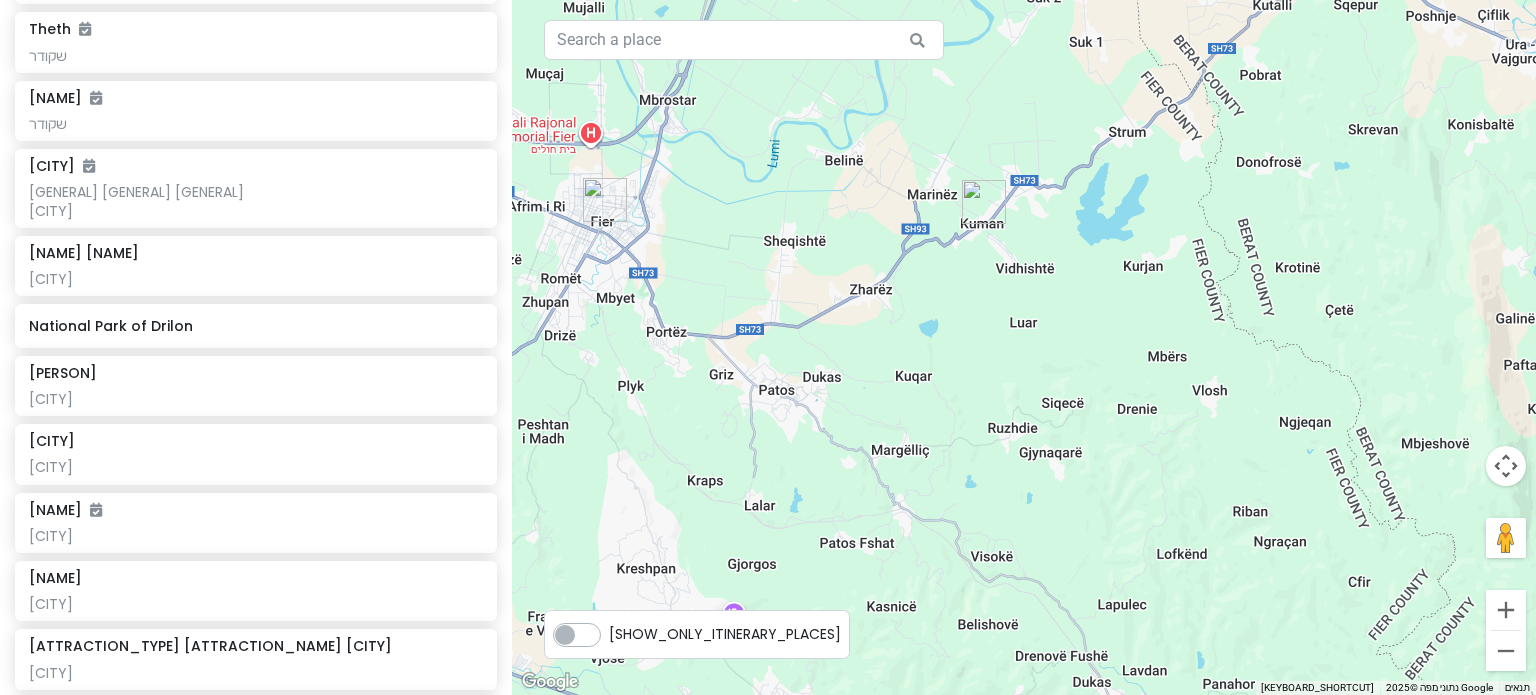 drag, startPoint x: 908, startPoint y: 325, endPoint x: 1052, endPoint y: 416, distance: 170.34377 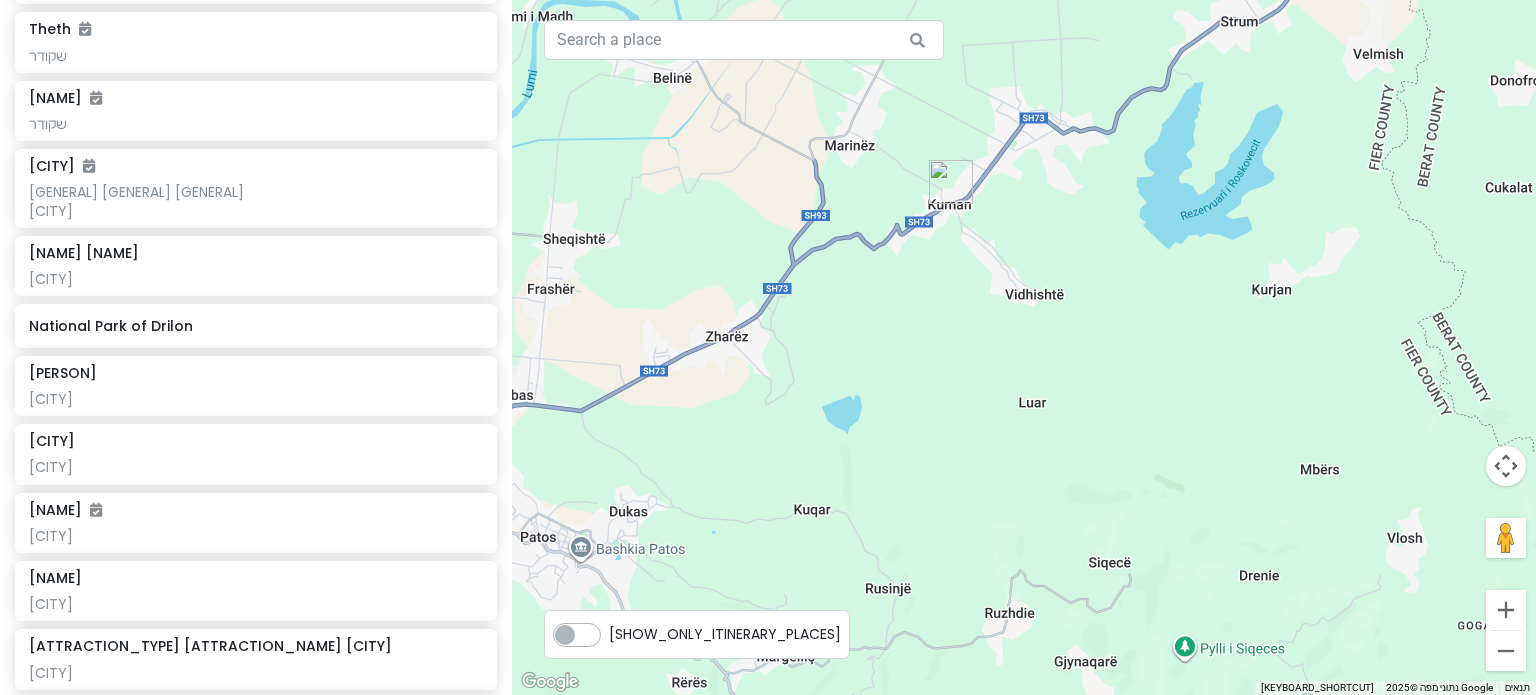 drag, startPoint x: 1023, startPoint y: 377, endPoint x: 1113, endPoint y: 553, distance: 197.6765 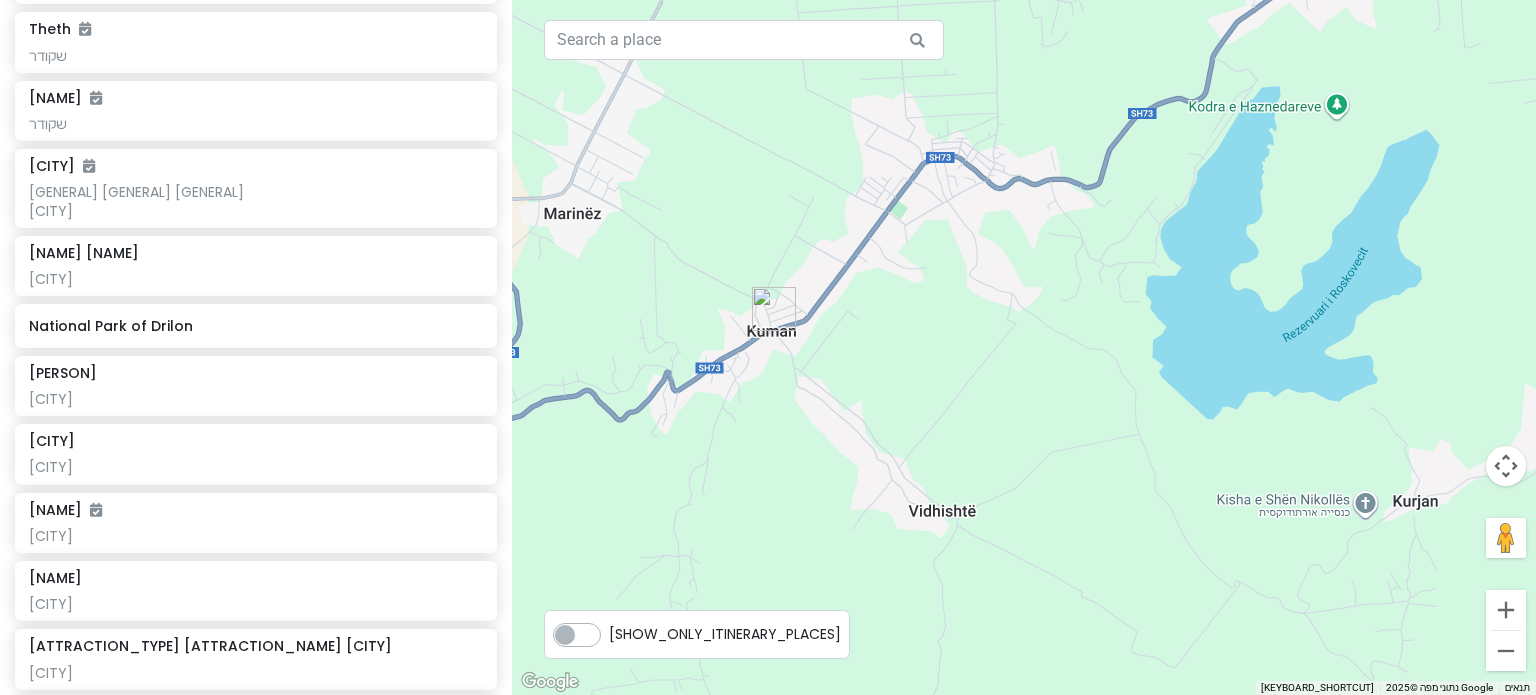 drag, startPoint x: 939, startPoint y: 291, endPoint x: 759, endPoint y: 491, distance: 269.07248 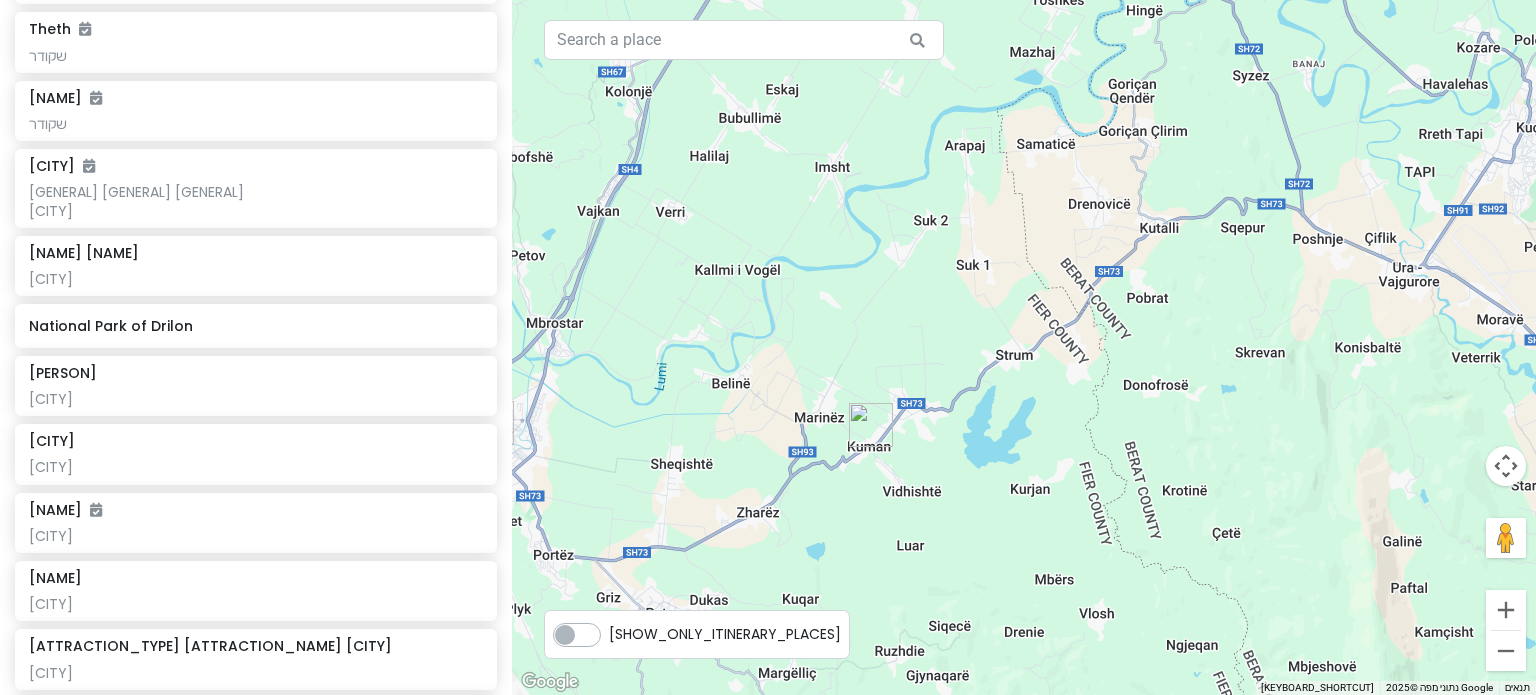 drag, startPoint x: 792, startPoint y: 511, endPoint x: 852, endPoint y: 446, distance: 88.45903 